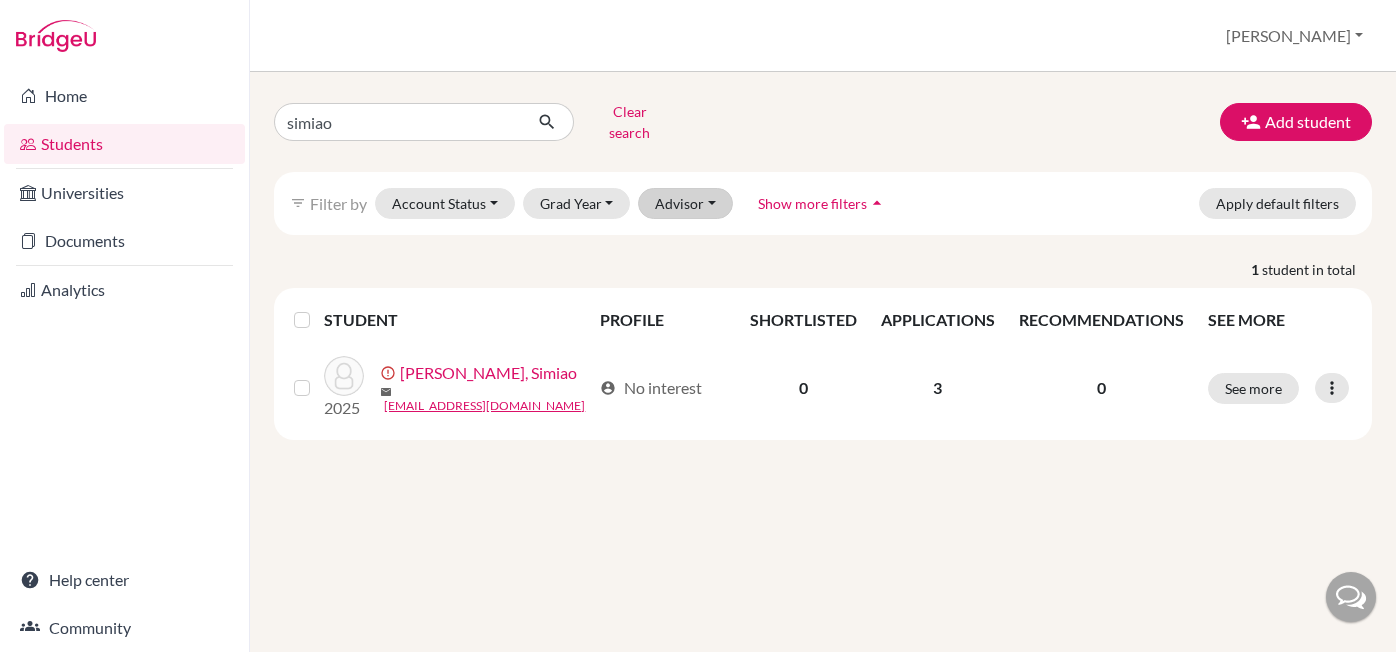 scroll, scrollTop: 0, scrollLeft: 0, axis: both 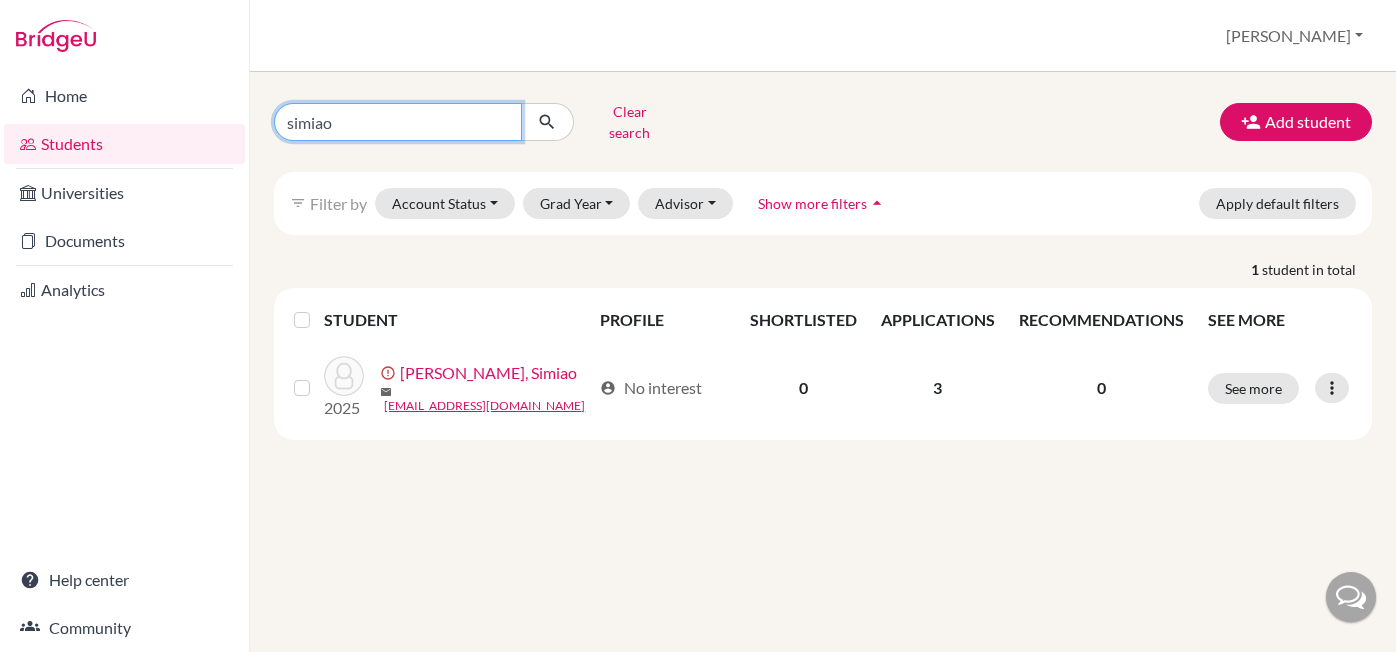click on "simiao" at bounding box center [398, 122] 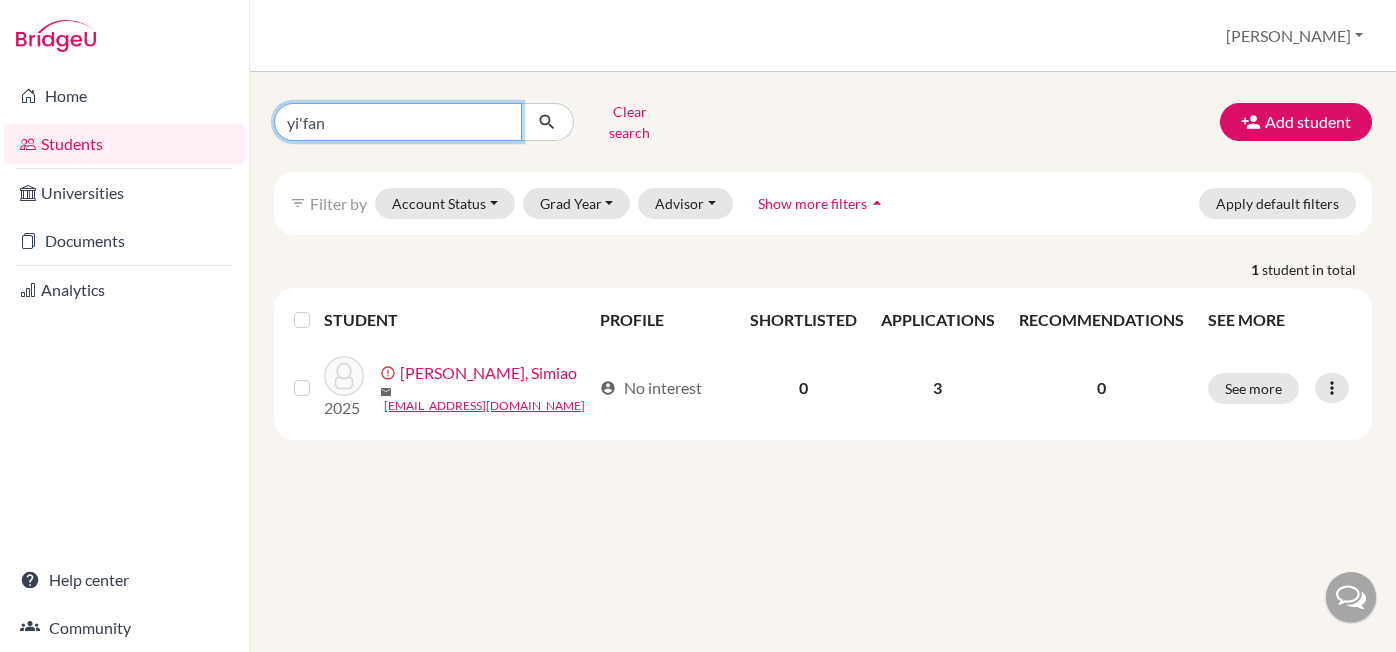 type on "yifan" 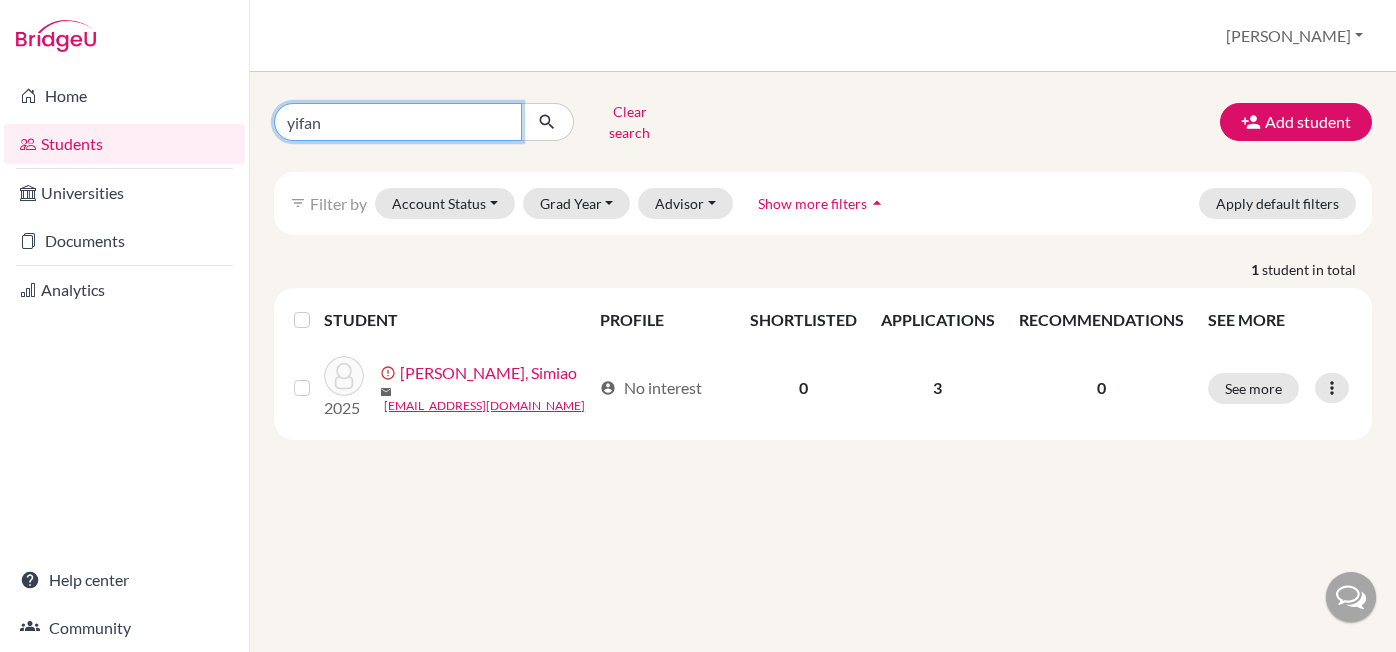 click at bounding box center [547, 122] 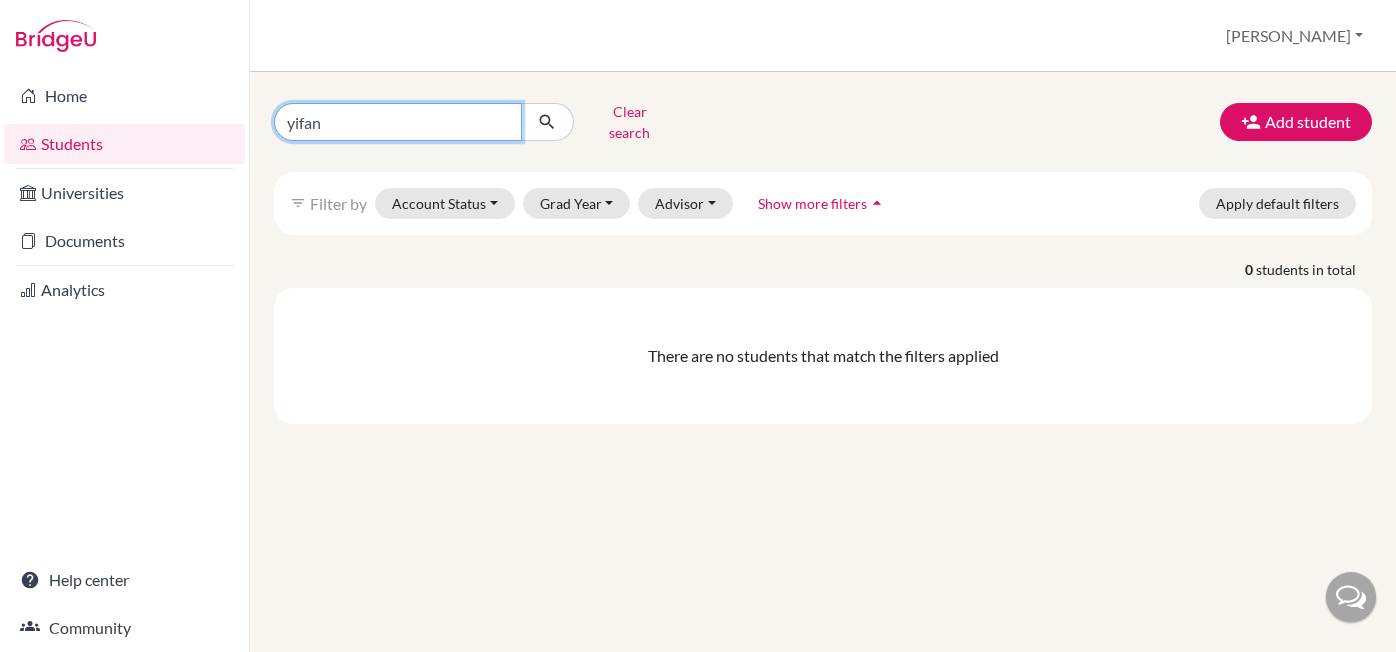 click on "yifan" at bounding box center [398, 122] 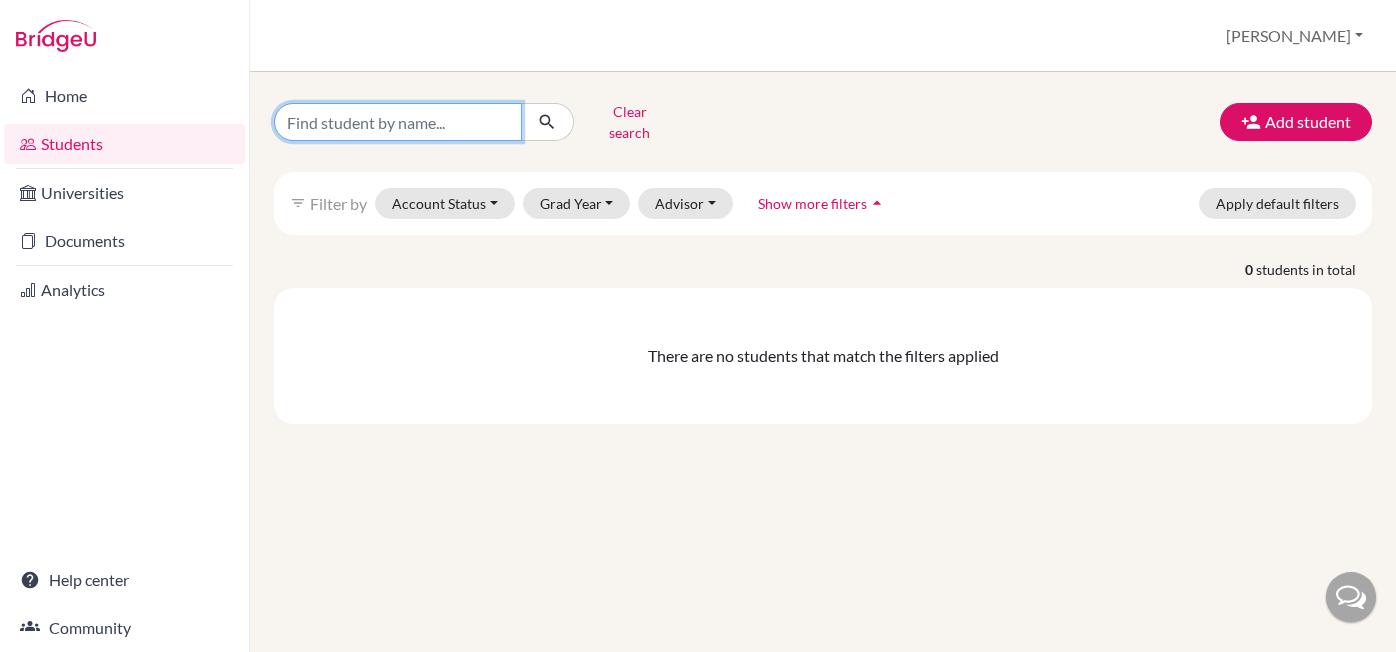 type 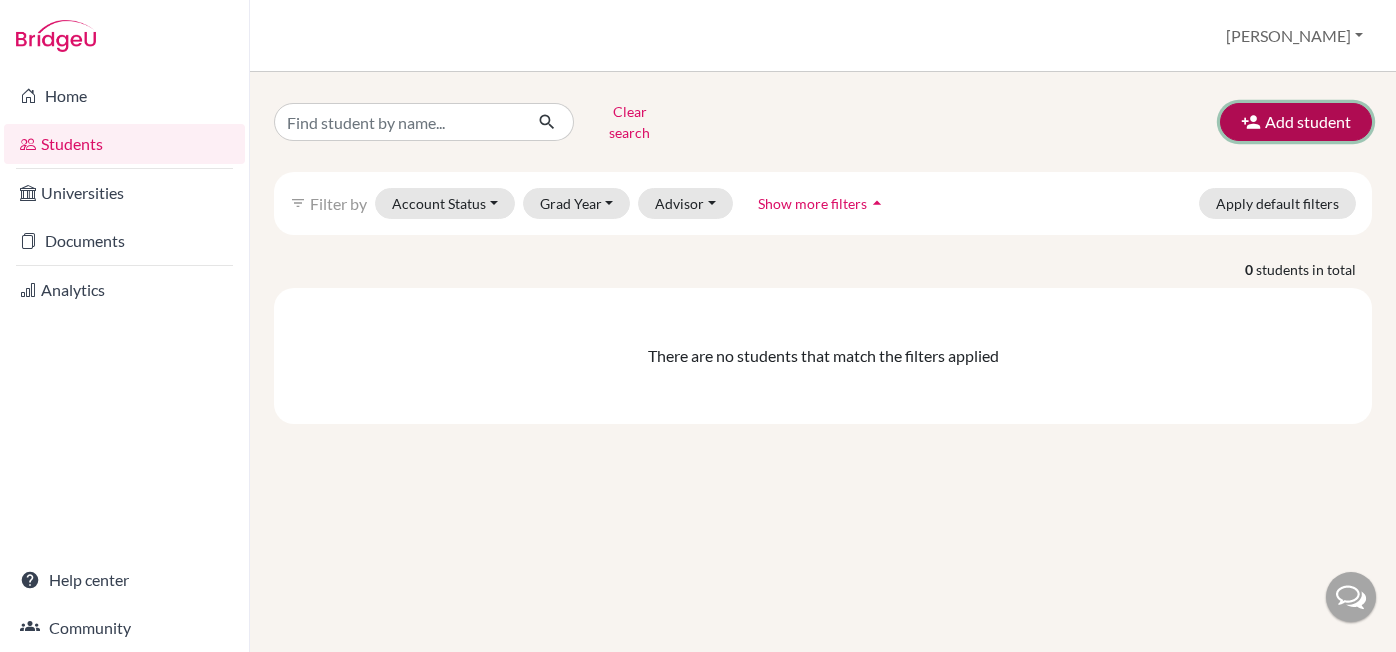 click on "Add student" at bounding box center [1296, 122] 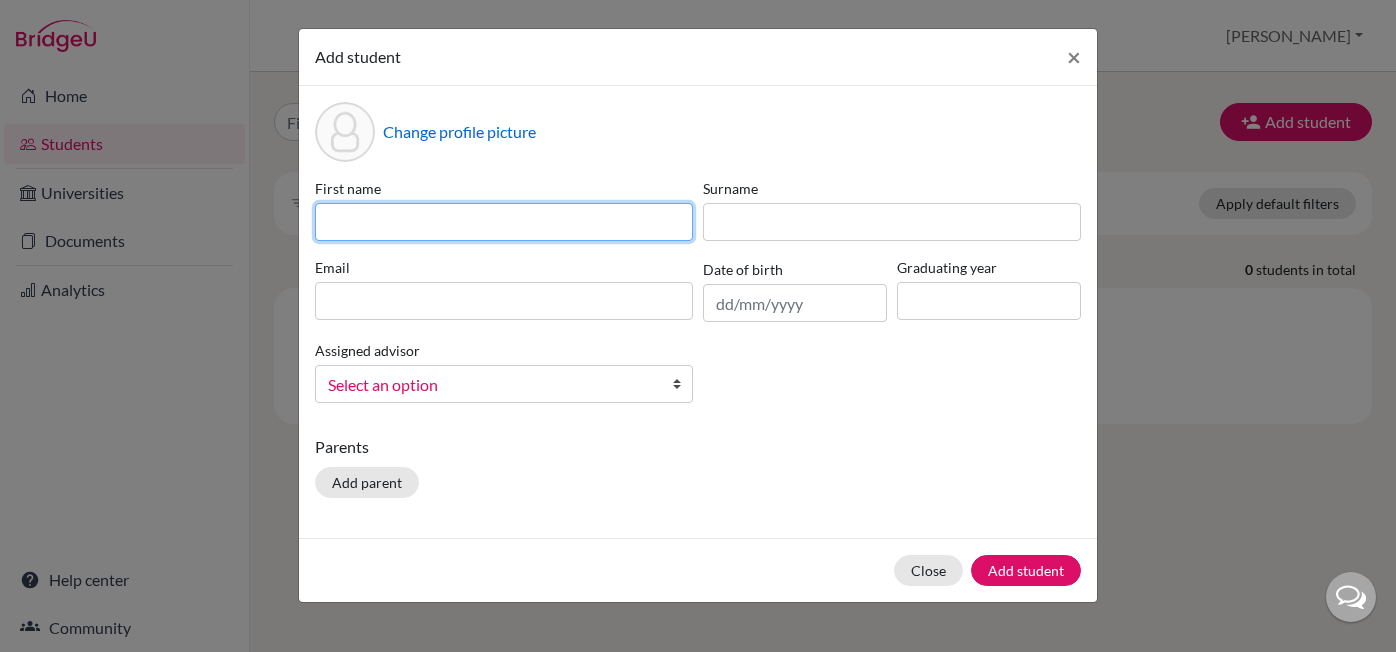 click at bounding box center [504, 222] 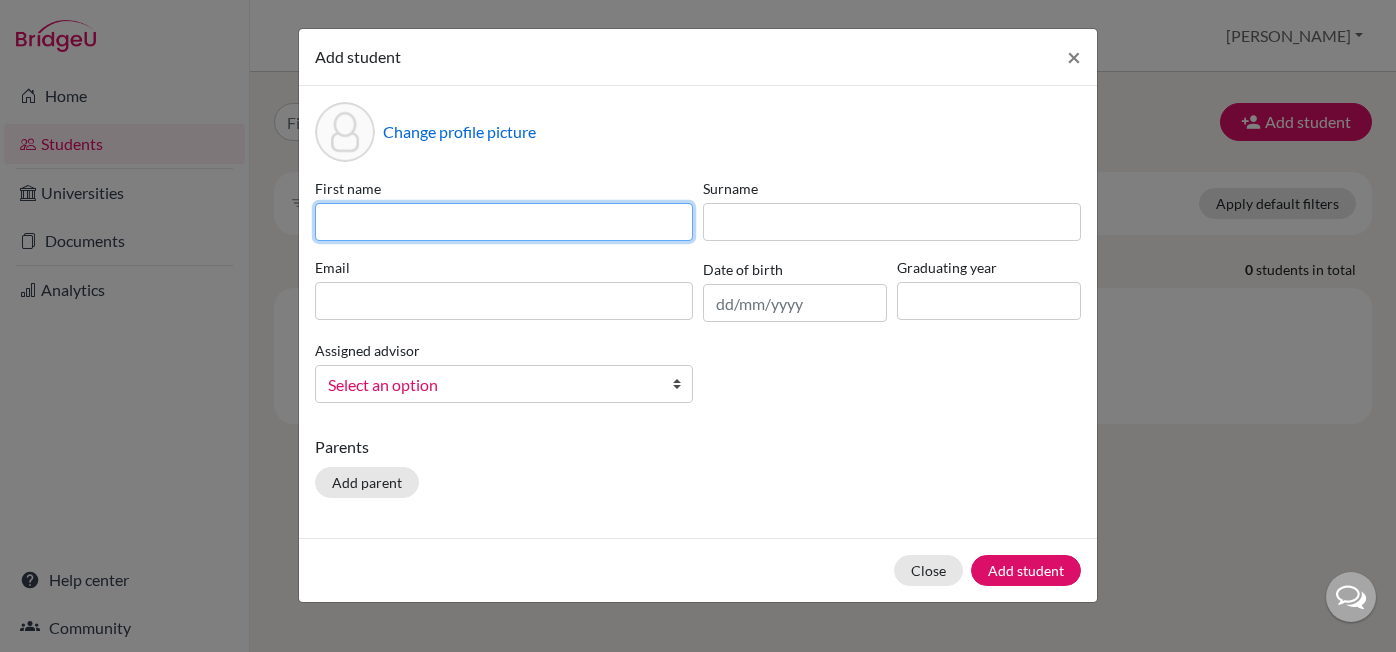 type on "W" 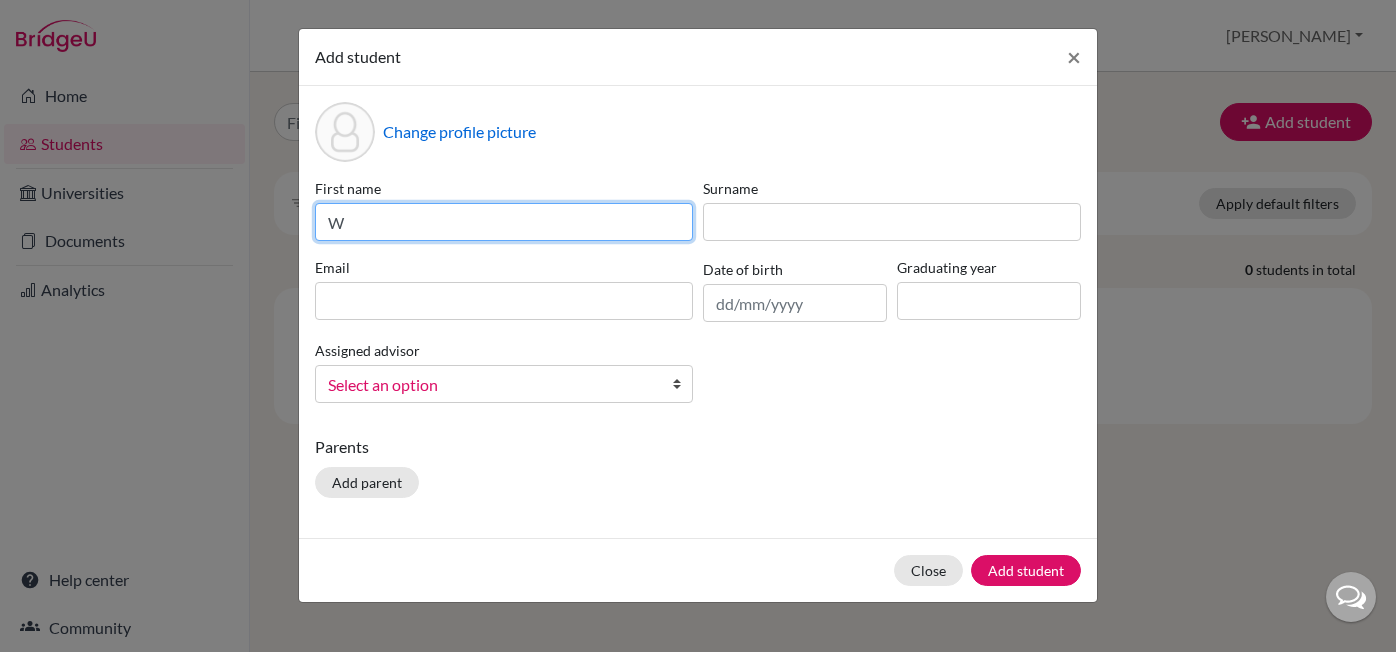 type 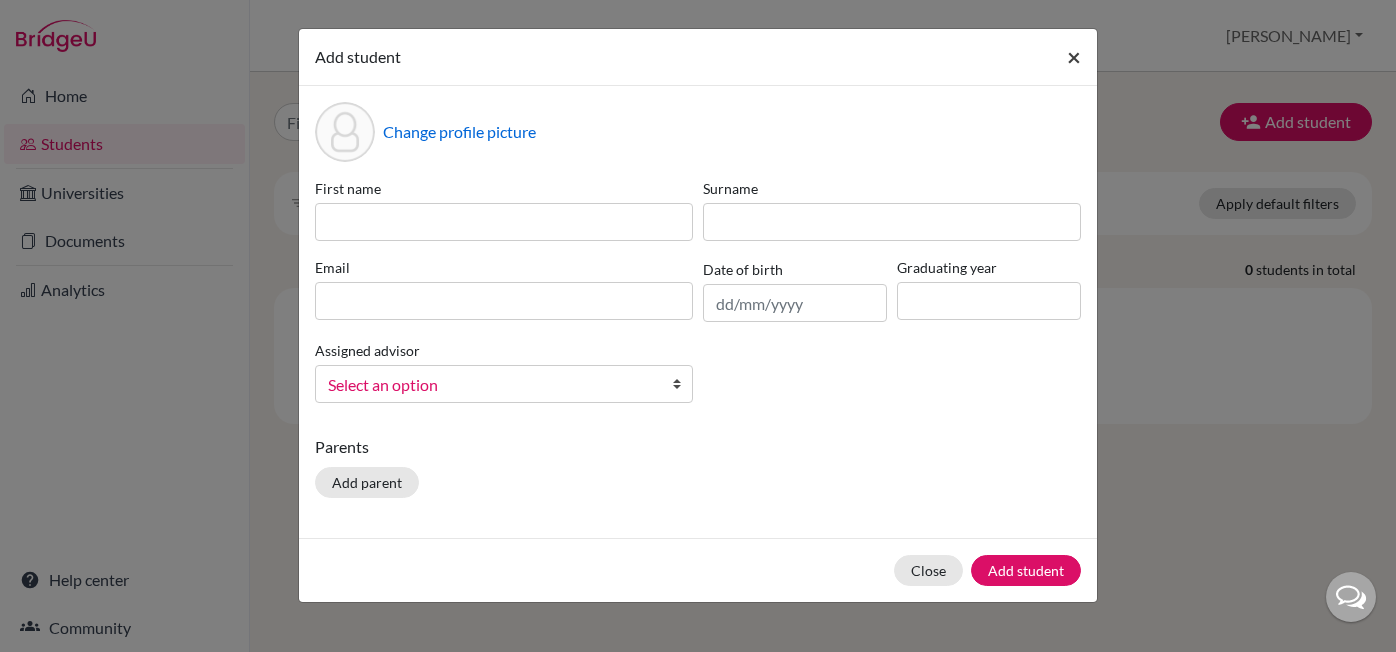 click on "×" at bounding box center [1074, 56] 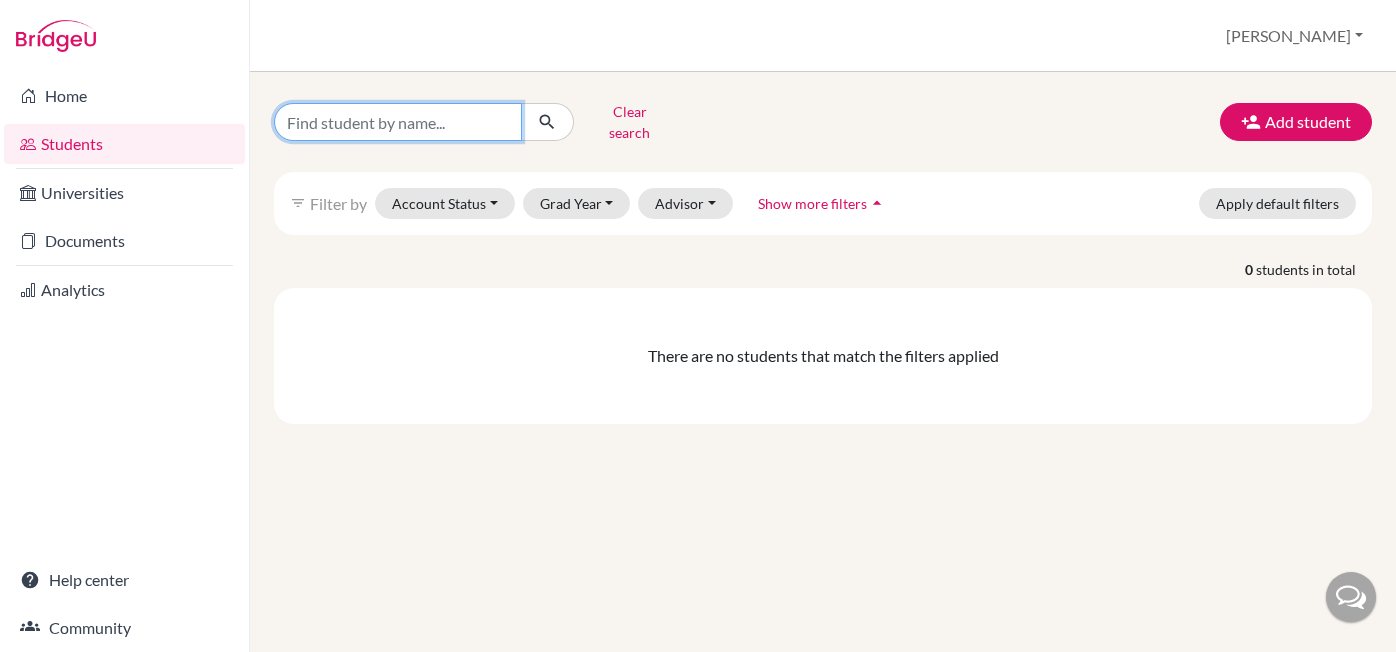 click at bounding box center (398, 122) 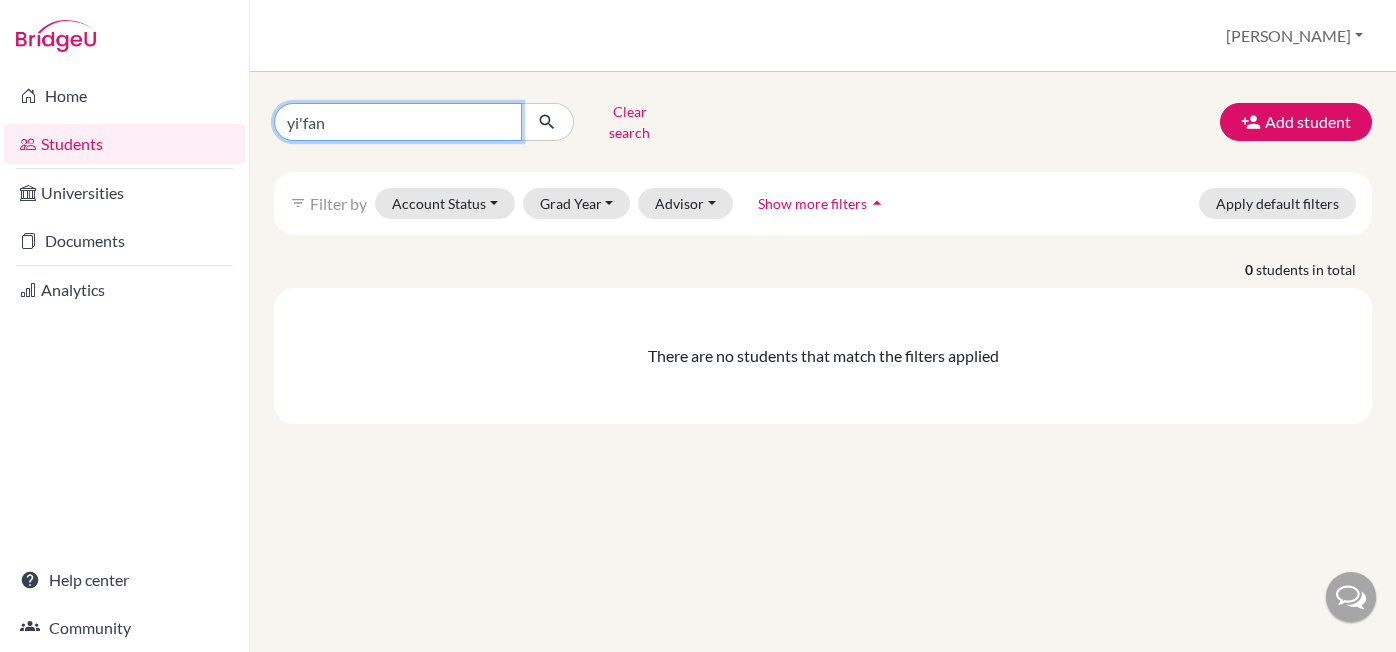 type on "yifan" 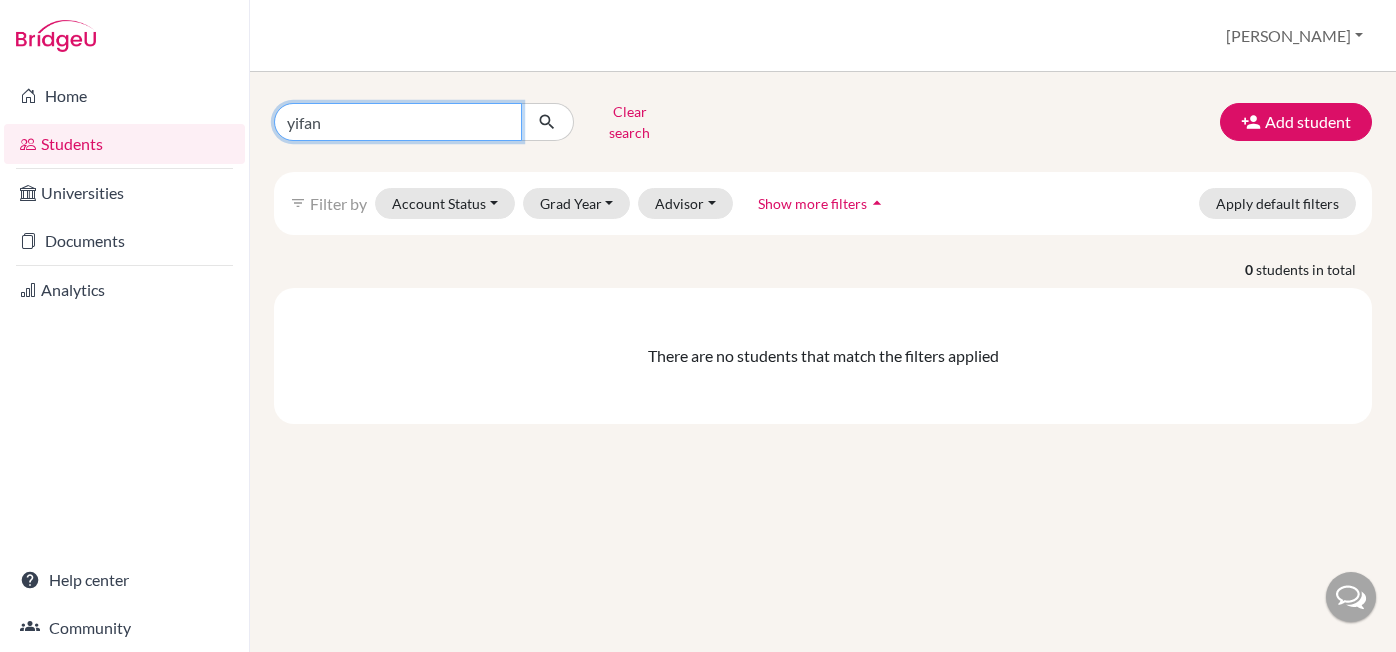 click at bounding box center (547, 122) 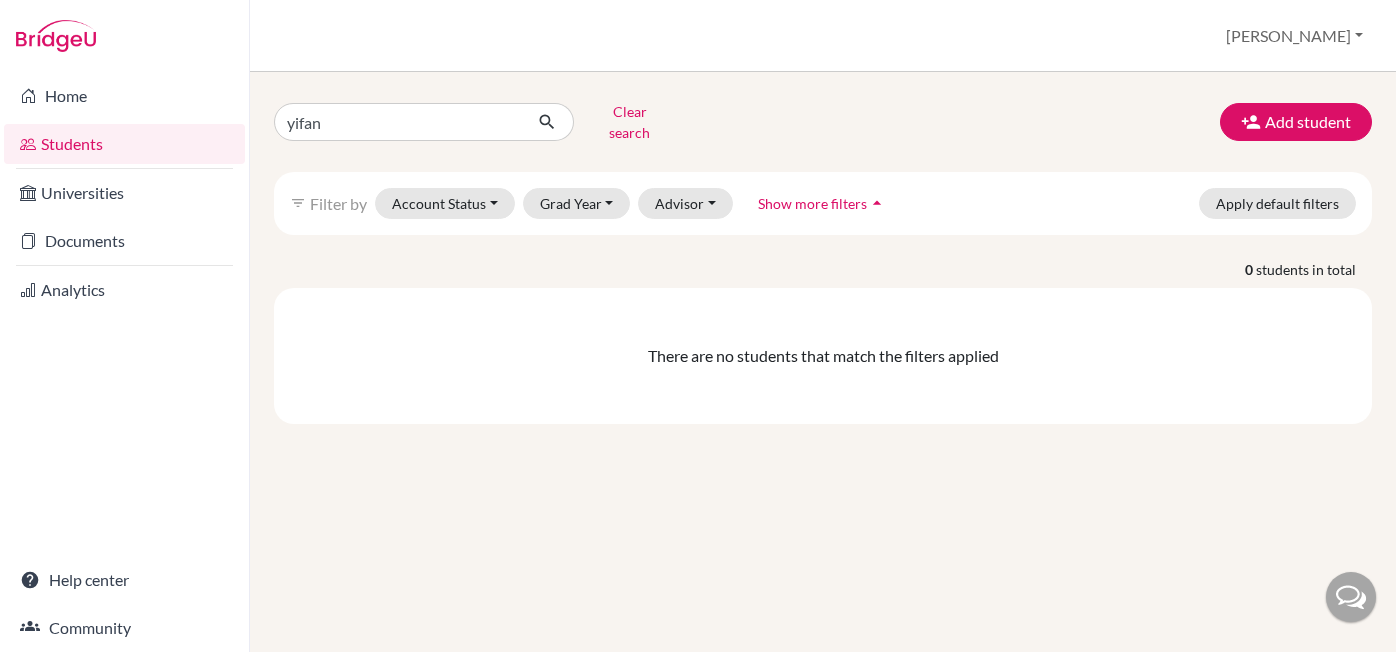 scroll, scrollTop: 0, scrollLeft: 0, axis: both 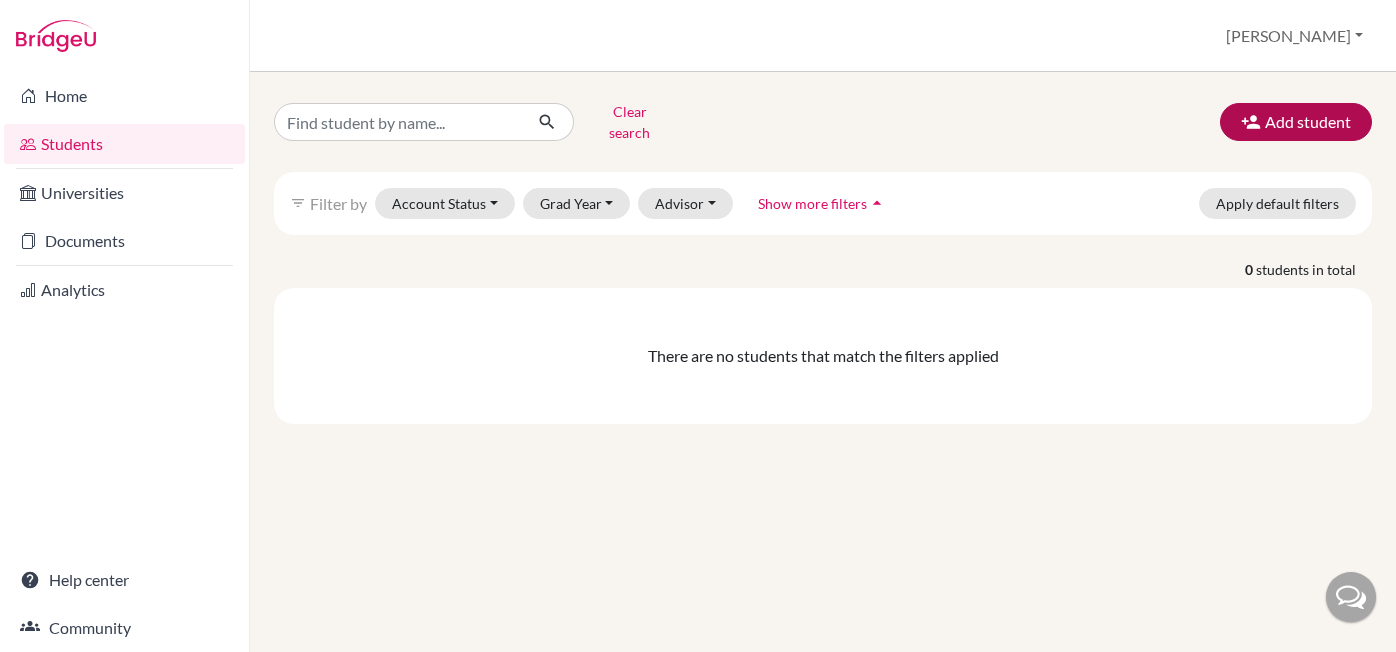 type 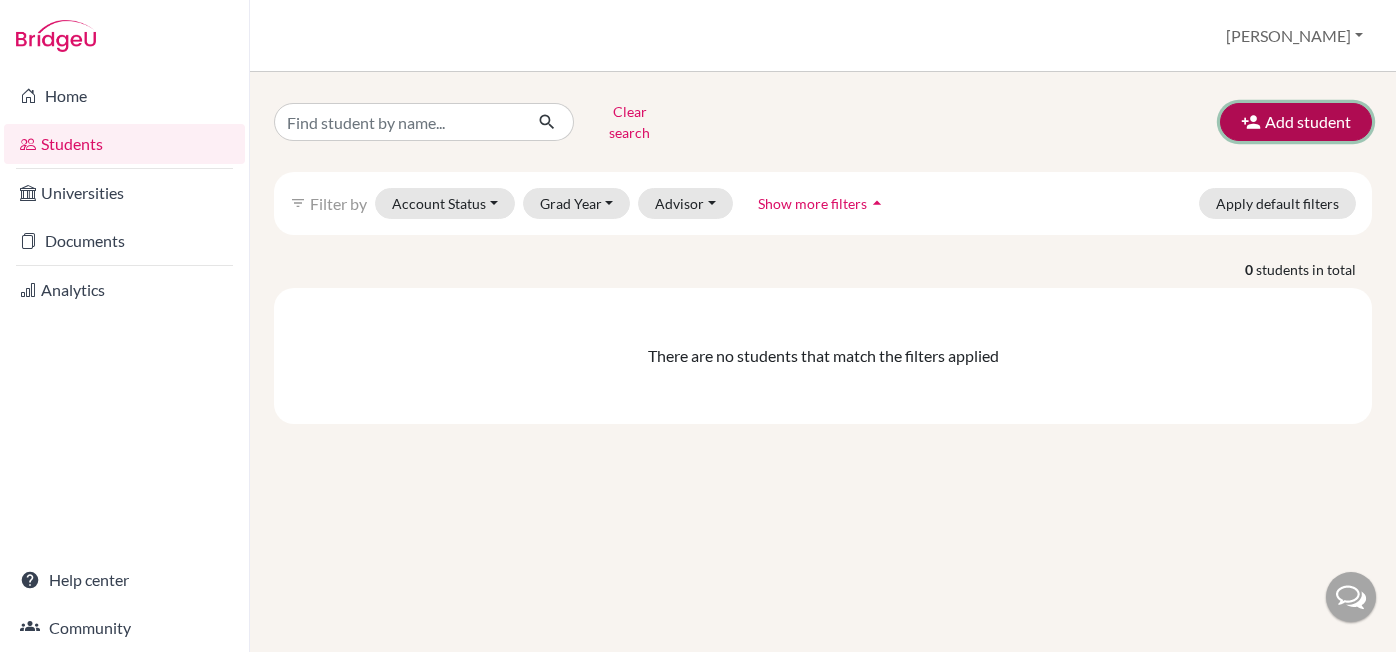 click on "Add student" at bounding box center [1296, 122] 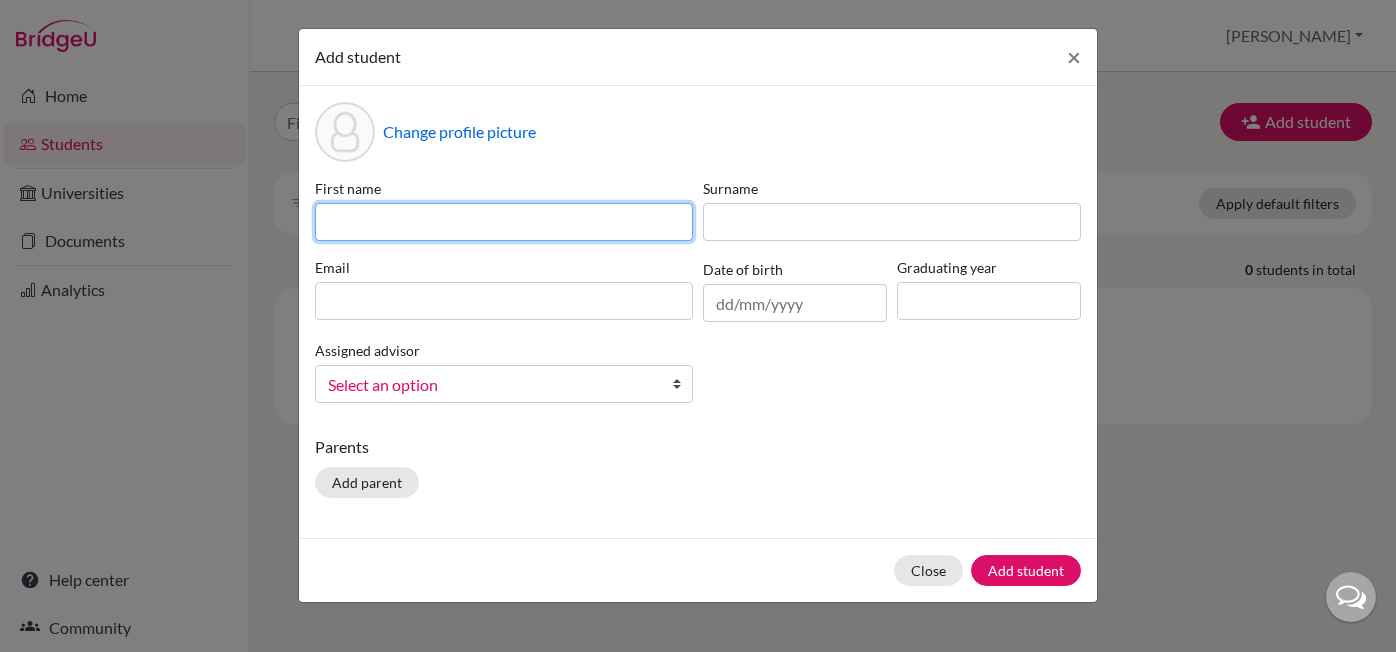 click at bounding box center (504, 222) 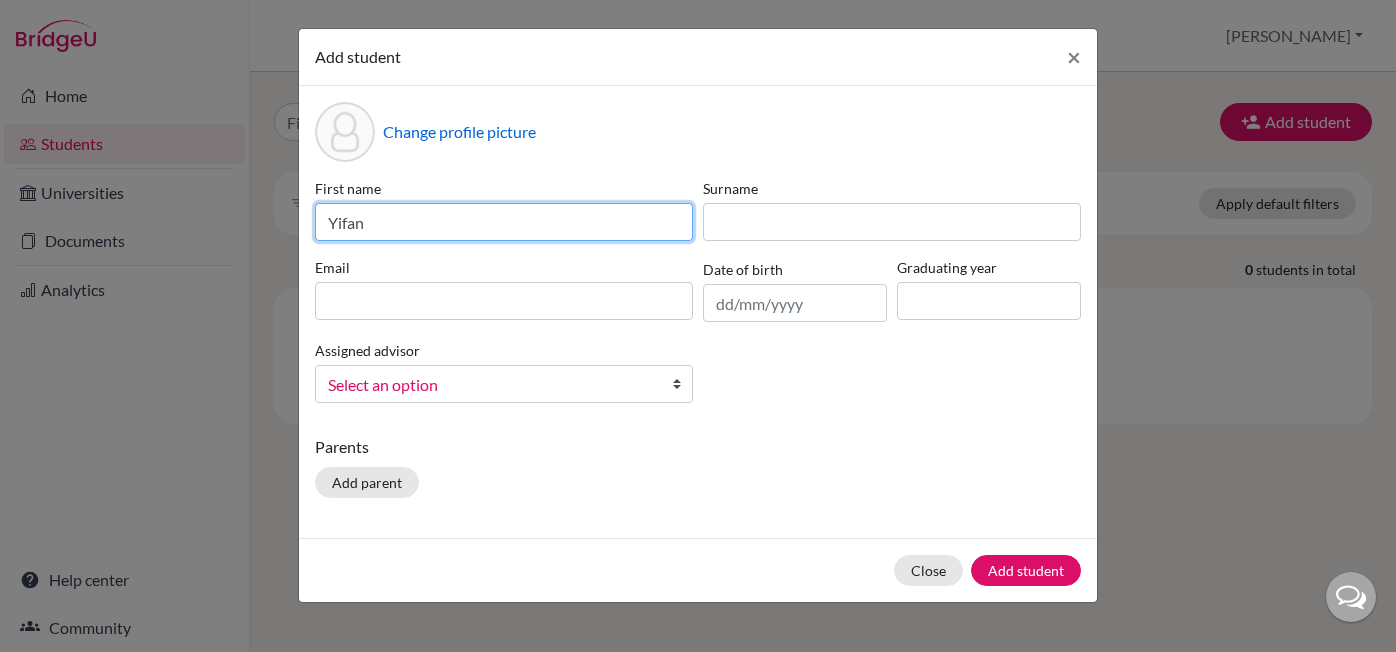 type on "Yifan" 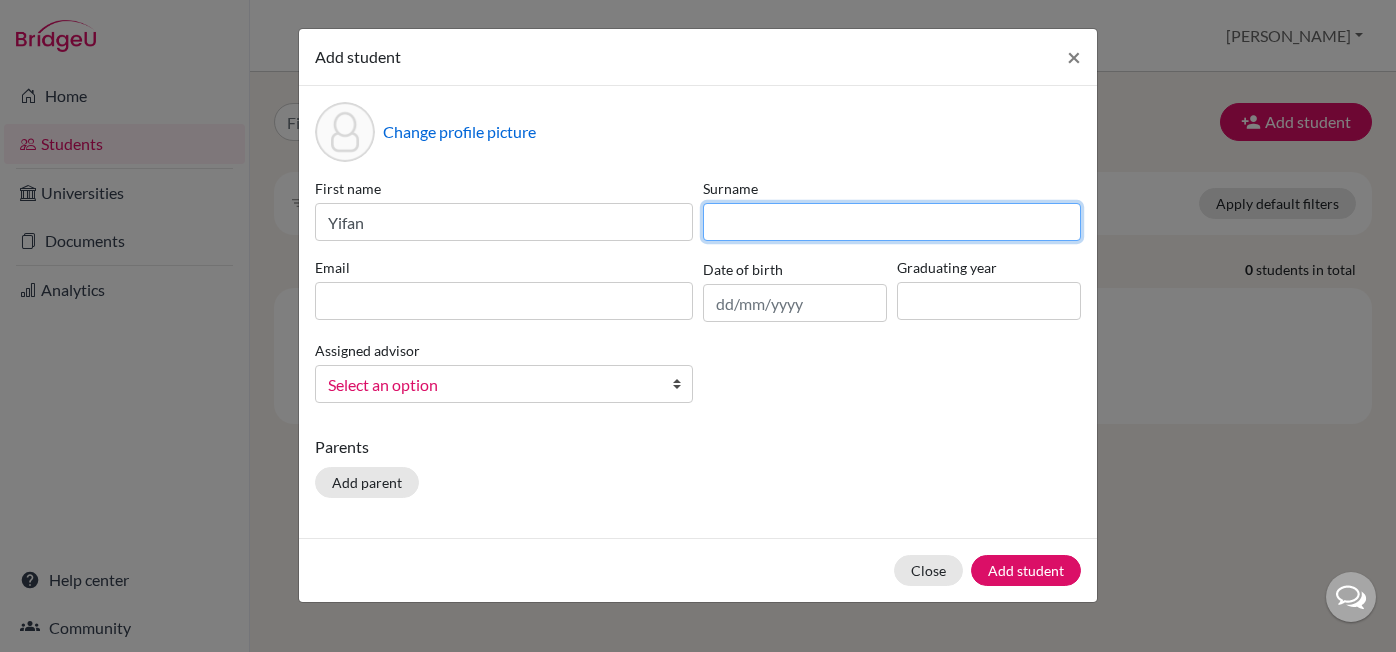 click at bounding box center [892, 222] 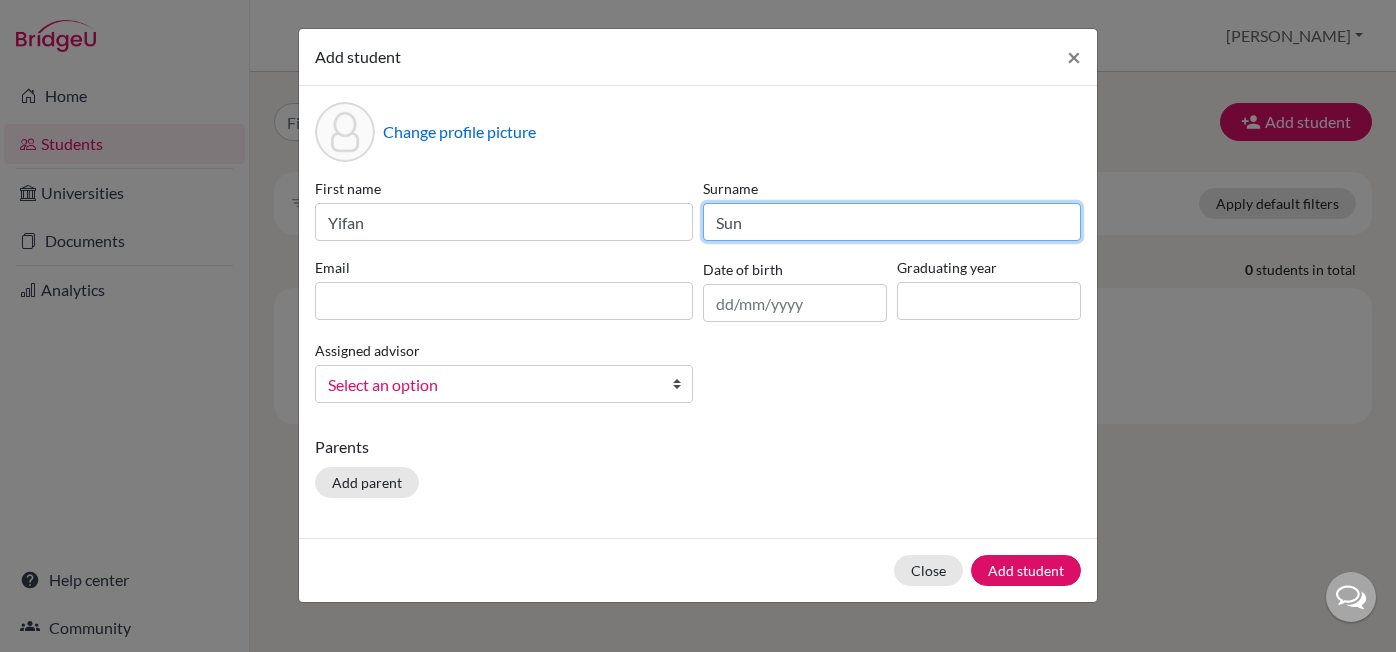 type on "Sun" 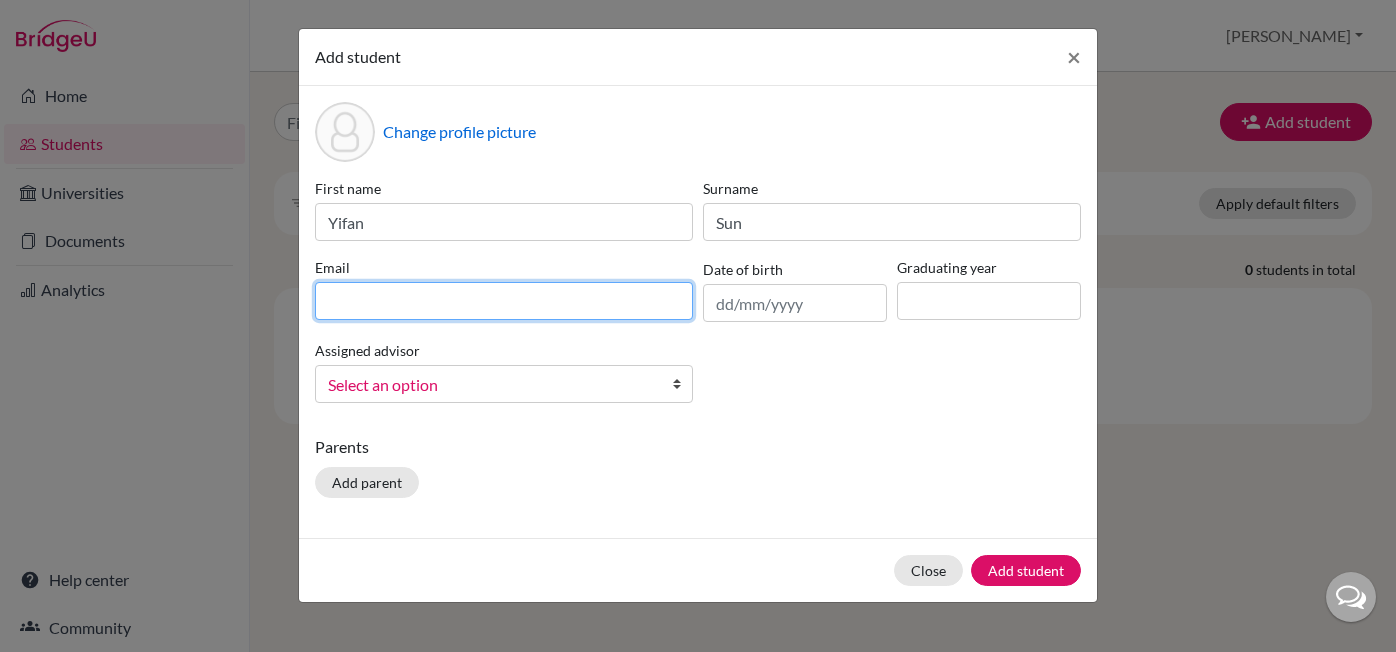 click at bounding box center [504, 301] 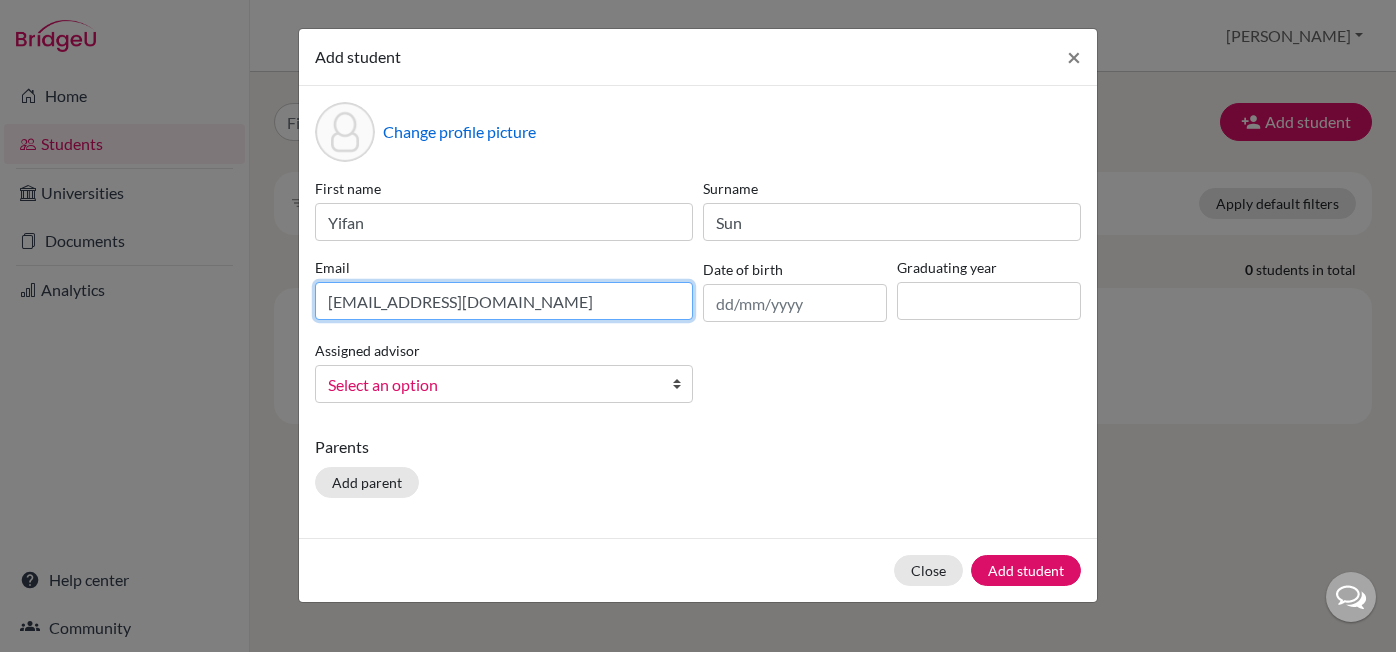 type on "syifan25ca@163.com" 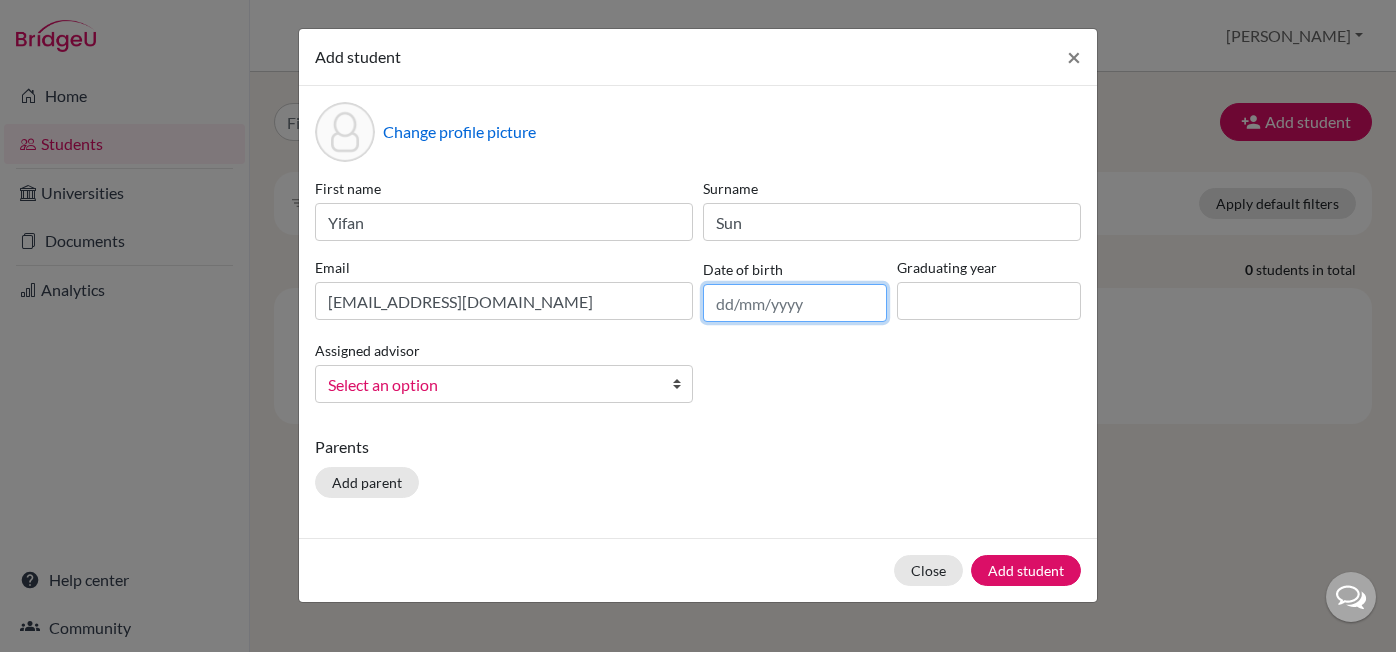 click at bounding box center [795, 303] 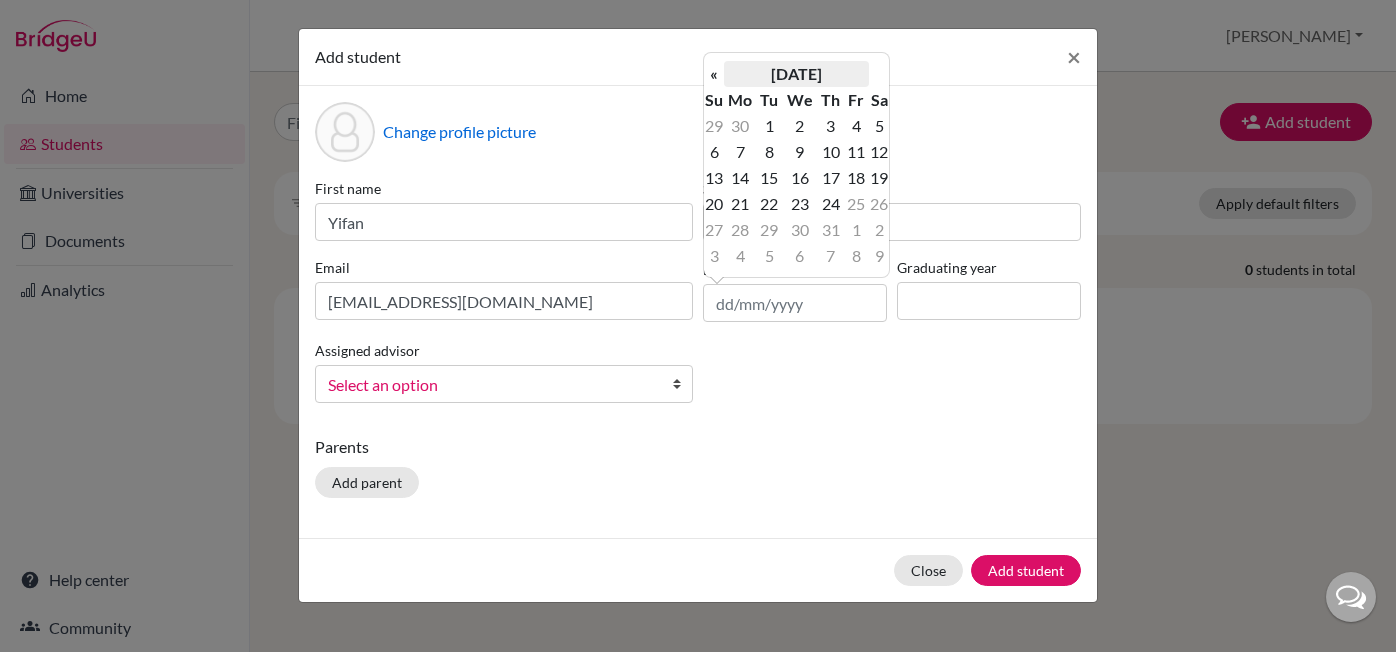 click on "July 2025" at bounding box center (796, 74) 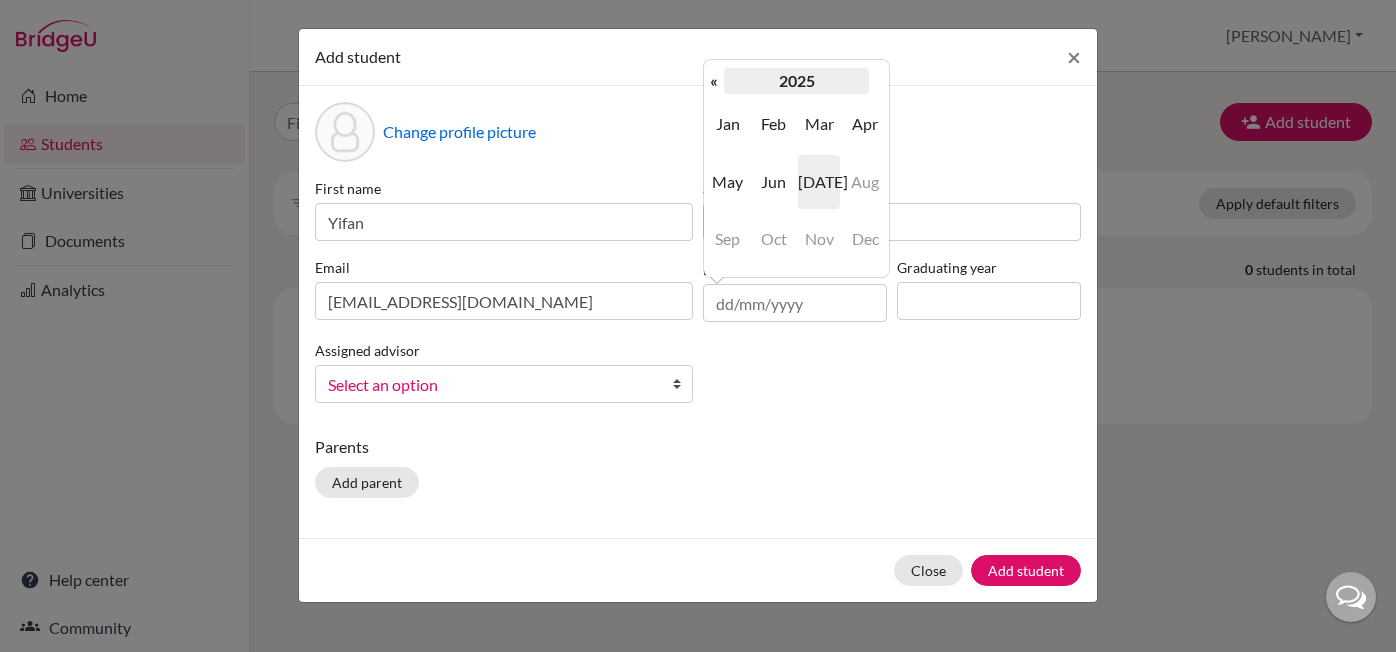 click on "2025" at bounding box center (796, 81) 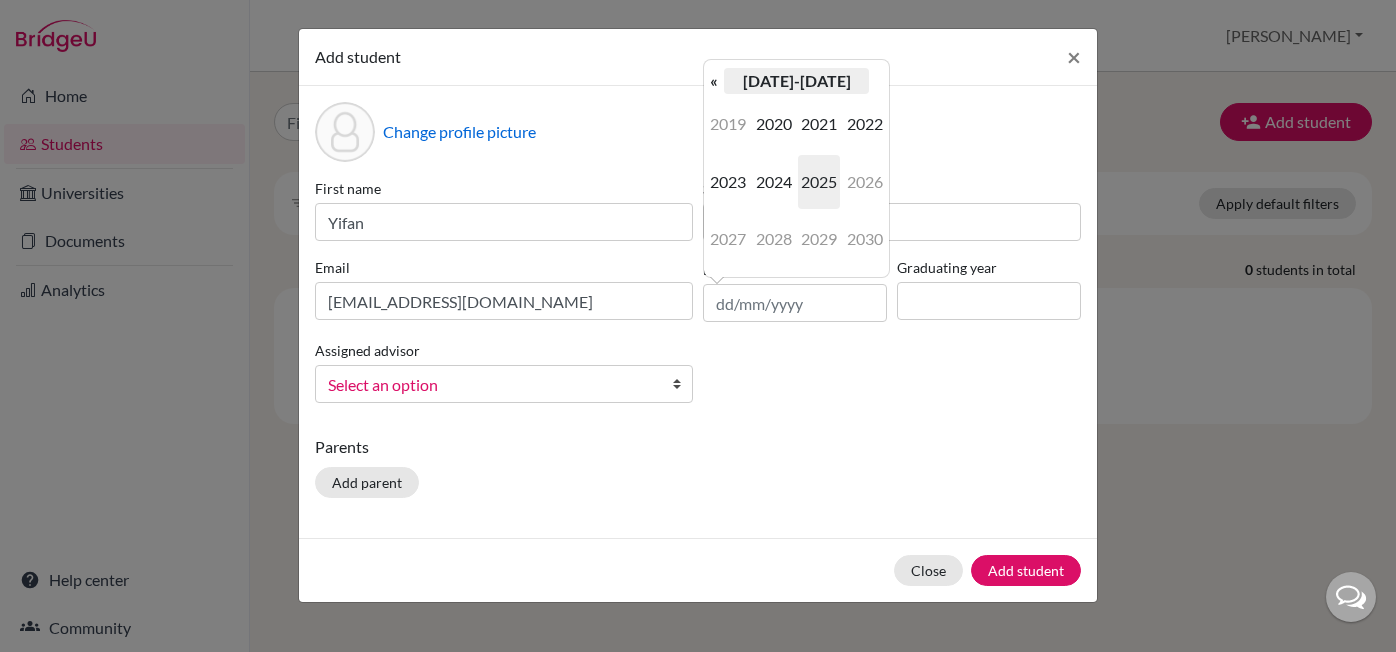 click on "2020-2029" at bounding box center (796, 81) 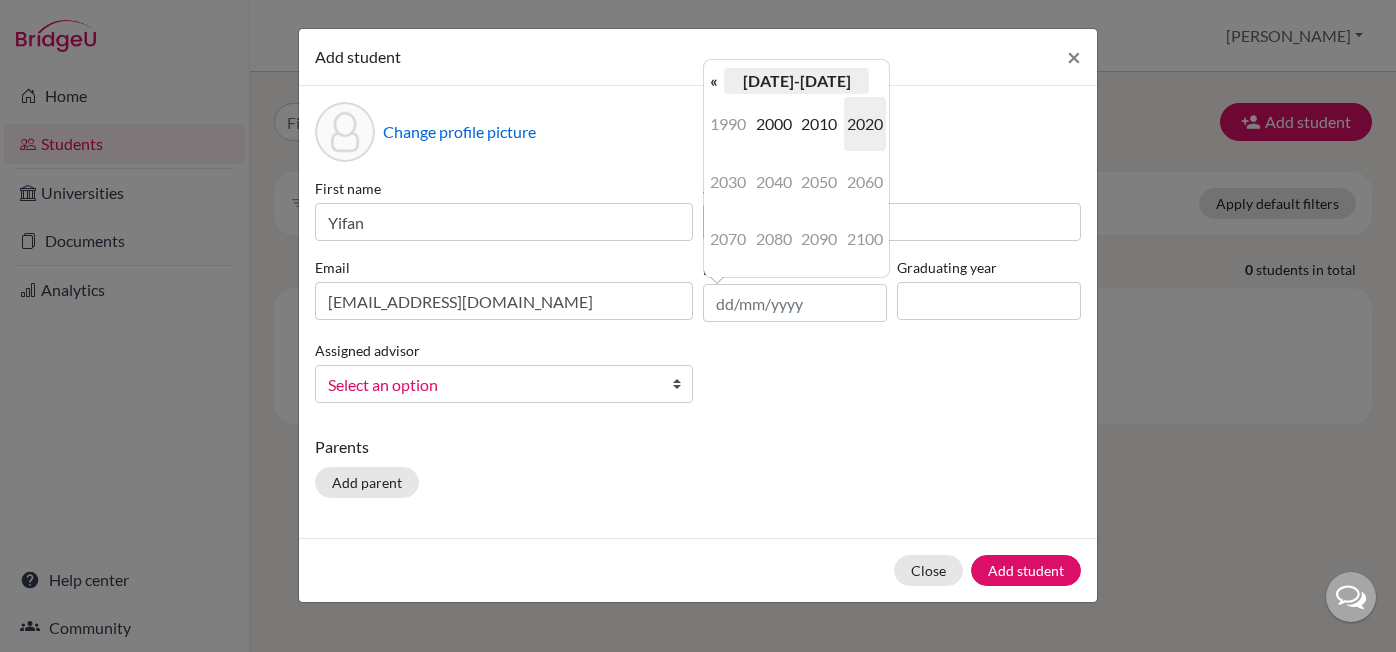 click on "2000-2090" at bounding box center (796, 81) 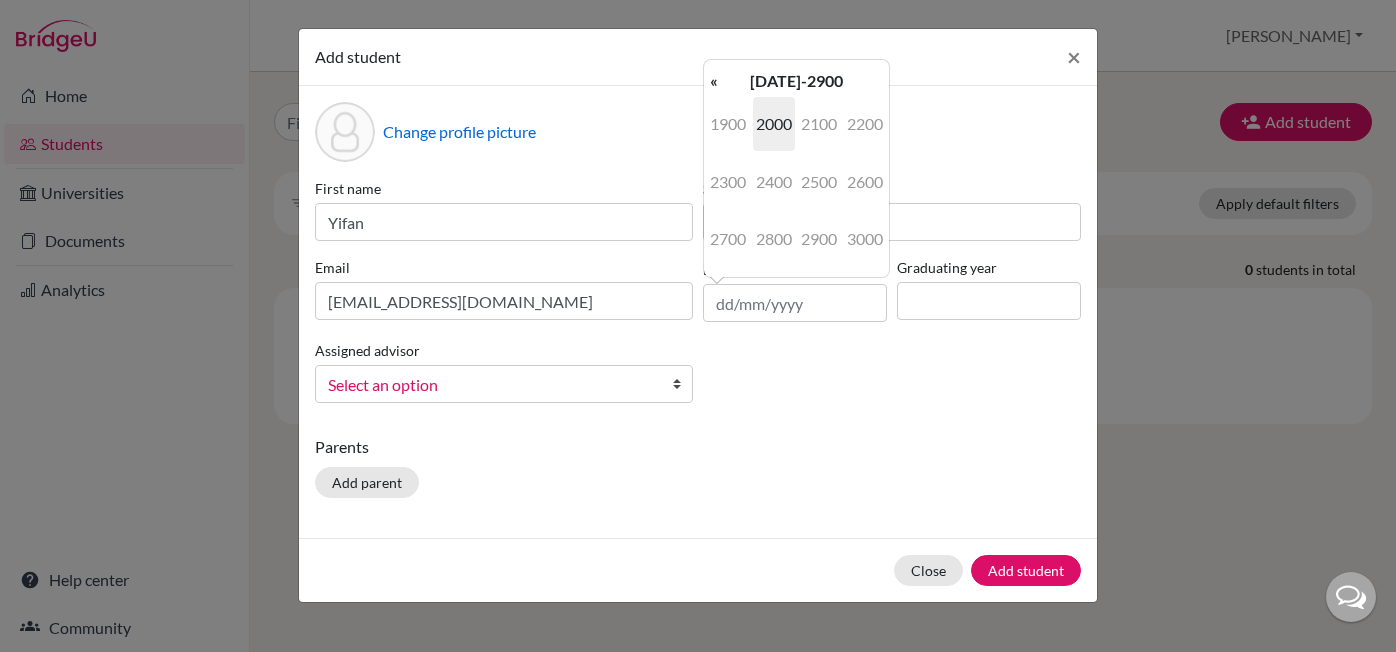 click on "2100" at bounding box center [819, 124] 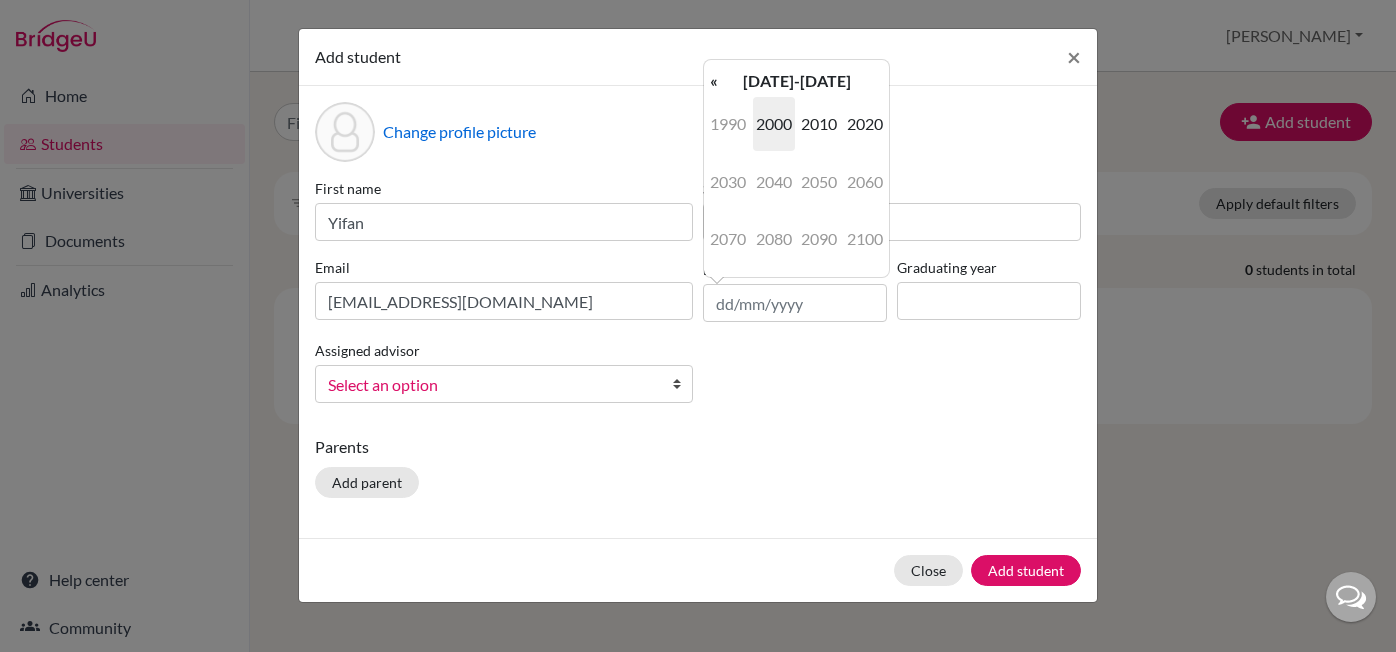 click on "2000" at bounding box center [774, 124] 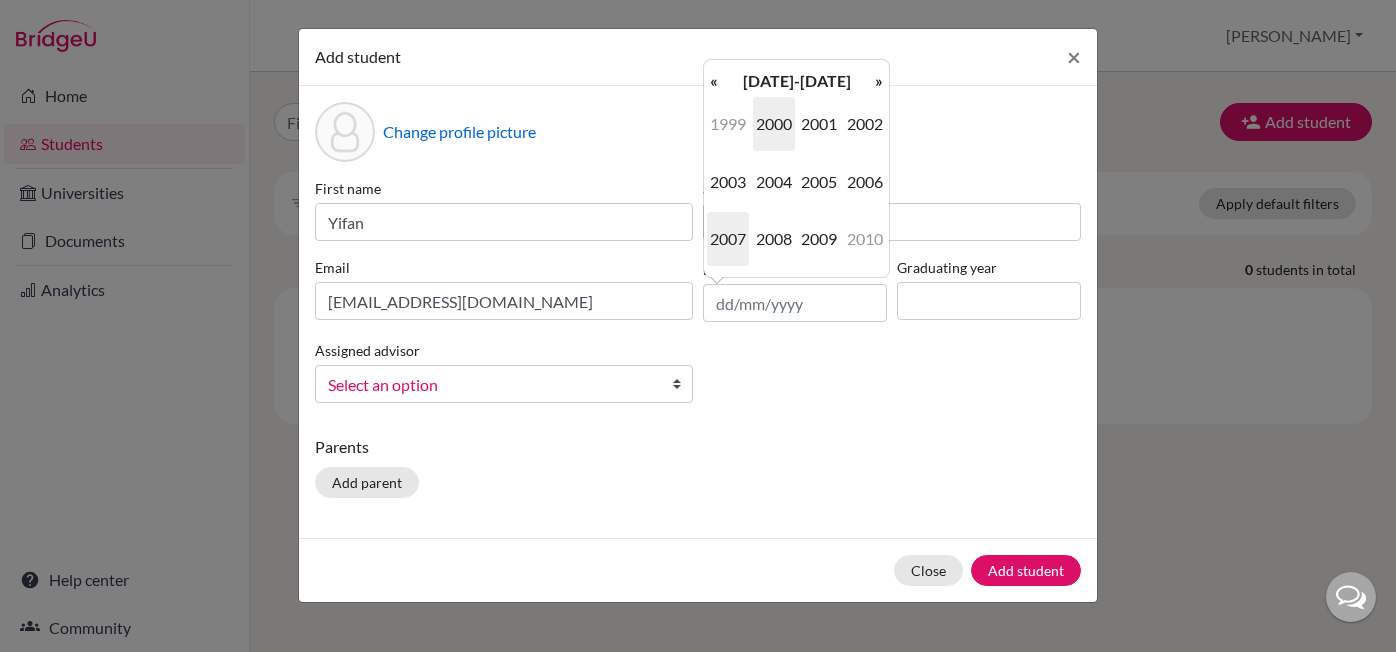 click on "2007" at bounding box center (728, 239) 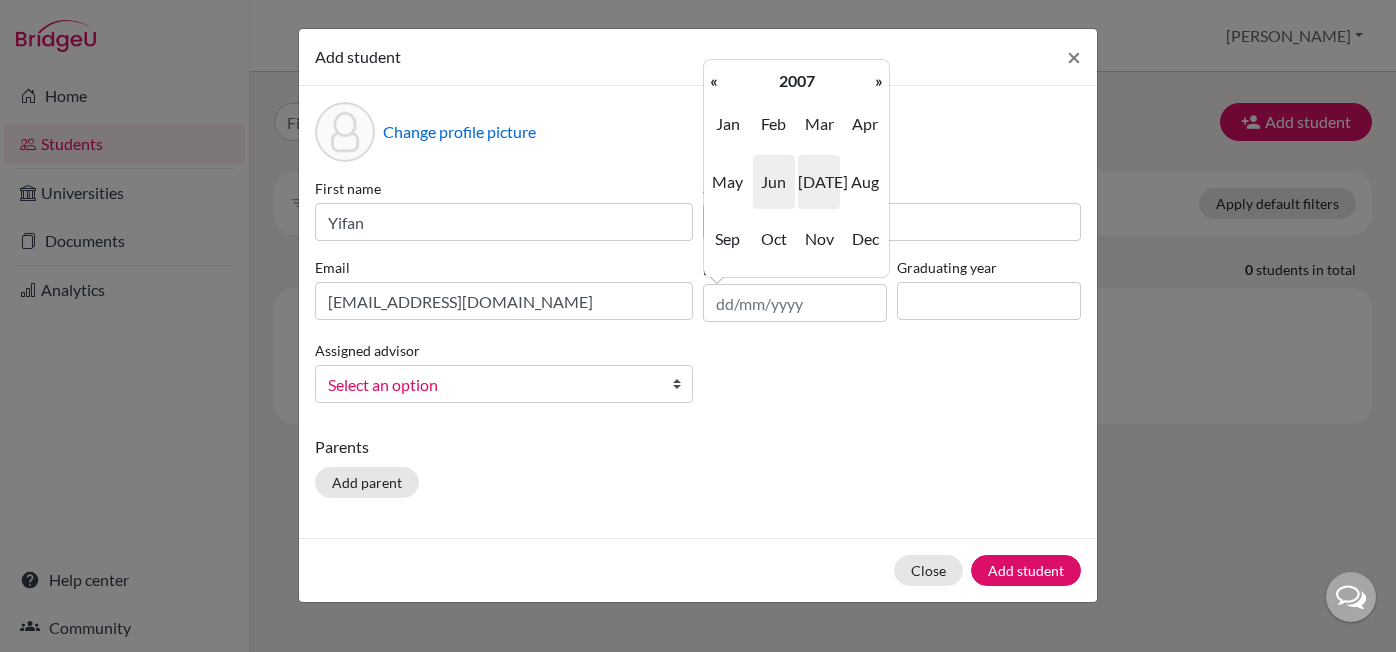 click on "Jun" at bounding box center (774, 182) 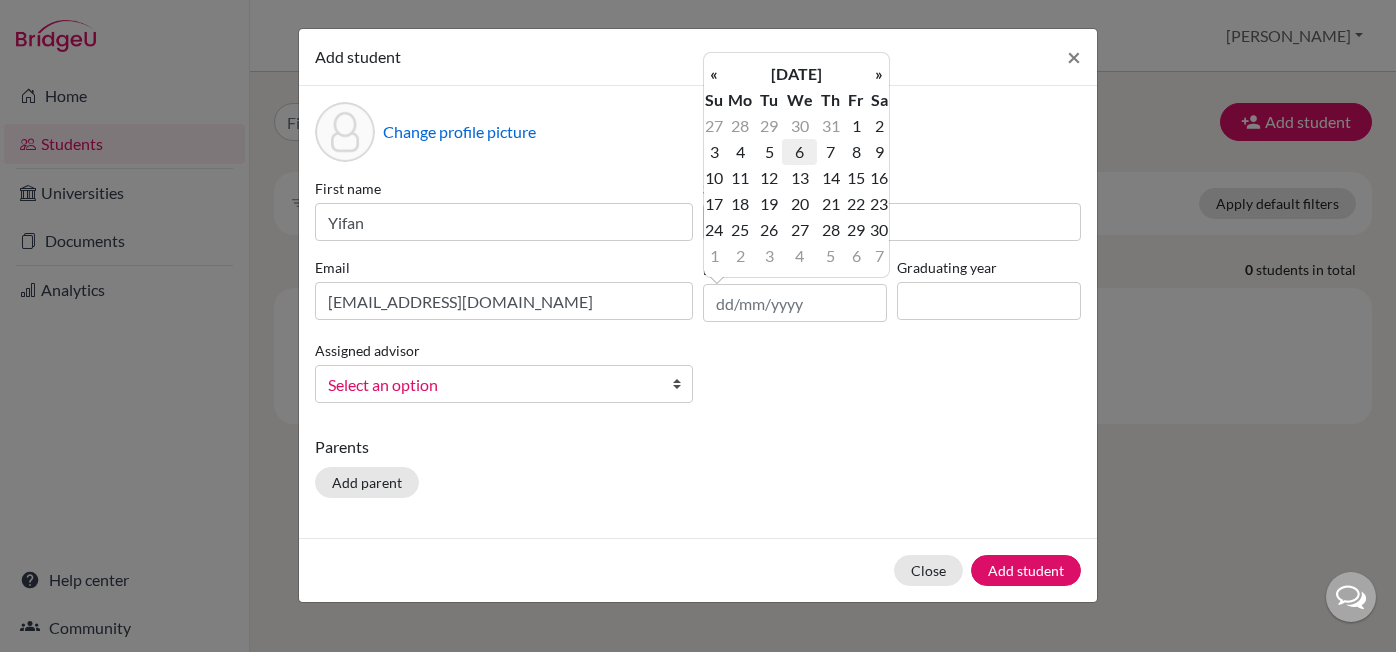 click on "6" at bounding box center [799, 152] 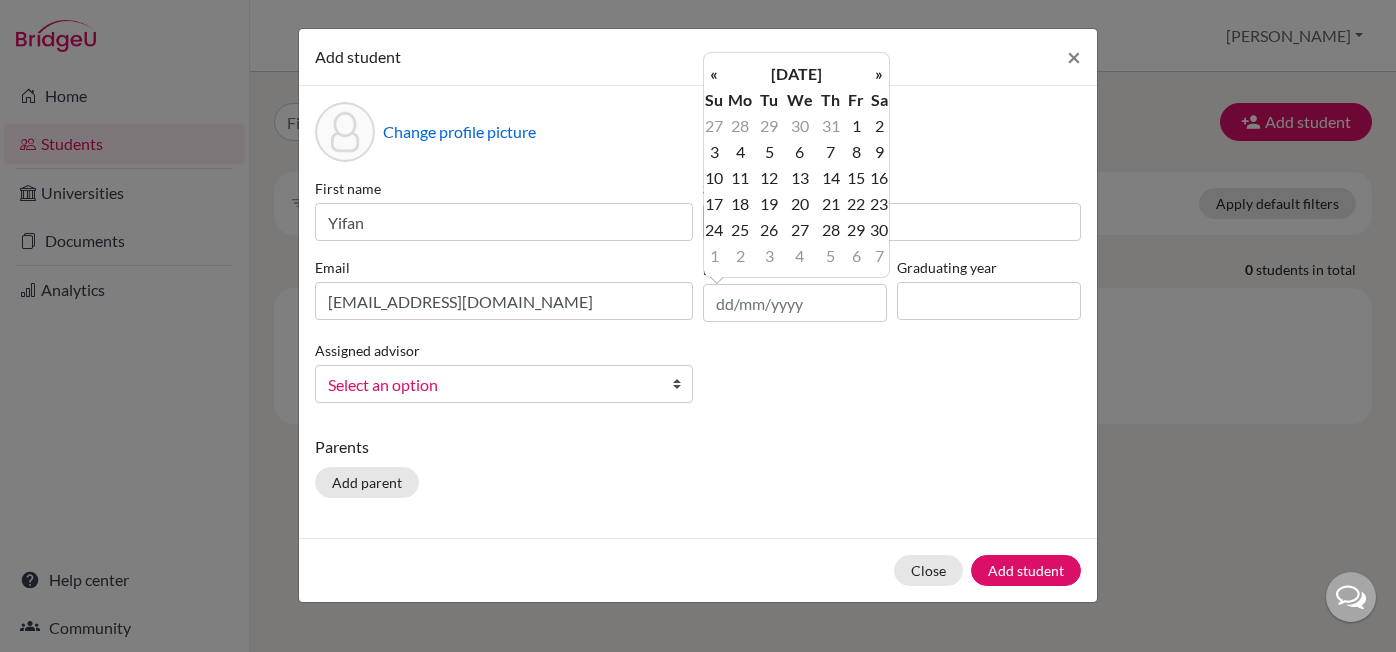 type on "06/06/2007" 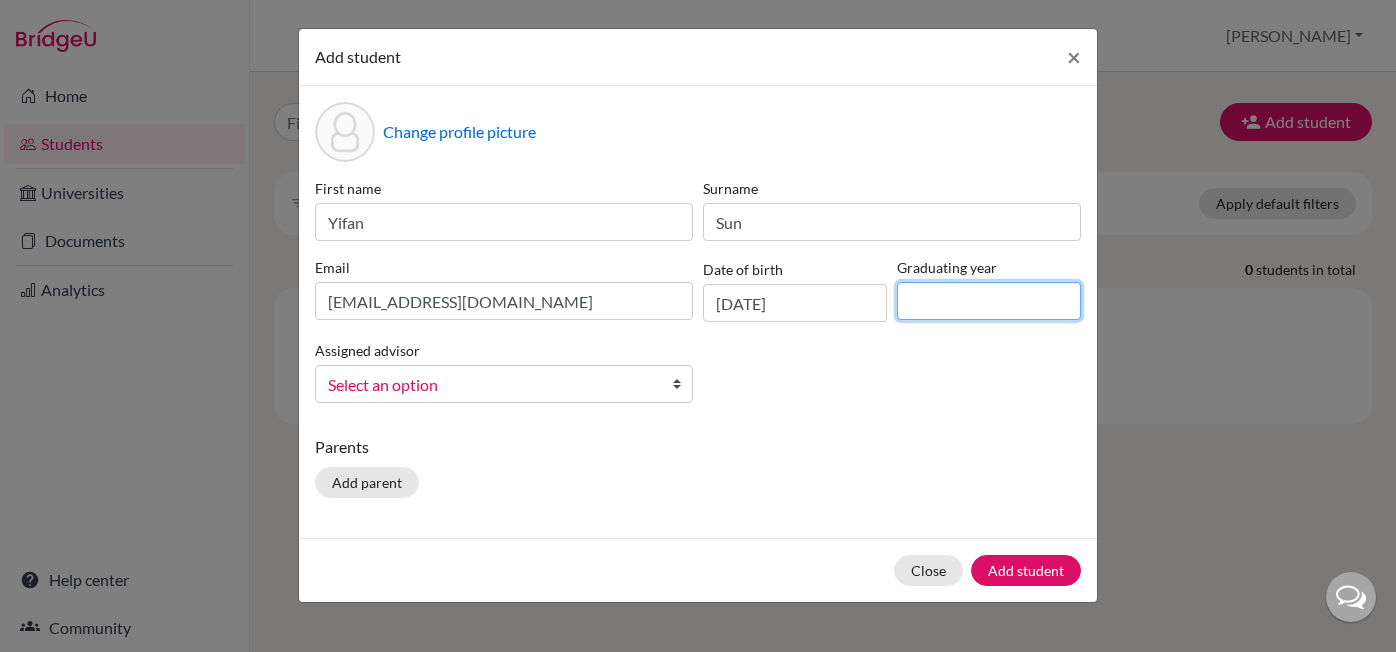 click at bounding box center (989, 301) 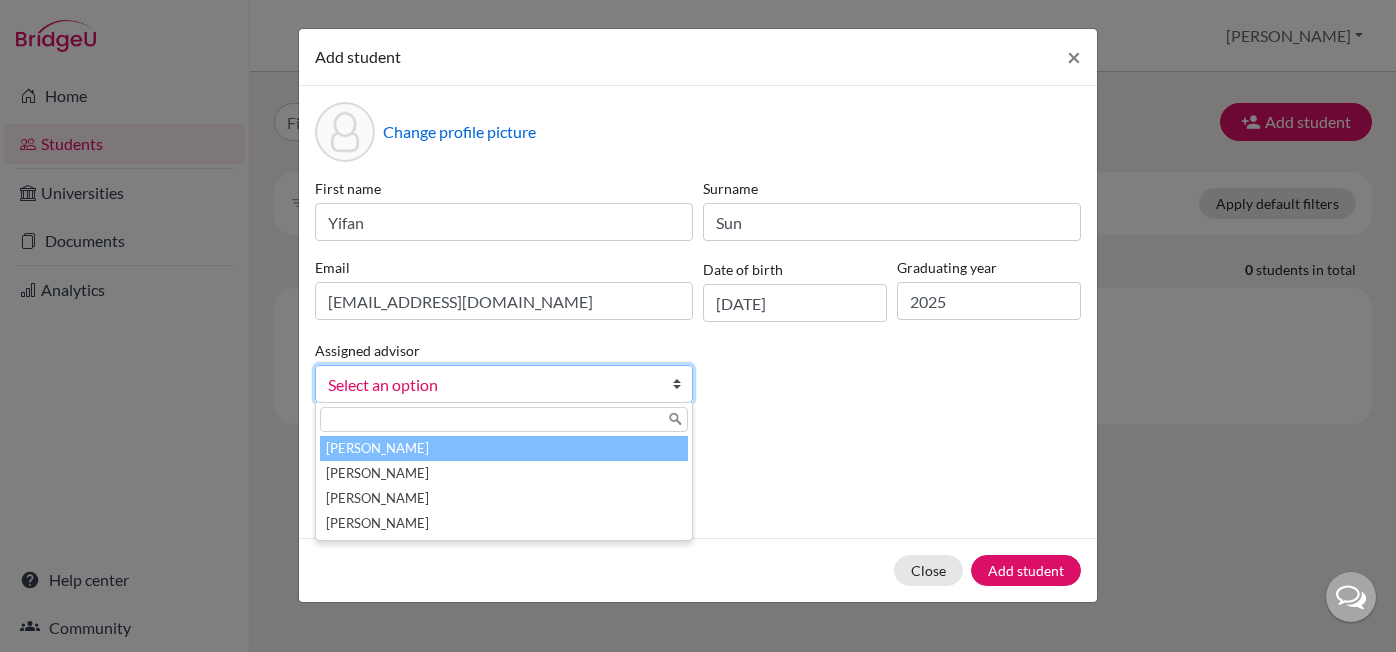 click on "Select an option" at bounding box center [504, 384] 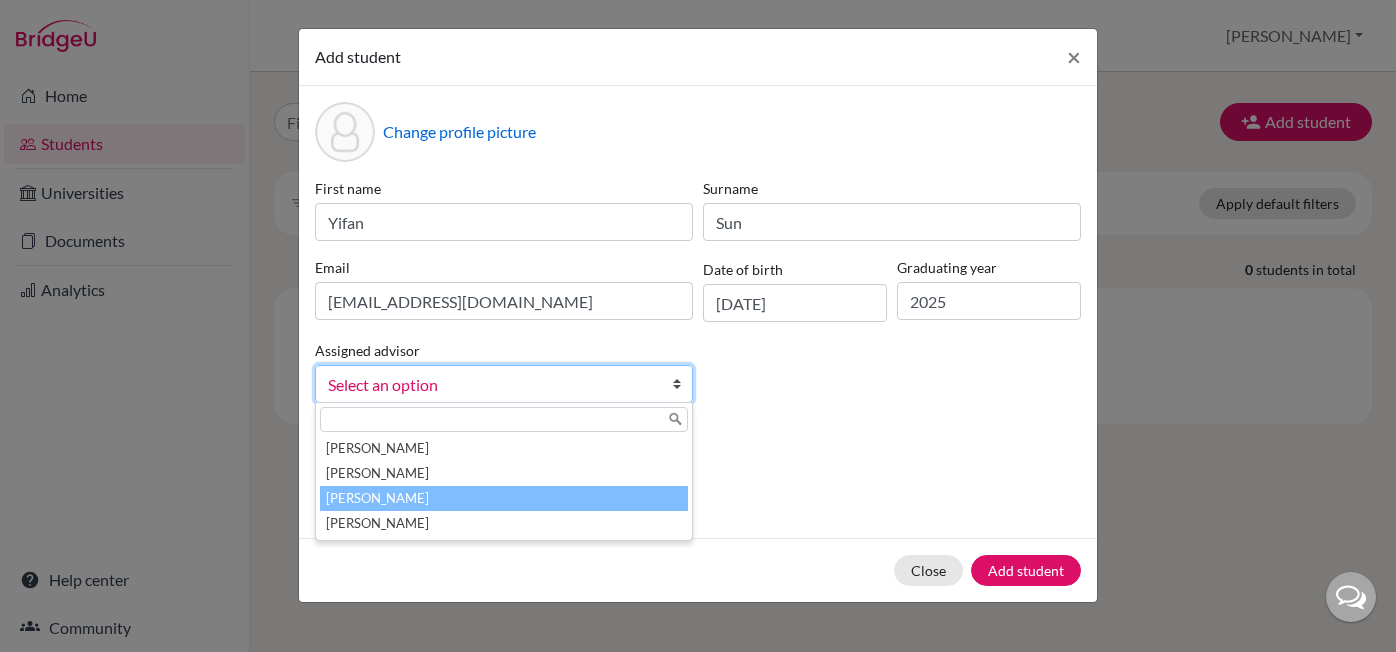 click on "Ma, Niki" at bounding box center (504, 498) 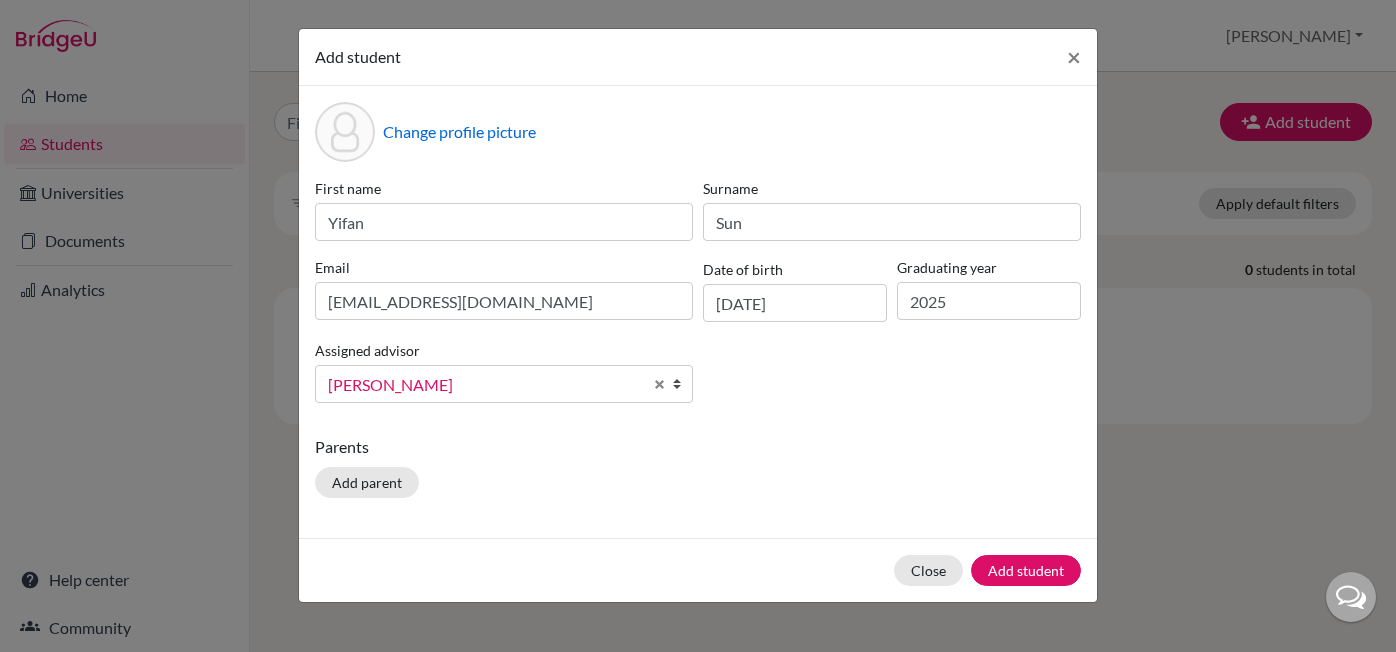 click on "Change profile picture First name Yifan Surname Sun Email syifan25ca@163.com Date of birth 06/06/2007 Graduating year 2025 Assigned advisor Kim, Sunny Lee, Rebecca Ma, Niki Whitt, Anna
Ma, Niki
Kim, Sunny Lee, Rebecca Ma, Niki Whitt, Anna
Parents Add parent" at bounding box center (698, 312) 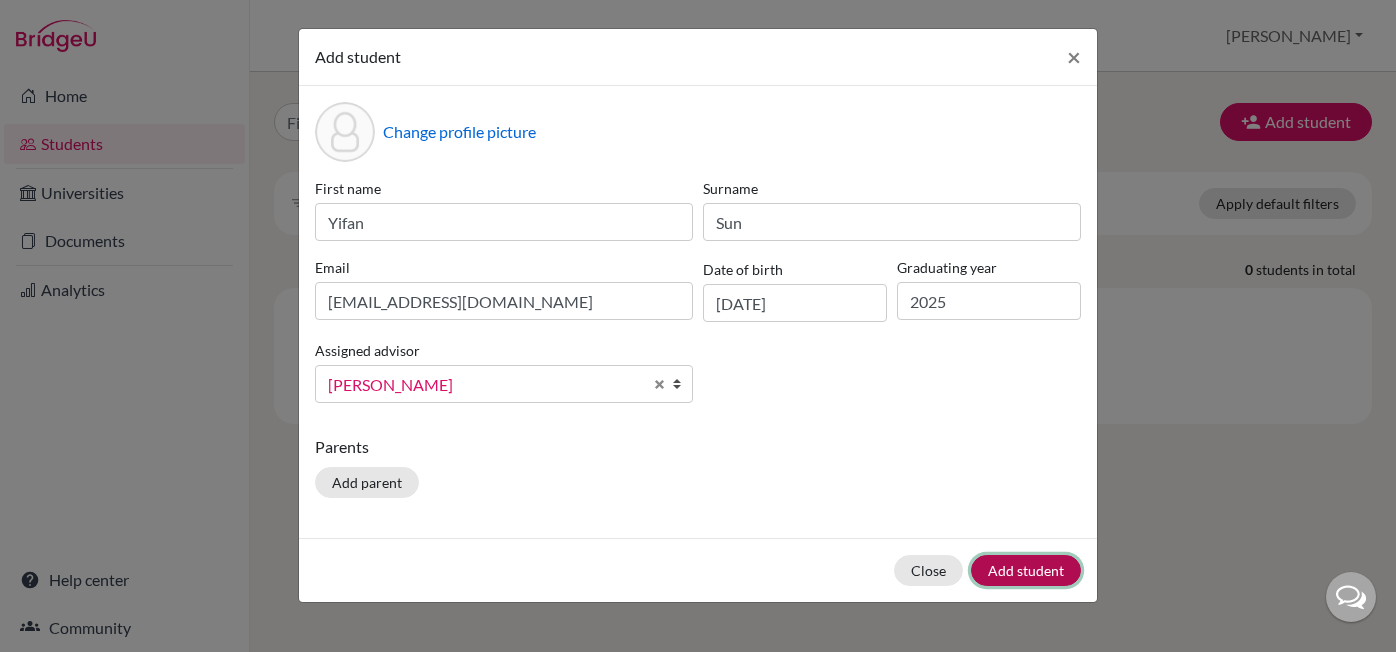 click on "Add student" at bounding box center (1026, 570) 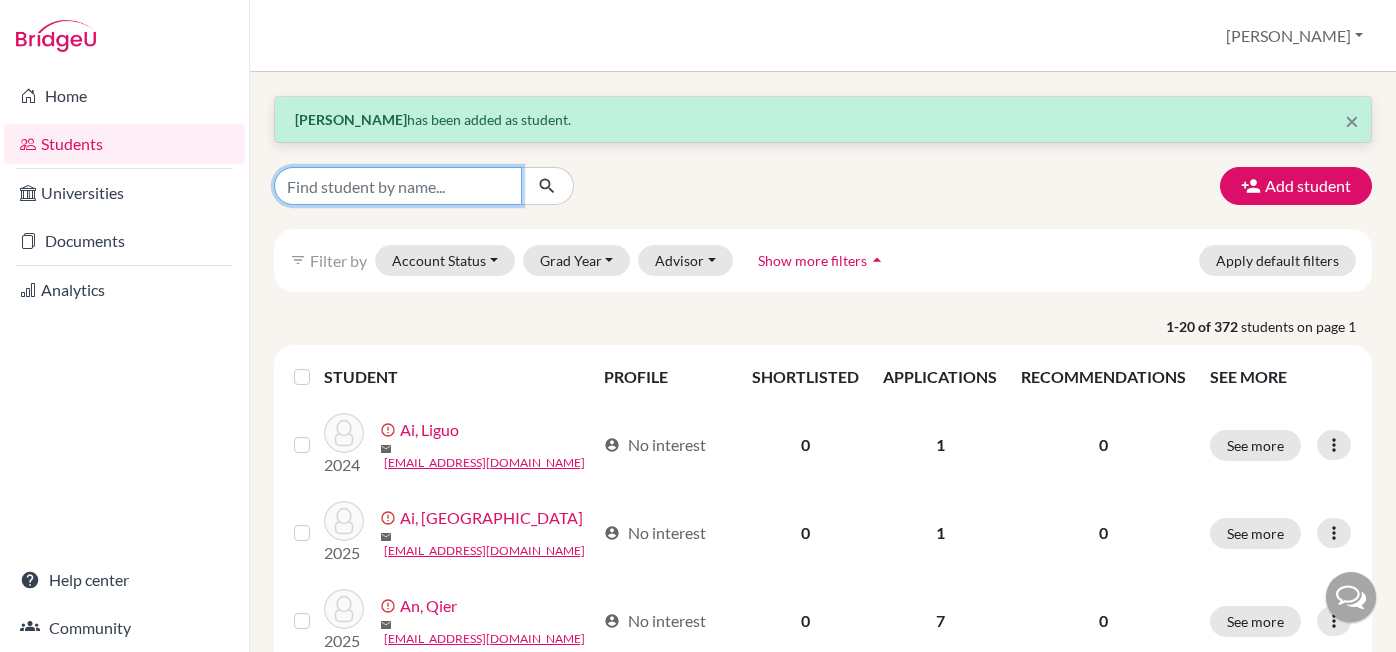 click at bounding box center [398, 186] 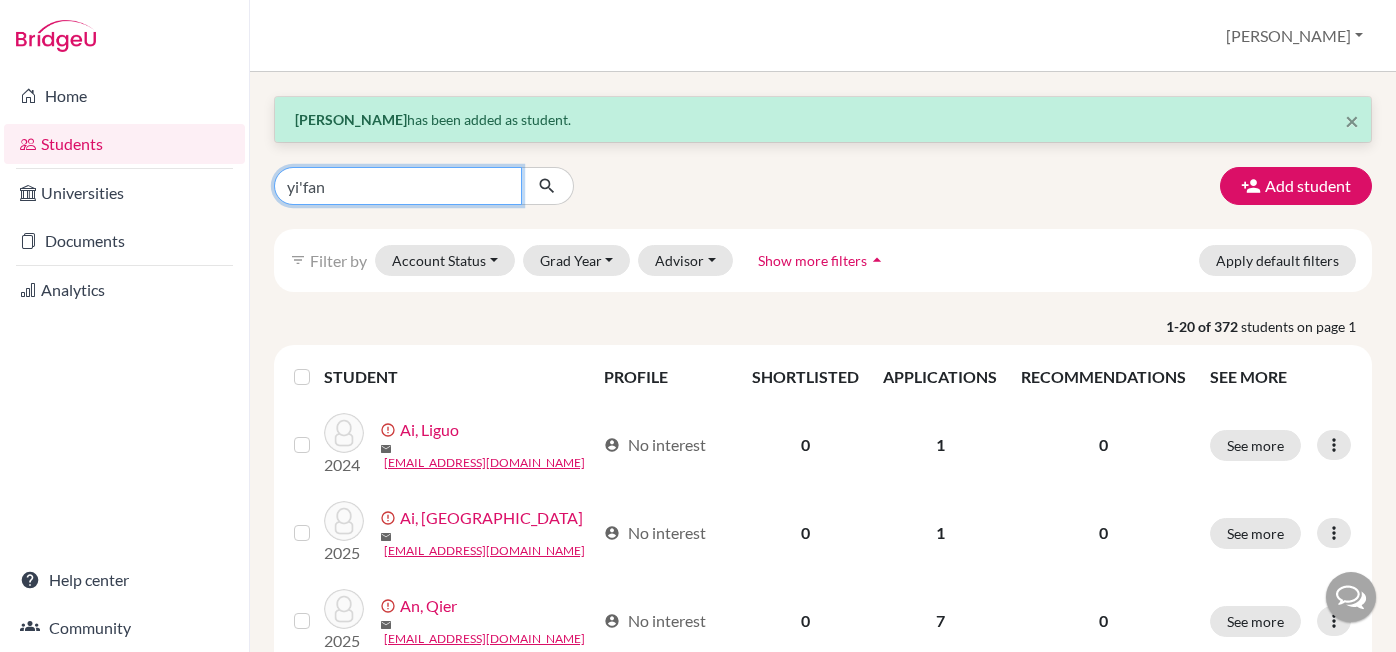 type on "yifan" 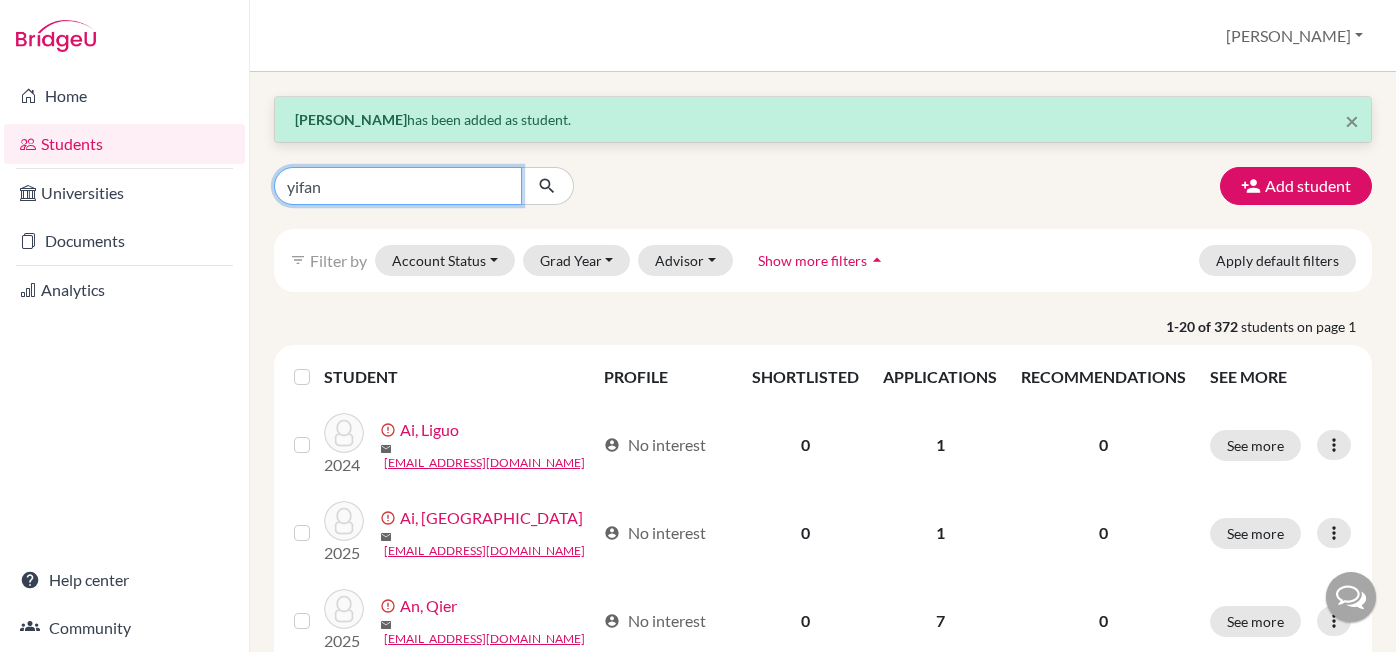 click at bounding box center (547, 186) 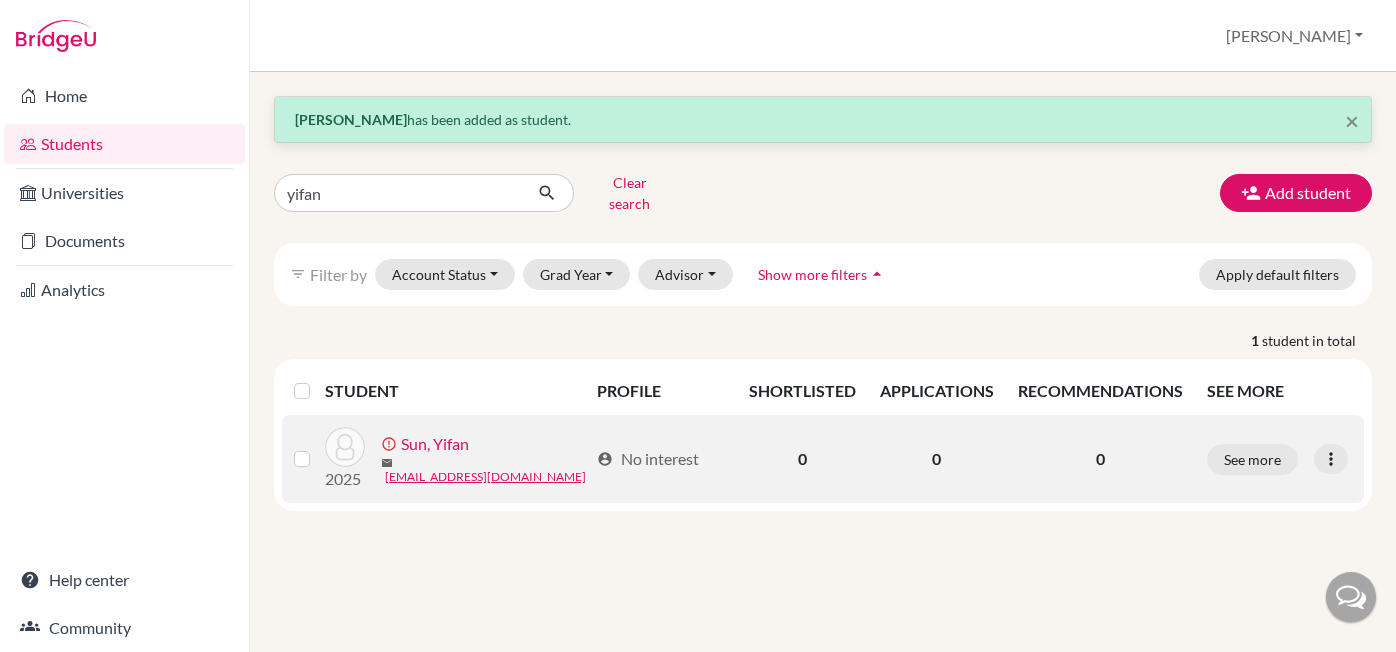 click on "Sun, Yifan" at bounding box center [435, 444] 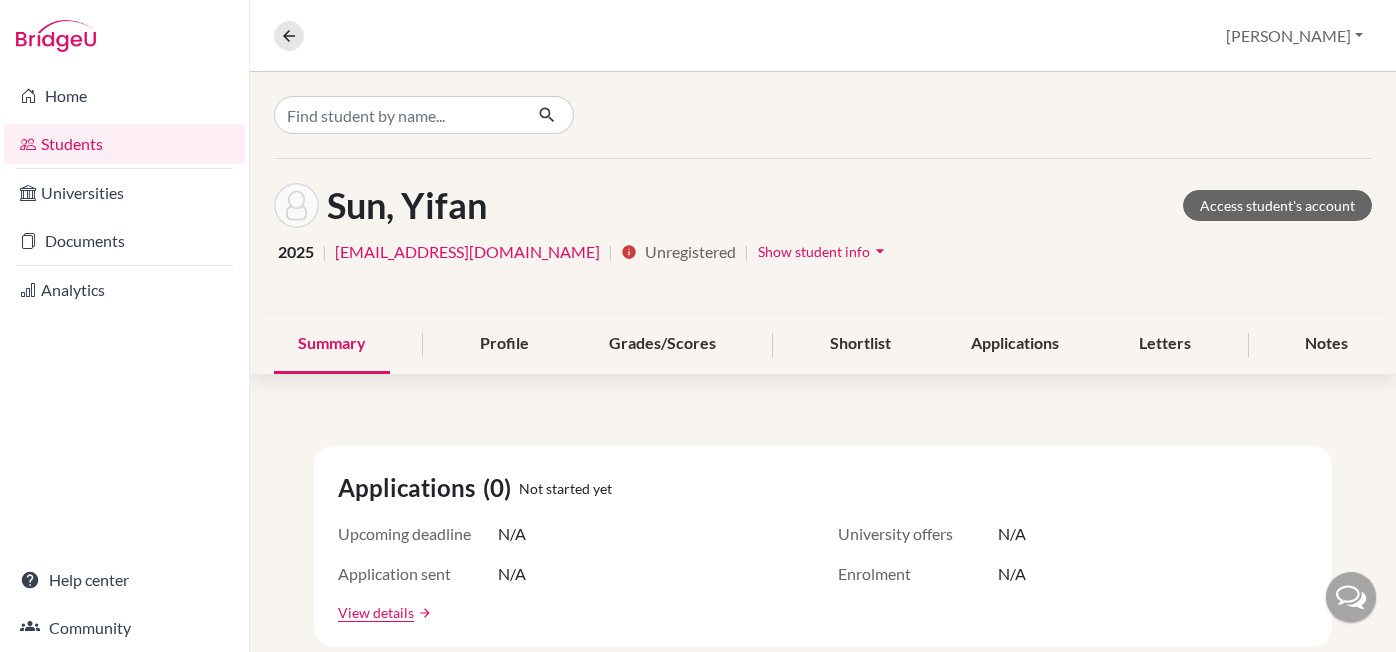 click 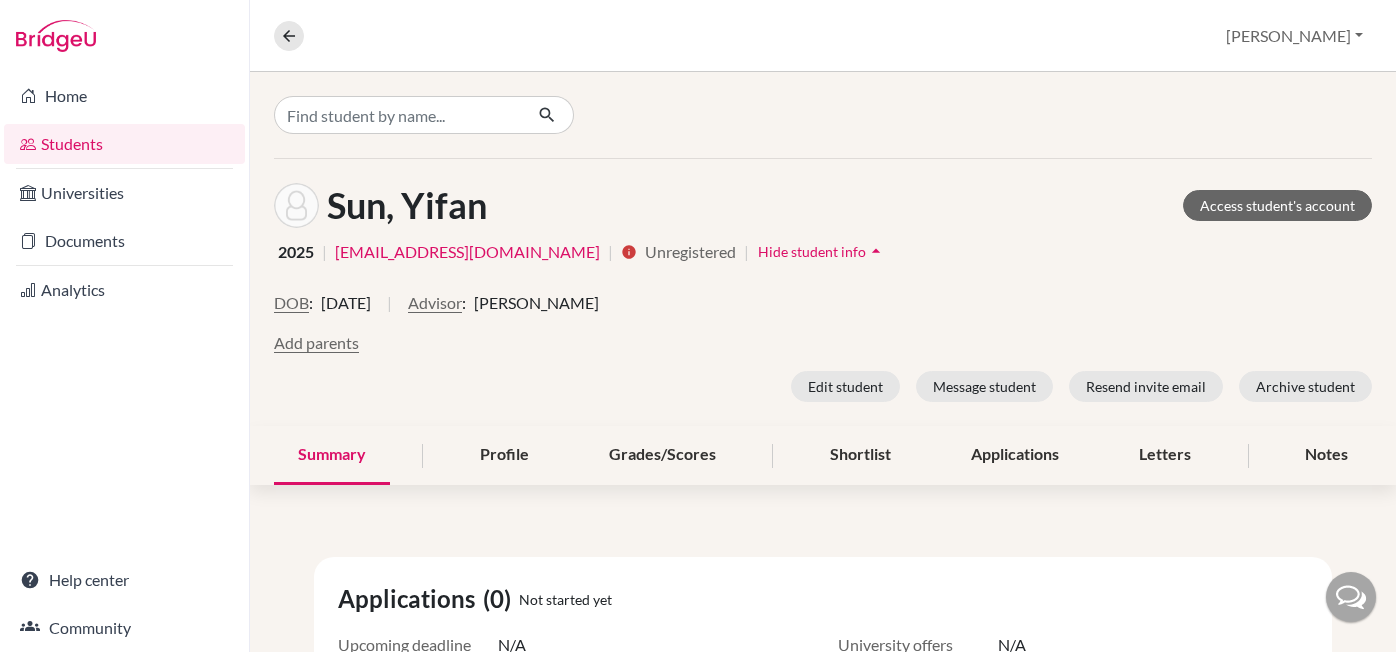 click on "arrow_drop_up" at bounding box center [876, 251] 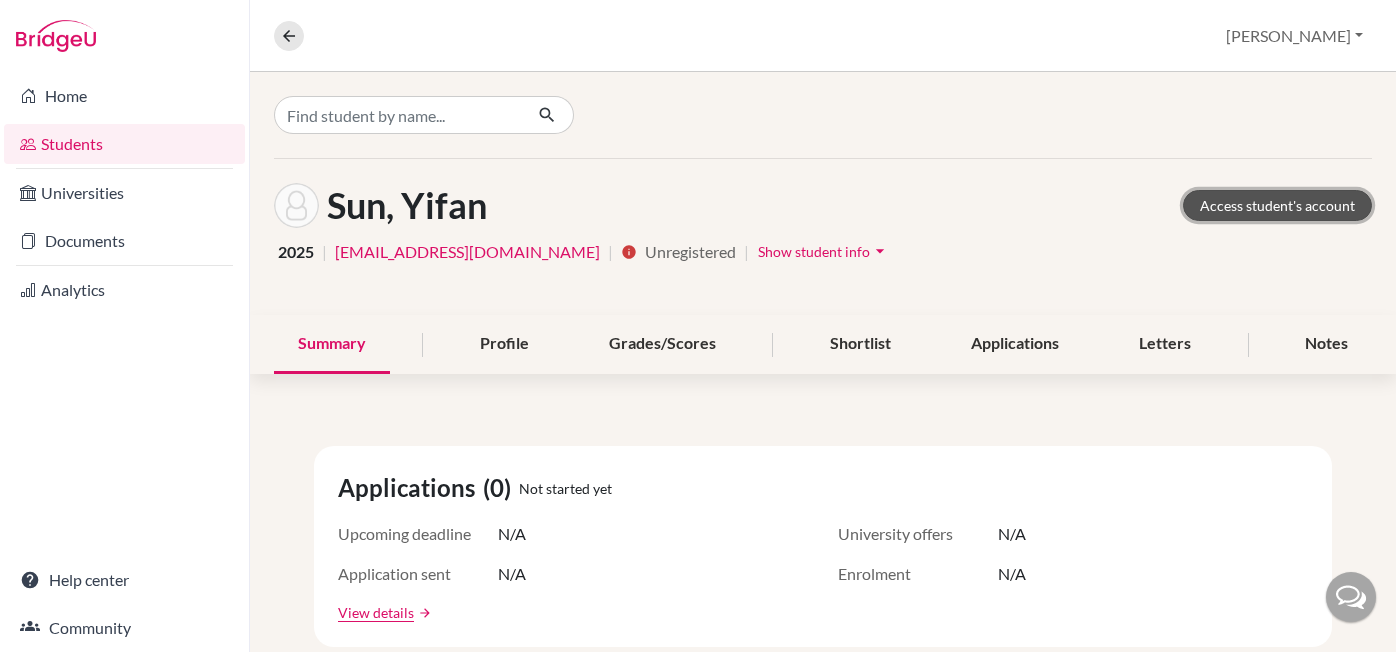 click on "Access student's account" at bounding box center [1277, 205] 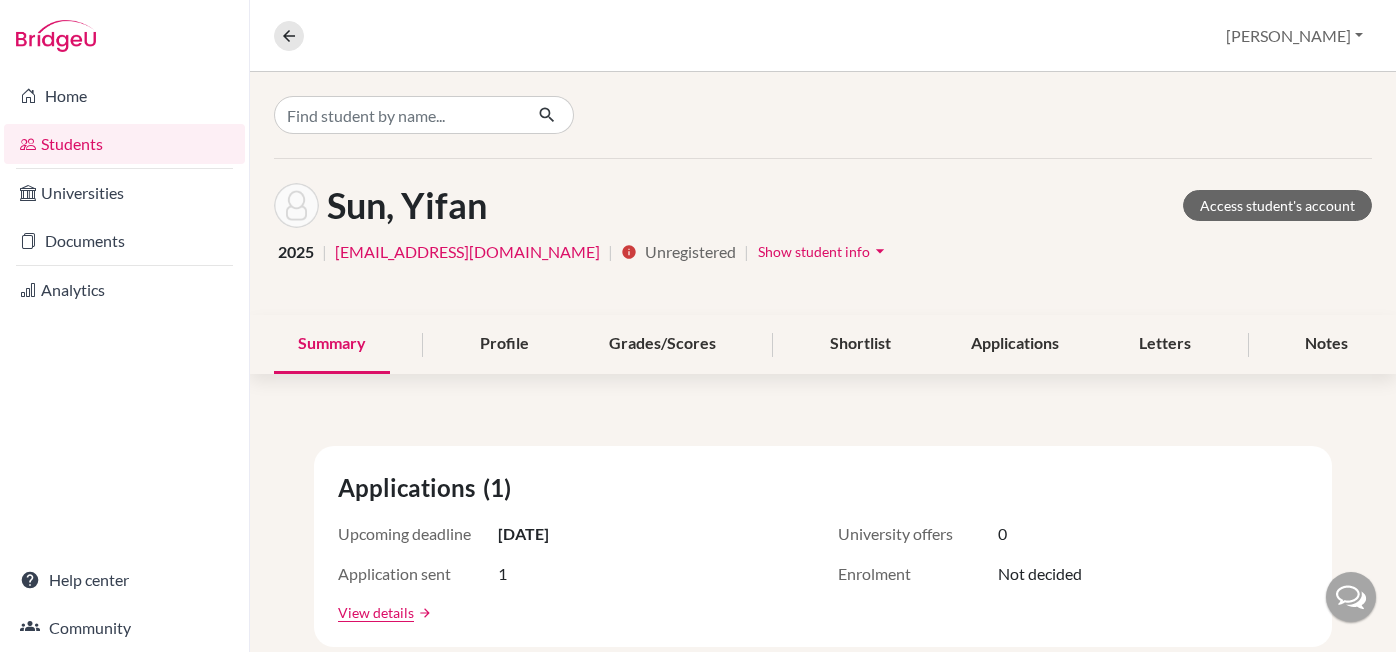 scroll, scrollTop: 0, scrollLeft: 0, axis: both 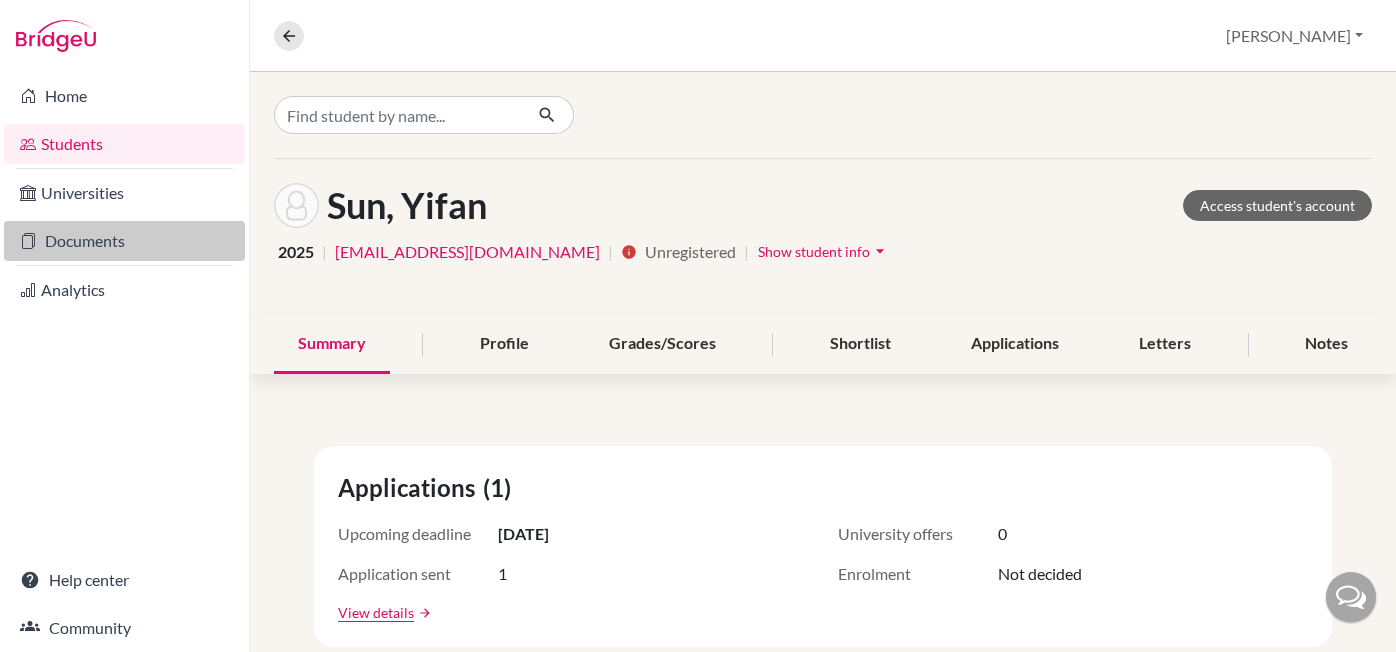 click on "Documents" at bounding box center [124, 241] 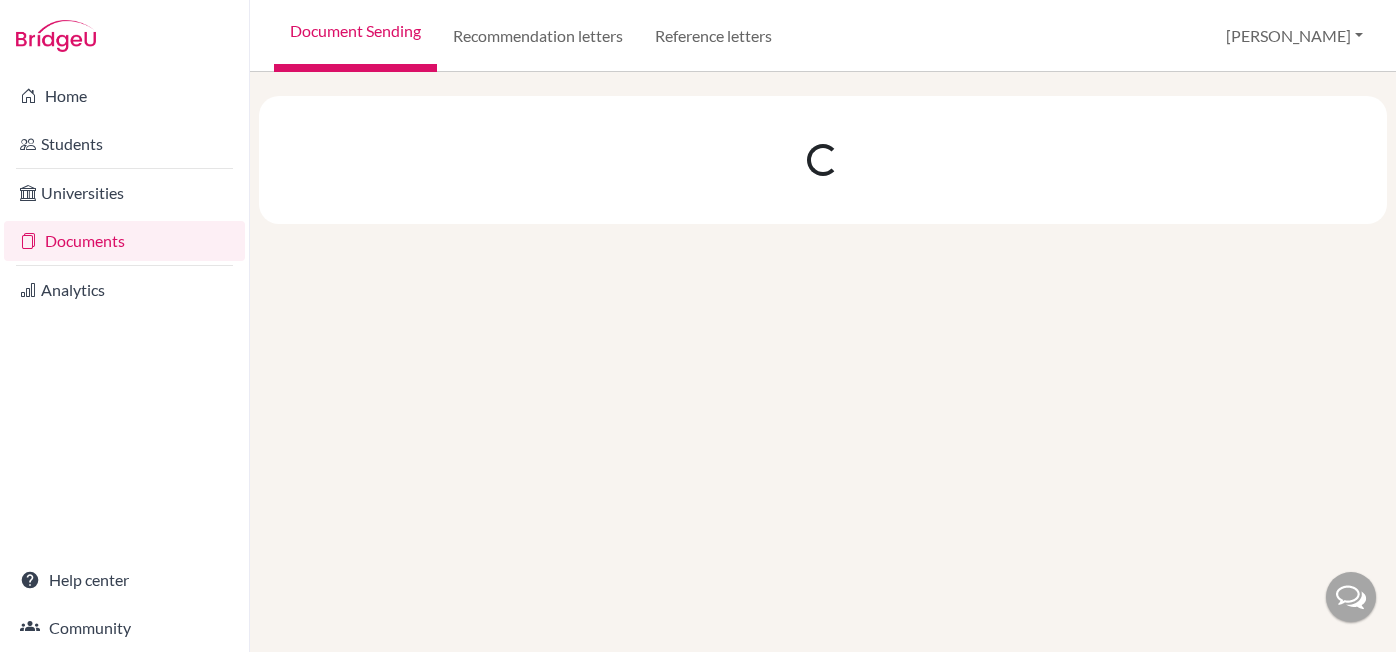 scroll, scrollTop: 0, scrollLeft: 0, axis: both 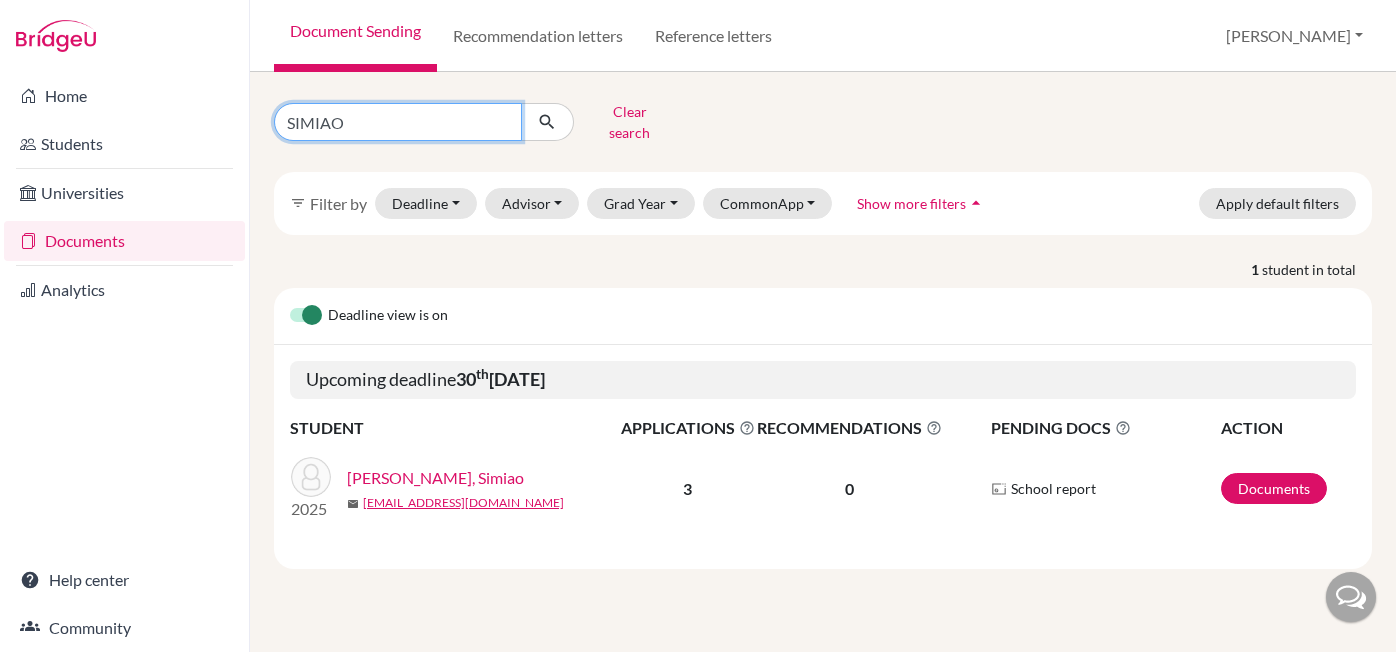 click on "SIMIAO" at bounding box center [398, 122] 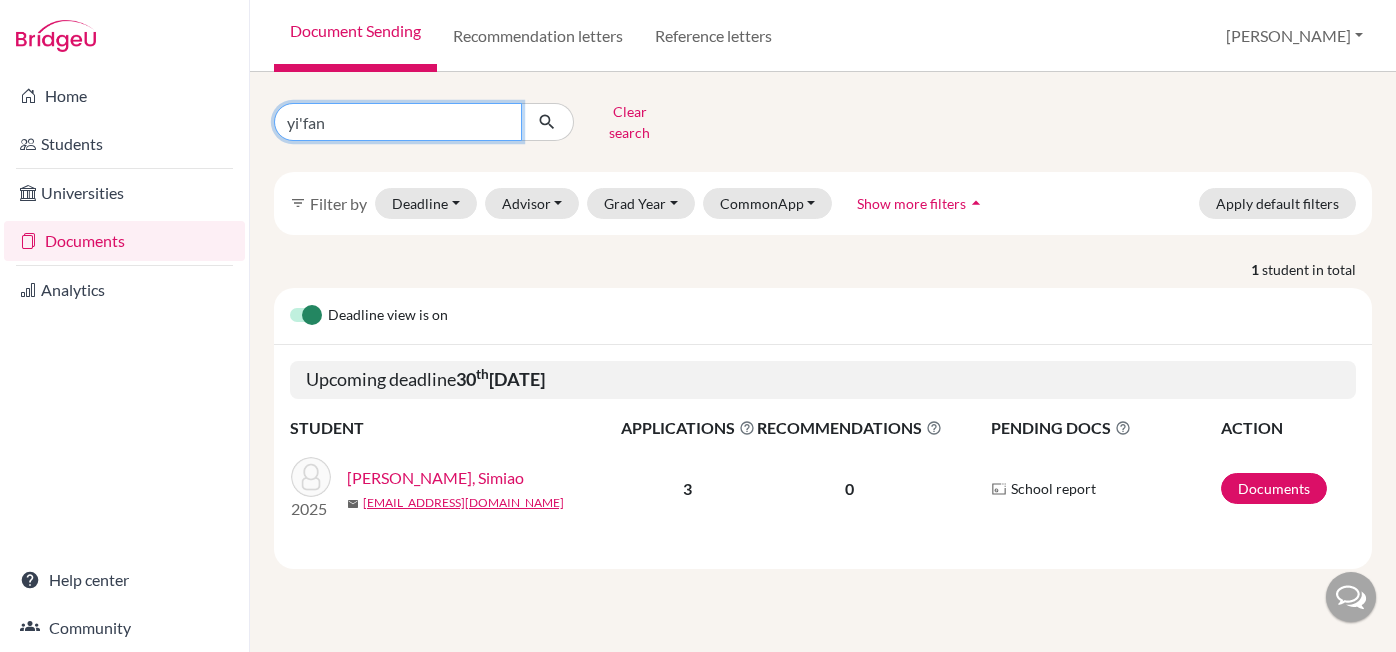 type on "yifan" 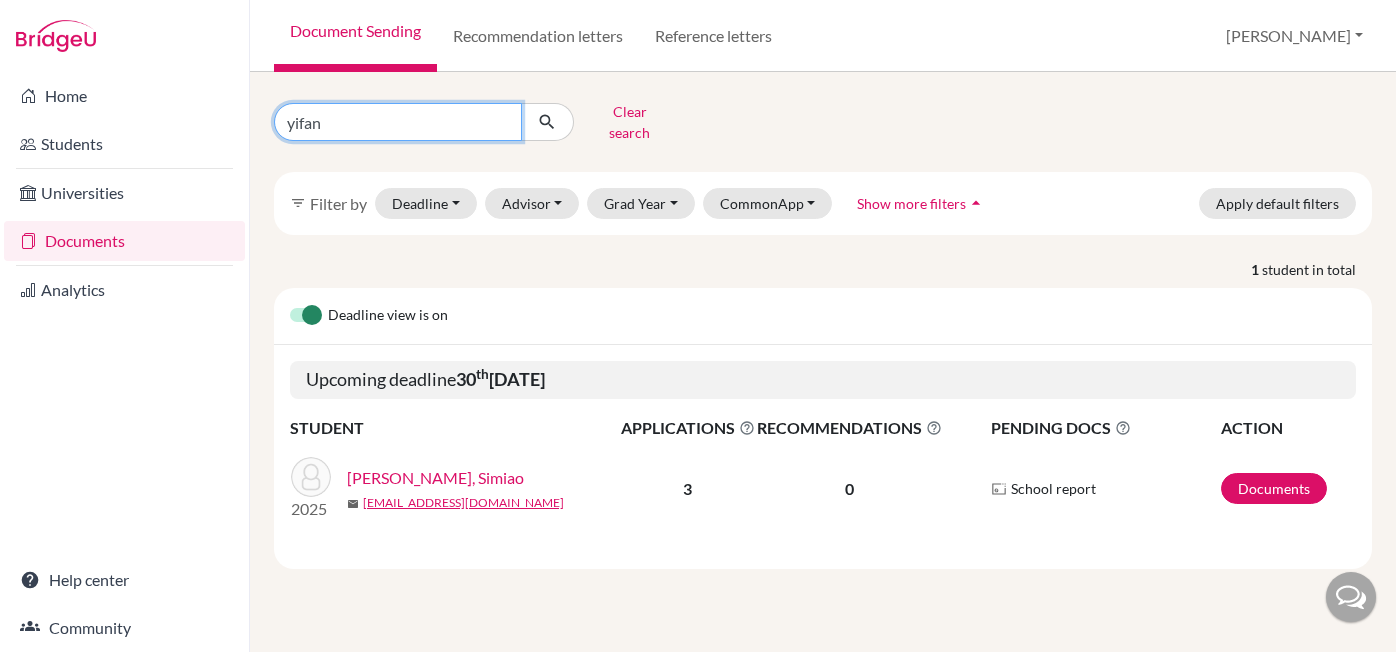 click at bounding box center (547, 122) 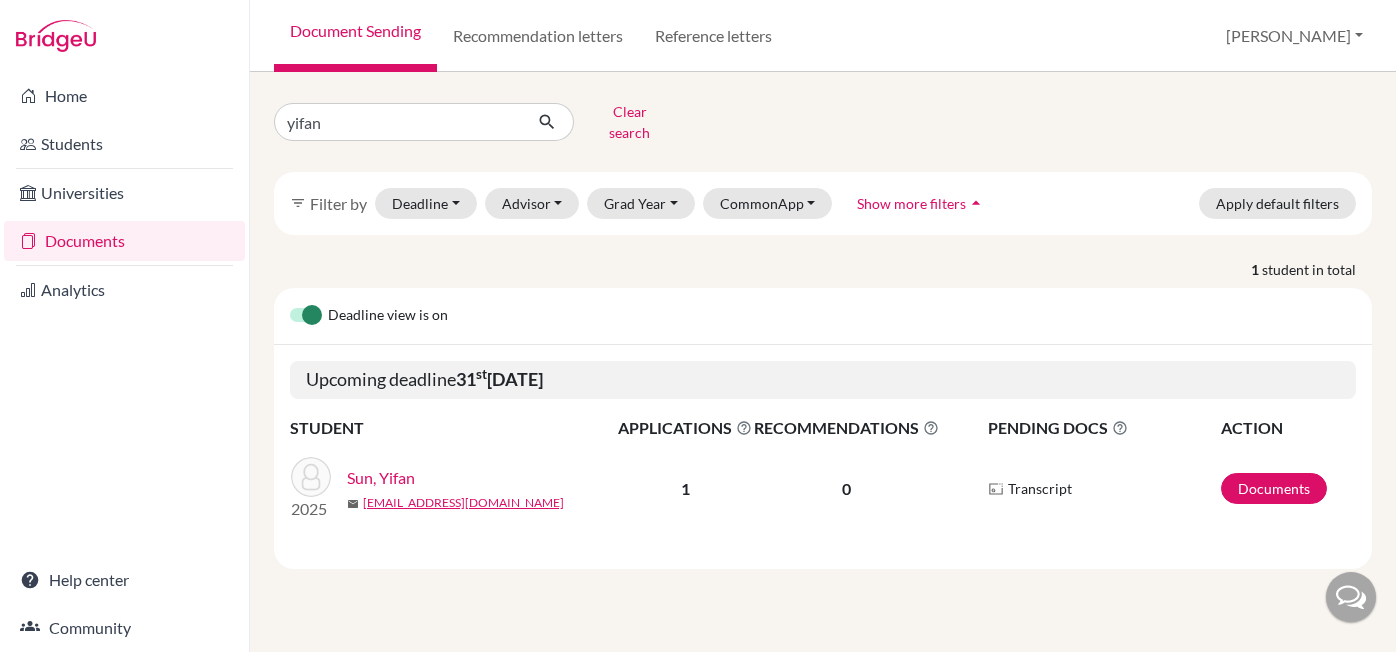 click on "Sun, Yifan" at bounding box center (381, 478) 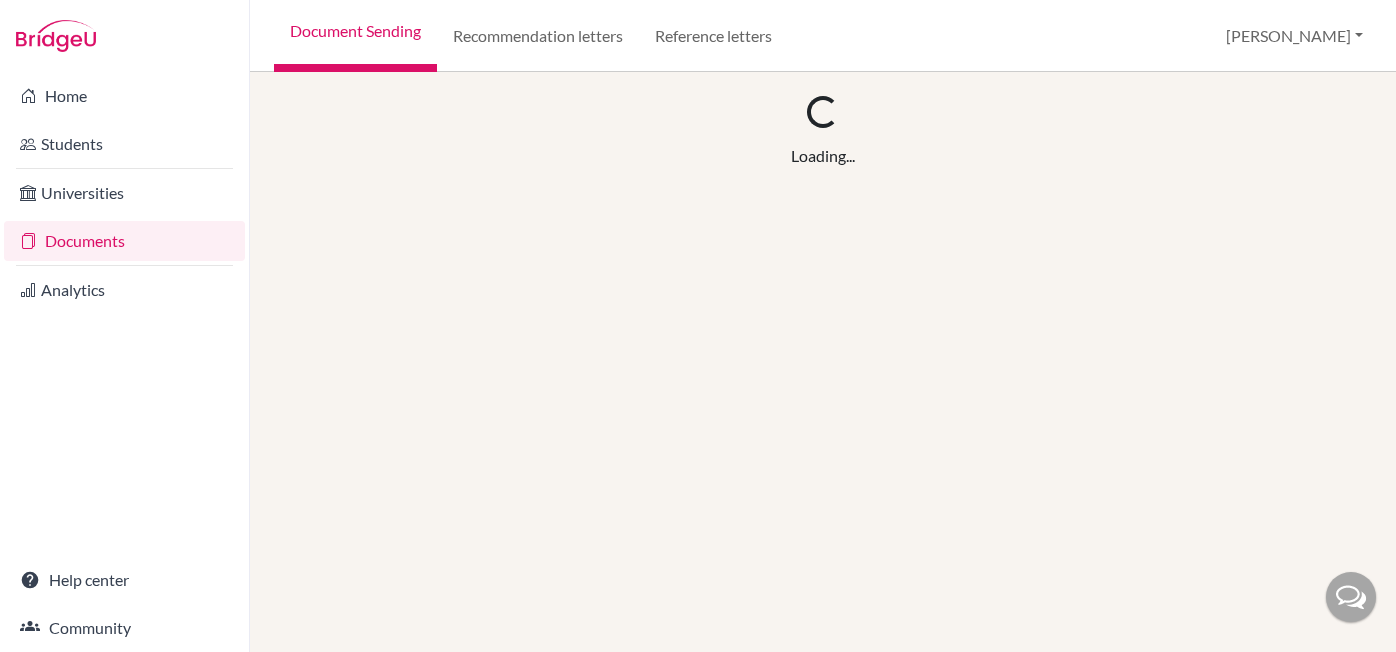 scroll, scrollTop: 0, scrollLeft: 0, axis: both 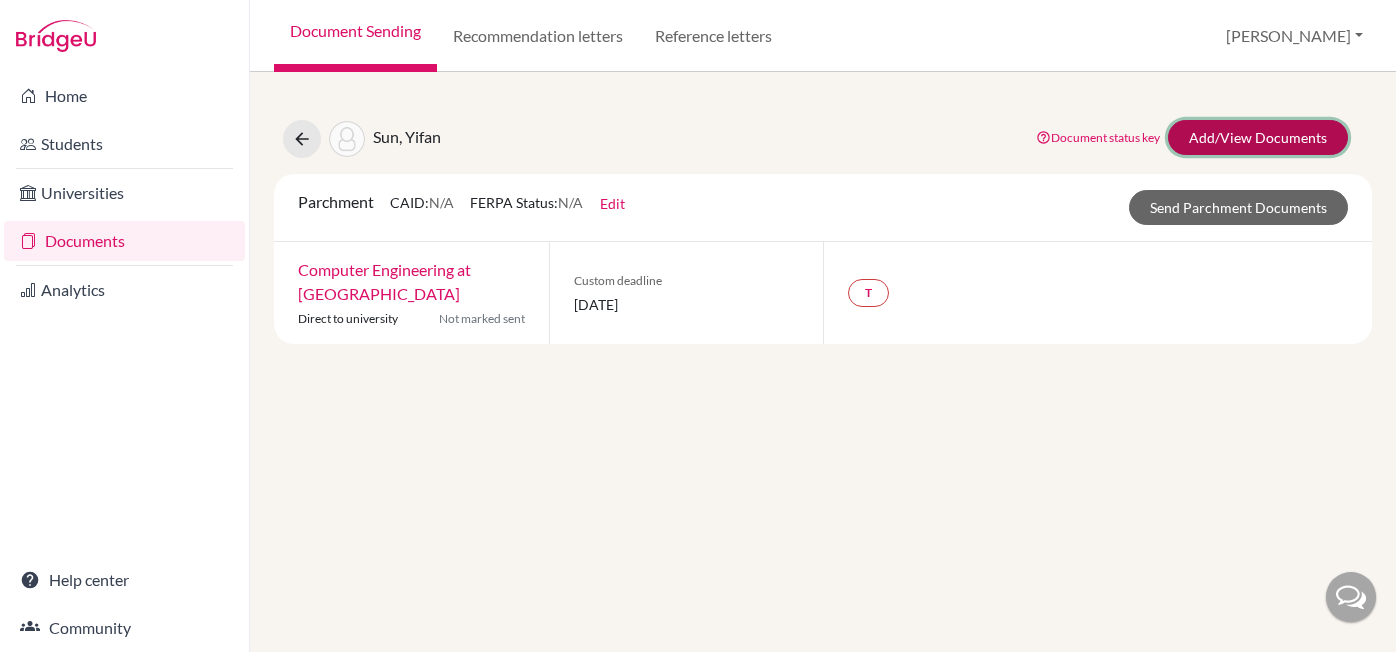 click on "Add/View Documents" at bounding box center [1258, 137] 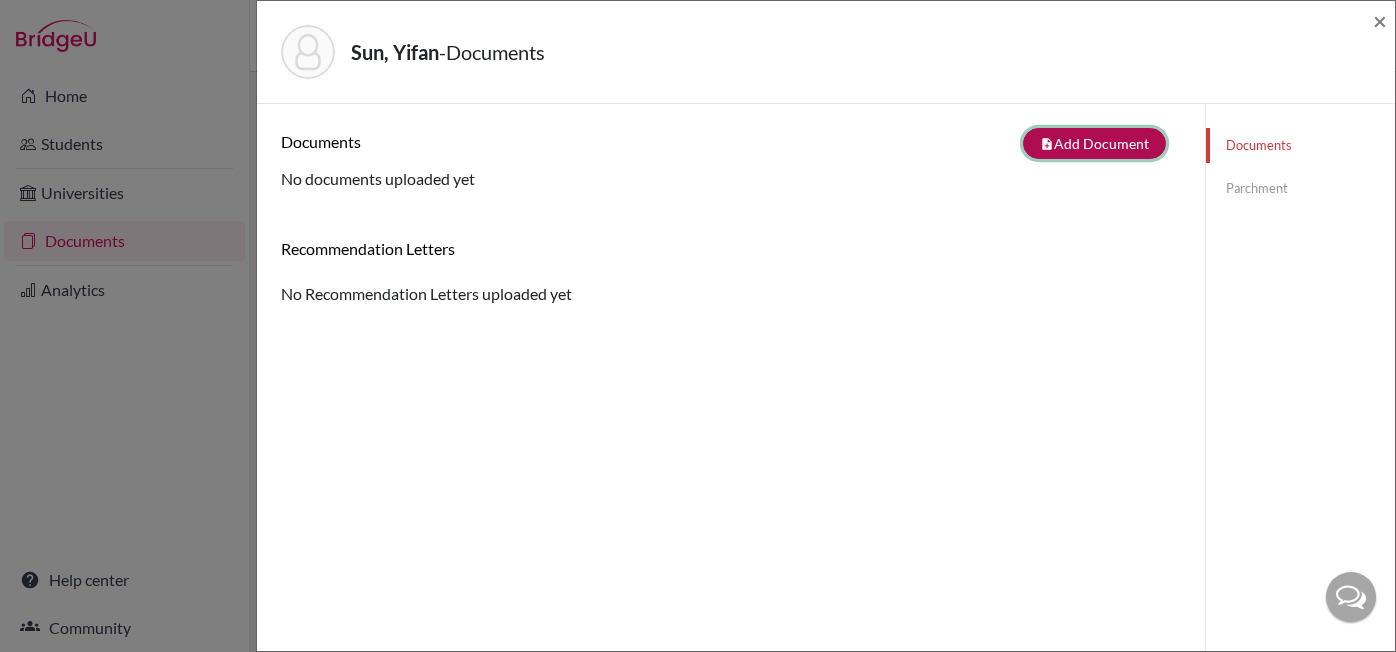 click on "note_add  Add Document" at bounding box center [1094, 143] 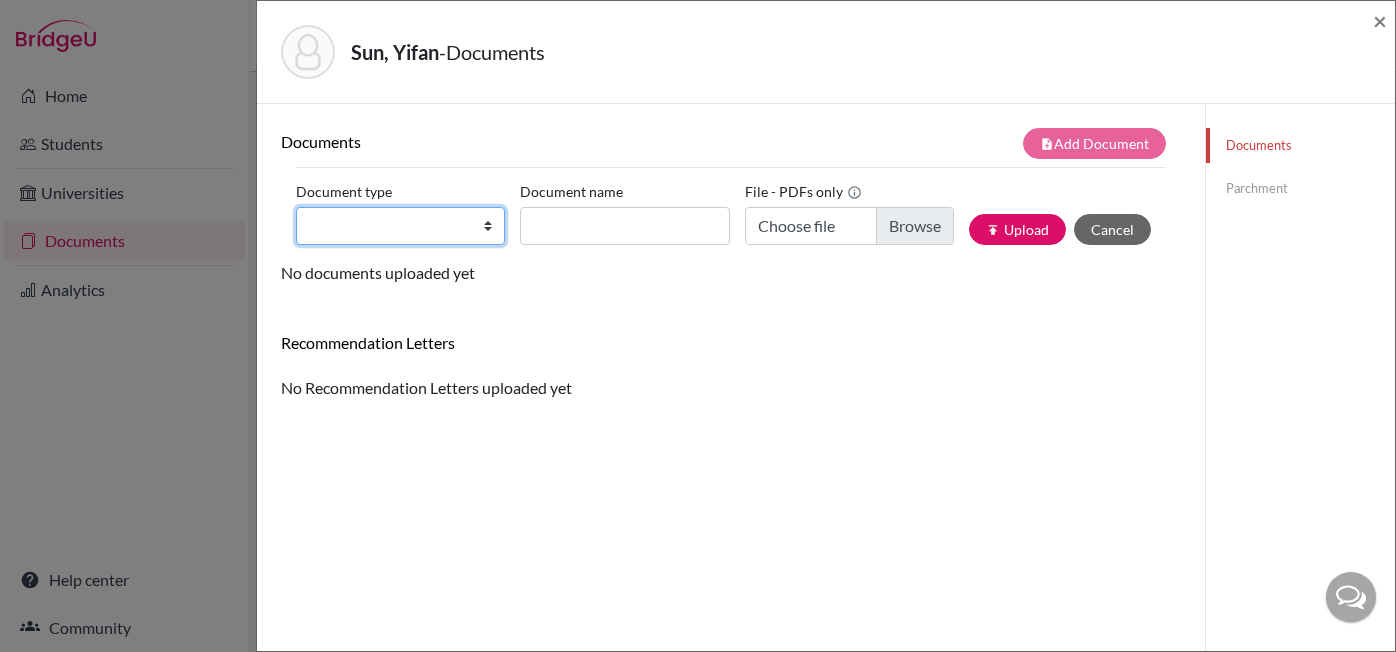 click on "Change explanation for Common App reports Counselor recommendation Fee waiver International official results School profile School report Teacher recommendation Transcript Transcript Courses Other" at bounding box center (400, 226) 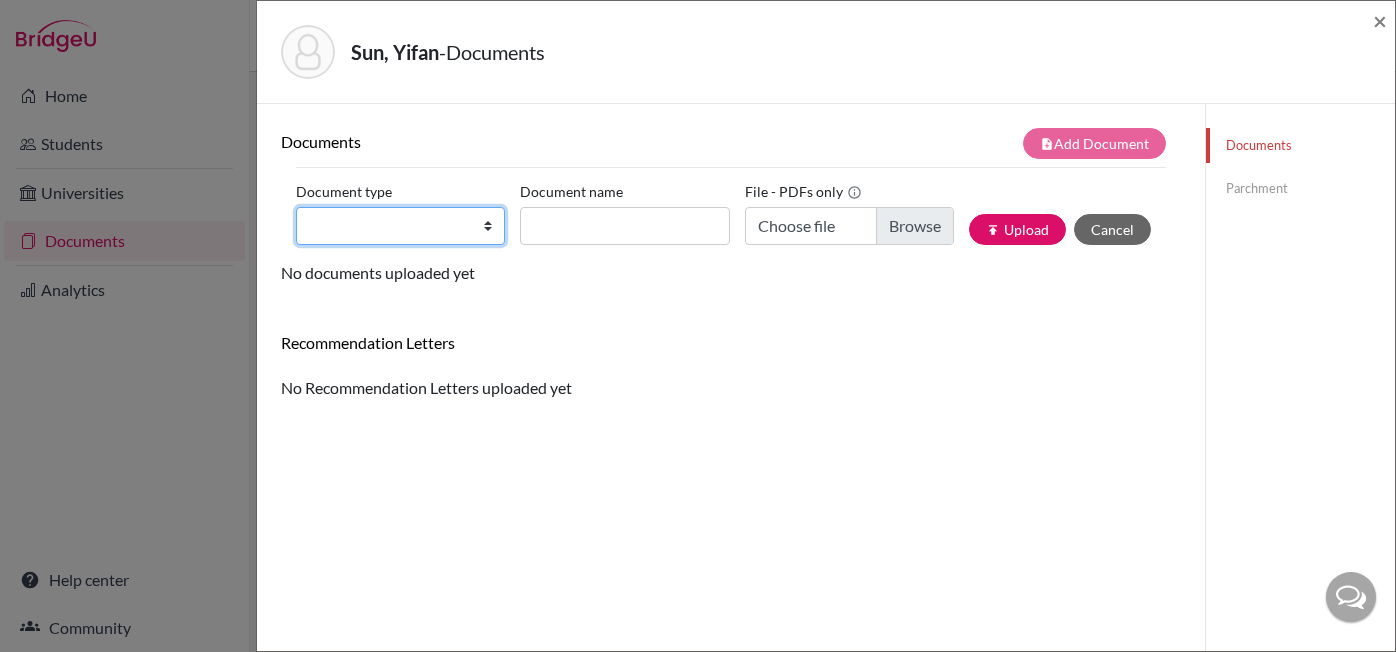 select on "2" 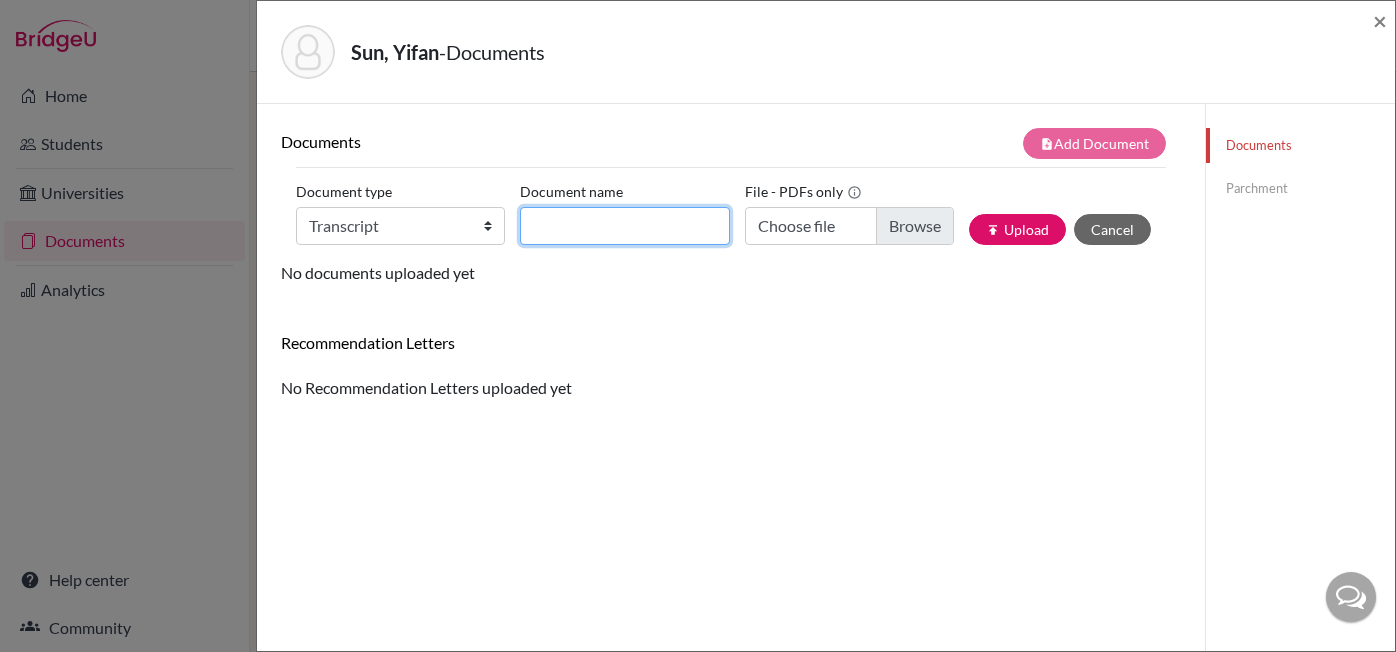 click on "Document name" 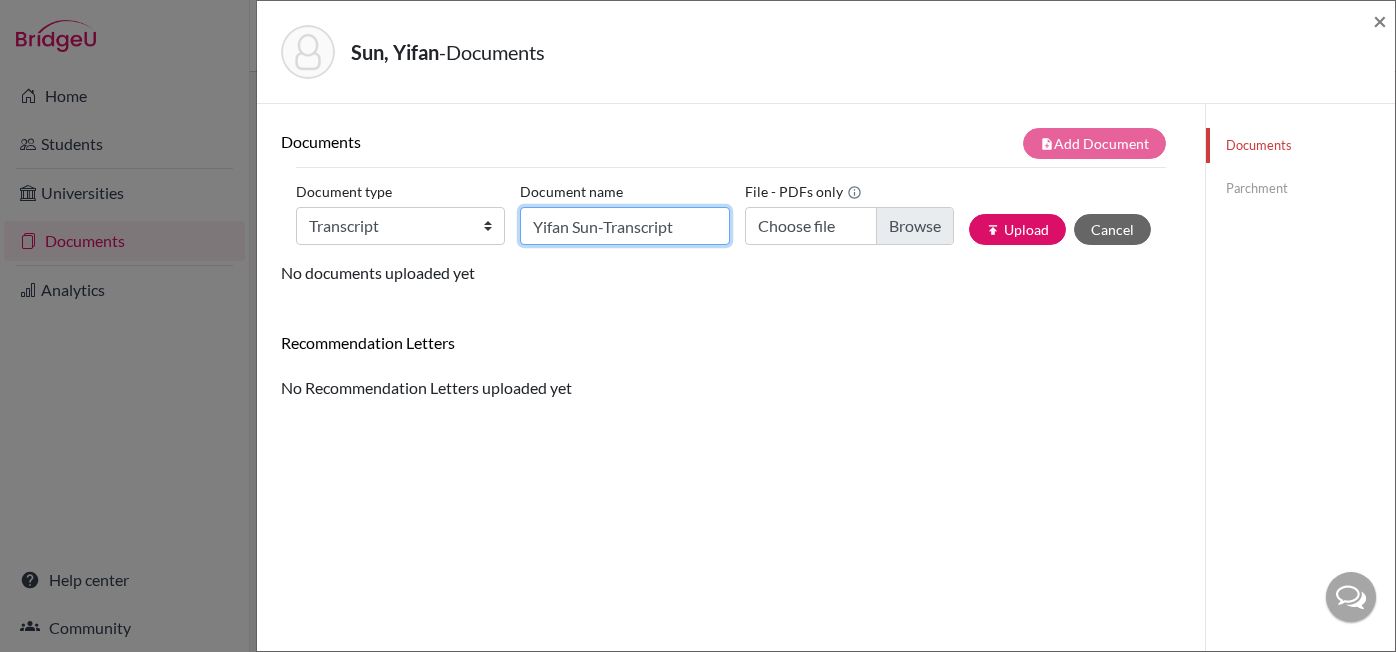 click on "Yifan Sun-Transcript" 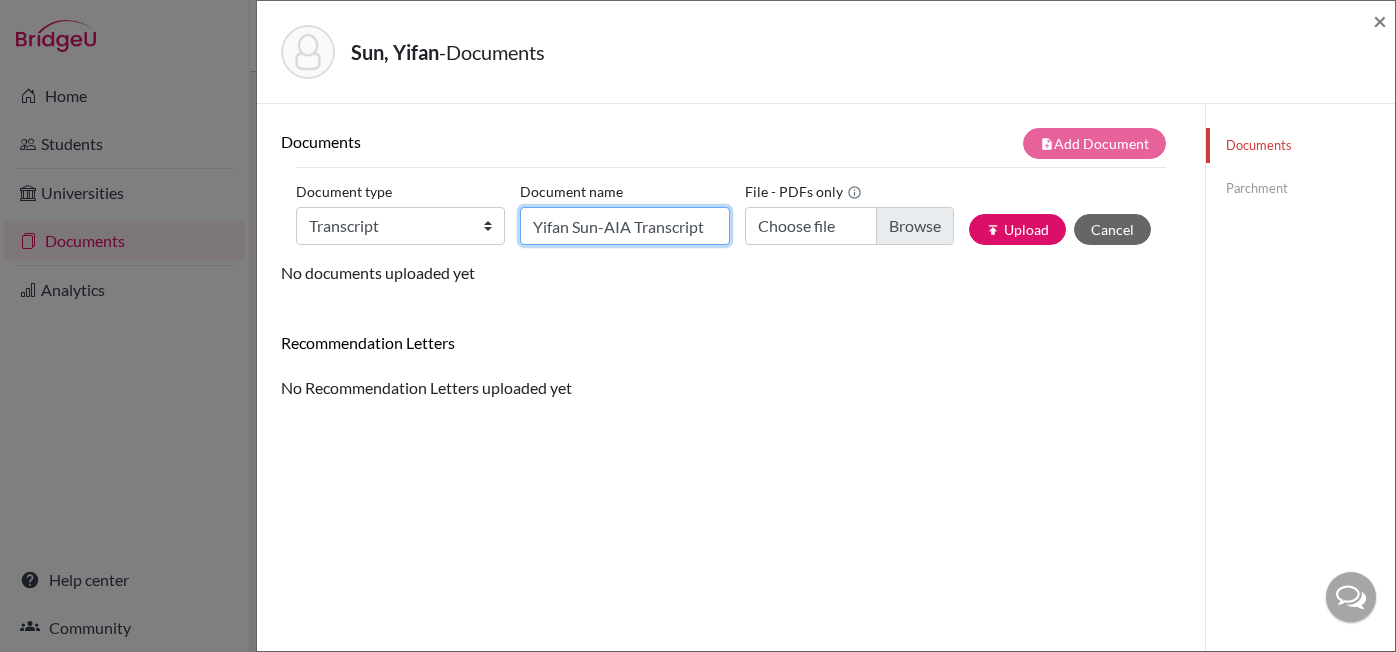type on "Yifan Sun-AIA Transcript" 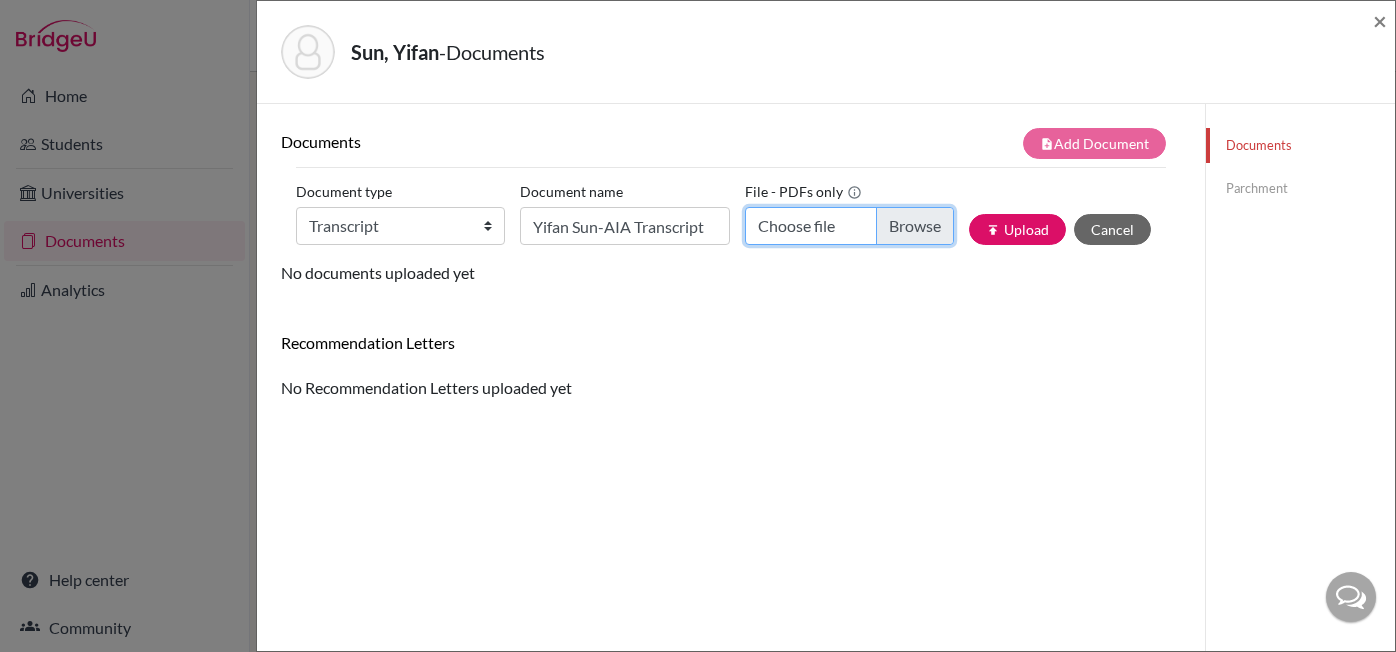 click on "Choose file" at bounding box center [849, 226] 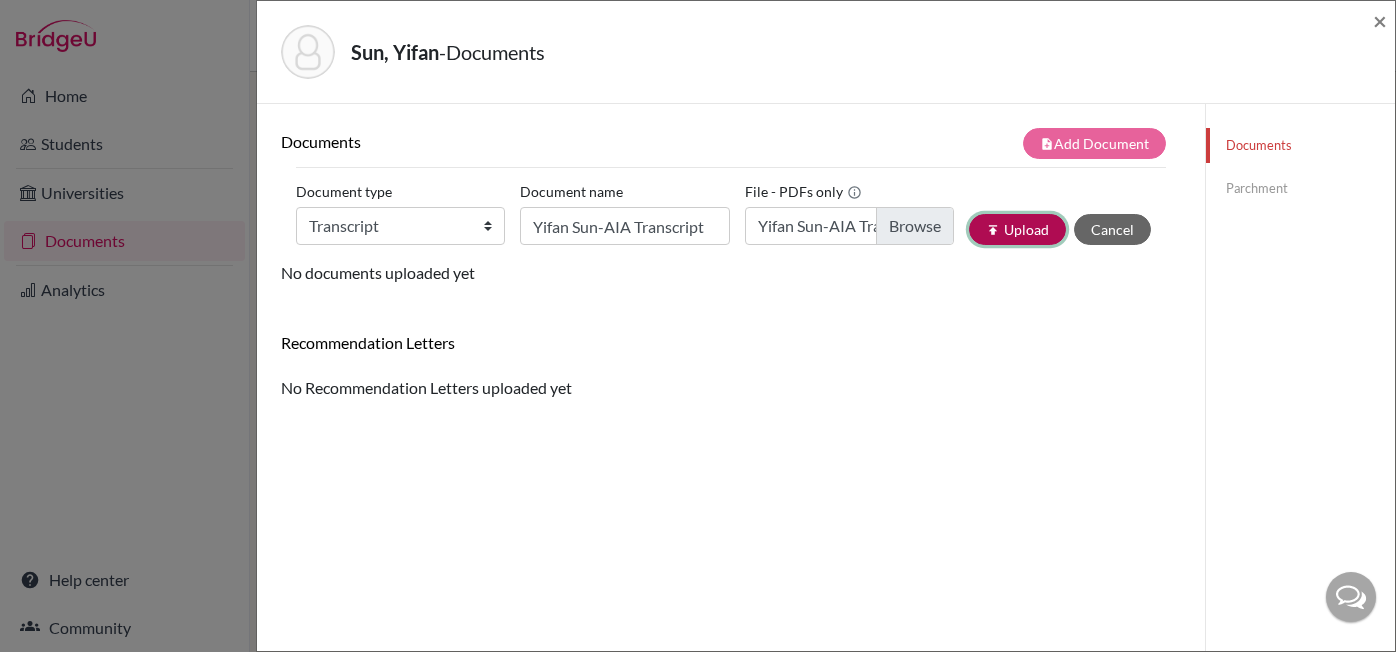 click on "publish  Upload" at bounding box center (1017, 229) 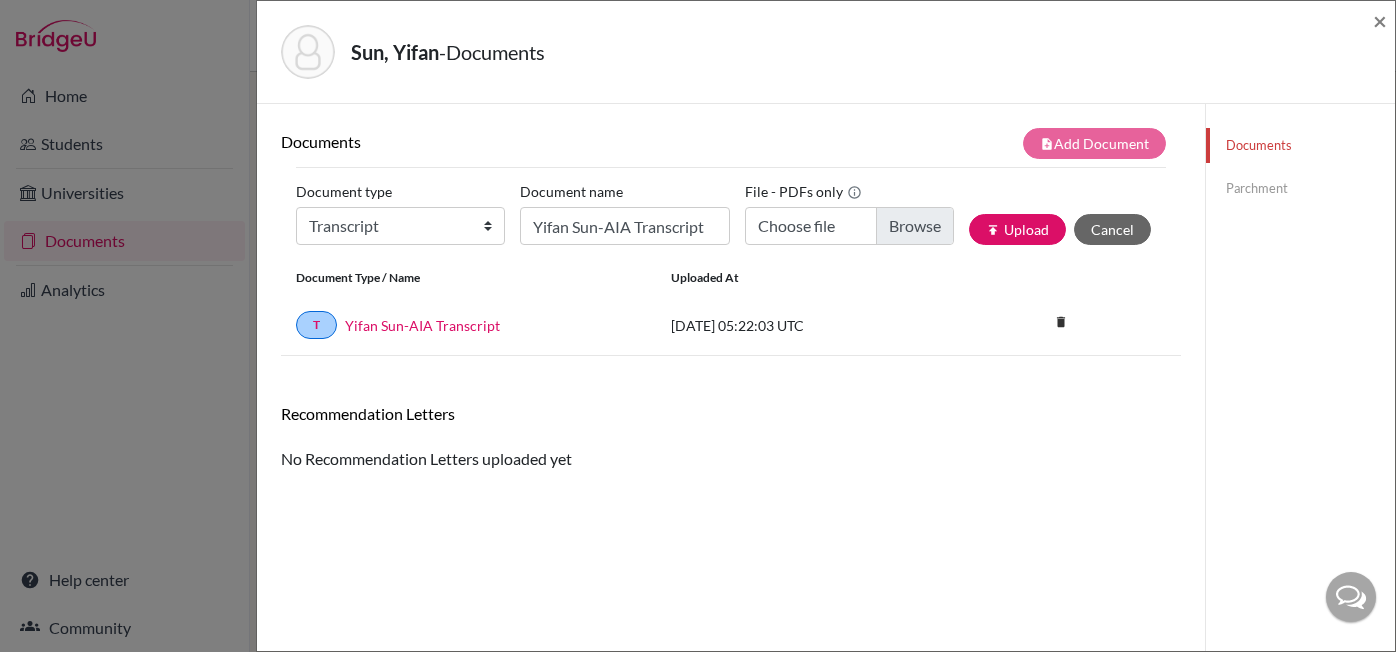 click on "Parchment" 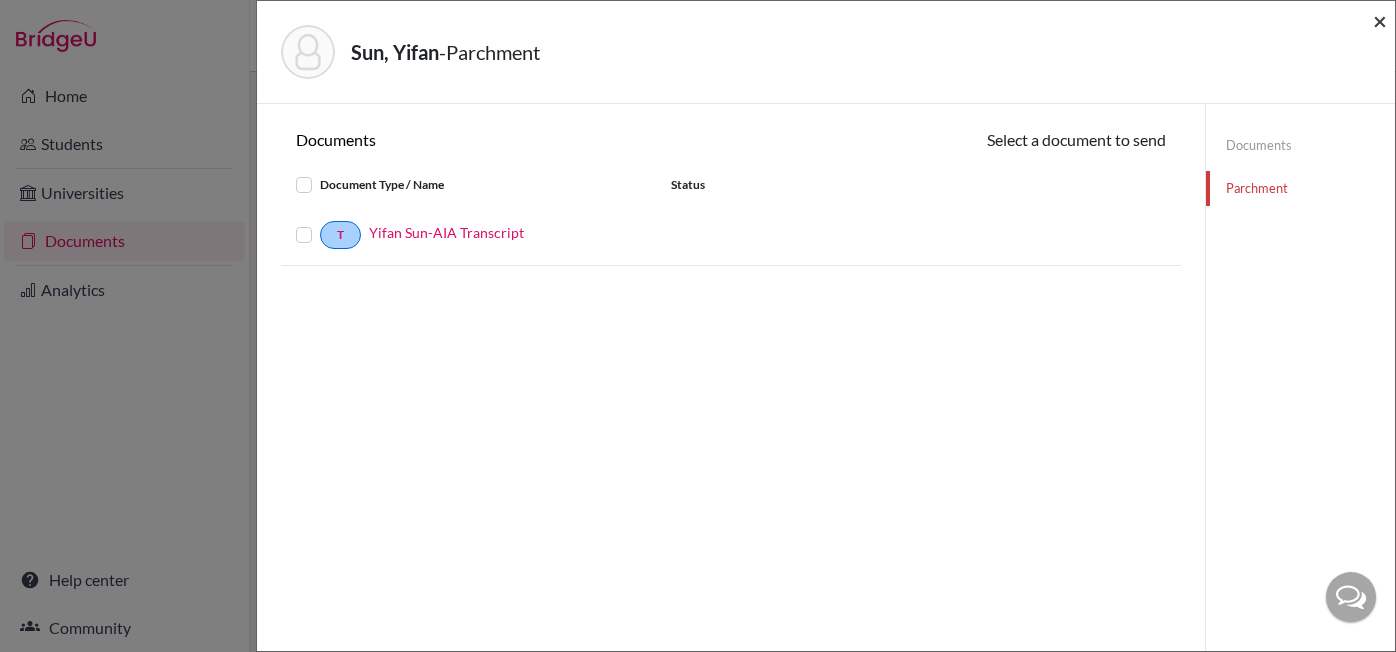click on "×" at bounding box center (1380, 20) 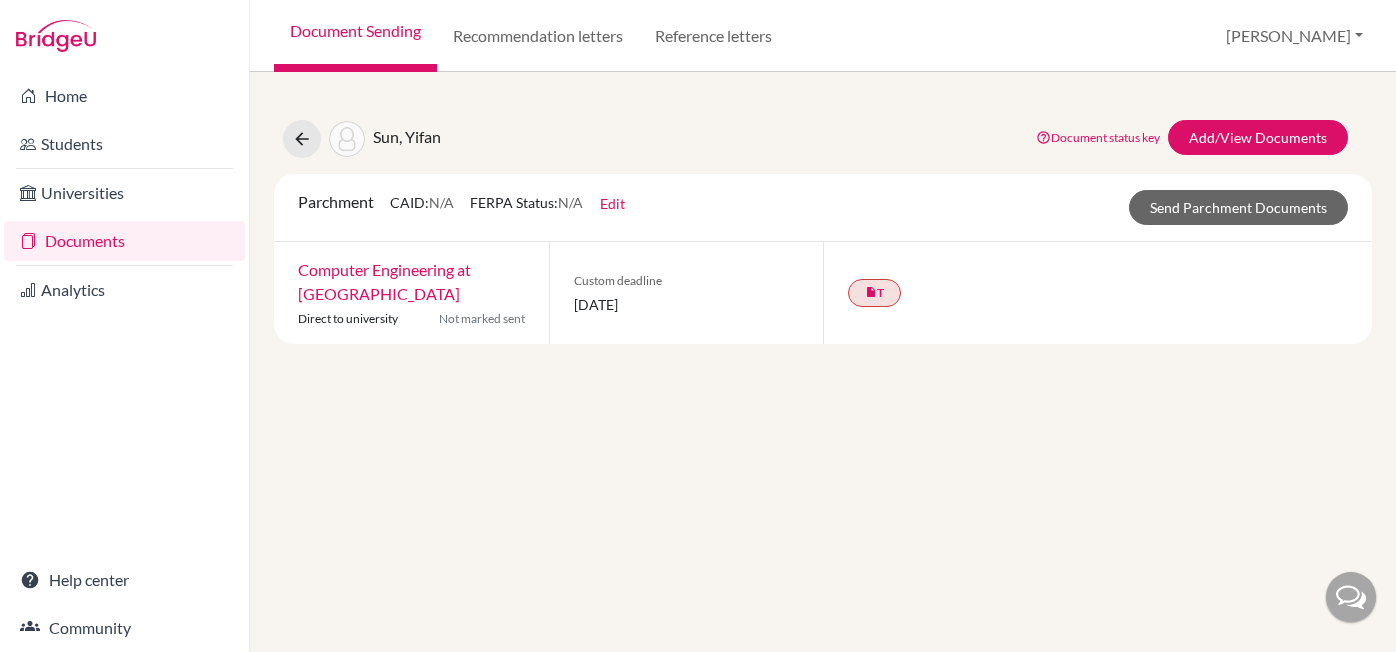 click on "Sun, Yifan  Document status key TR Requirement. Document not uploaded yet. TR Document uploaded / form saved. Ready to send to universities. TR Document is "sending". TR Document has been sent. TR Document has failed to send. Contact our team via live chat or hi@bridge-u.com Add/View Documents" 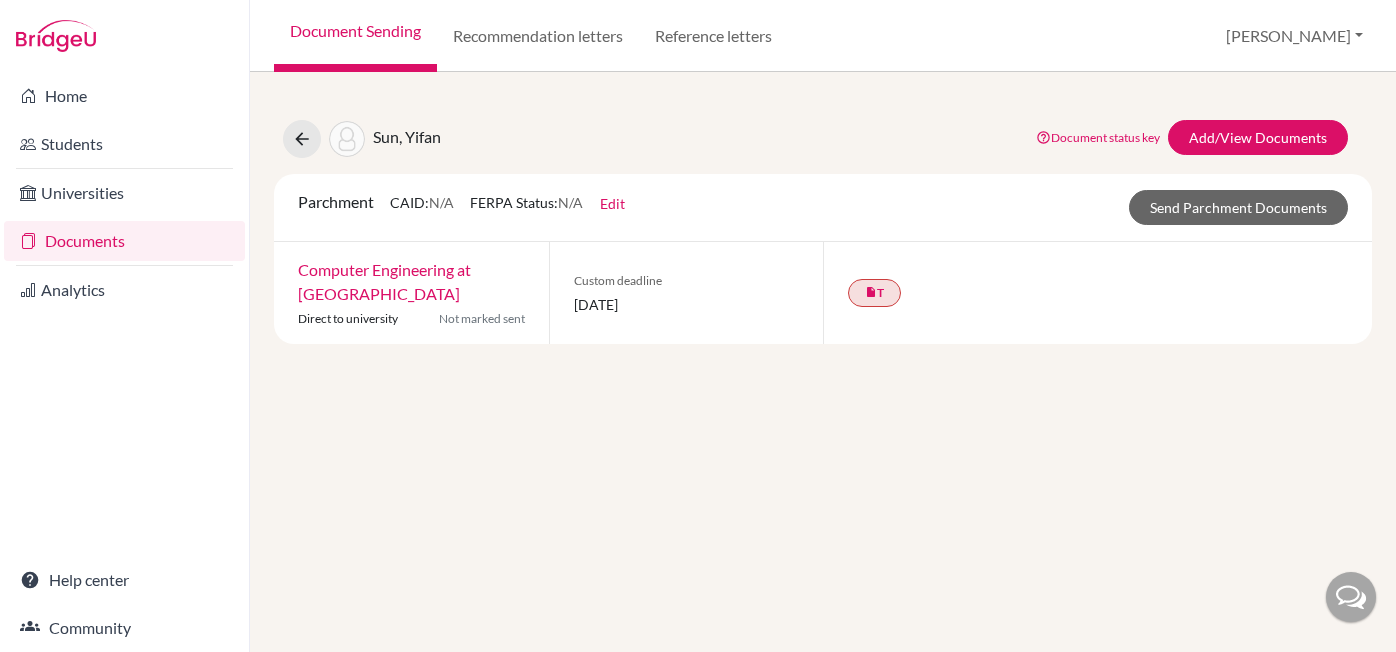 click on "Sun, Yifan  Document status key TR Requirement. Document not uploaded yet. TR Document uploaded / form saved. Ready to send to universities. TR Document is "sending". TR Document has been sent. TR Document has failed to send. Contact our team via live chat or hi@bridge-u.com Add/View Documents Parchment  CAID:  N/A  FERPA Status:  N/A Edit Common App ID (CAID) Date of Birth 06/06/2007 FERPA waived by student? N/A Not waived Waived Not applicable Save Send Parchment Documents Computer Engineering at University of Toronto Direct to university Not marked sent Custom deadline 31 July 2025 insert_drive_file  T" at bounding box center (823, 362) 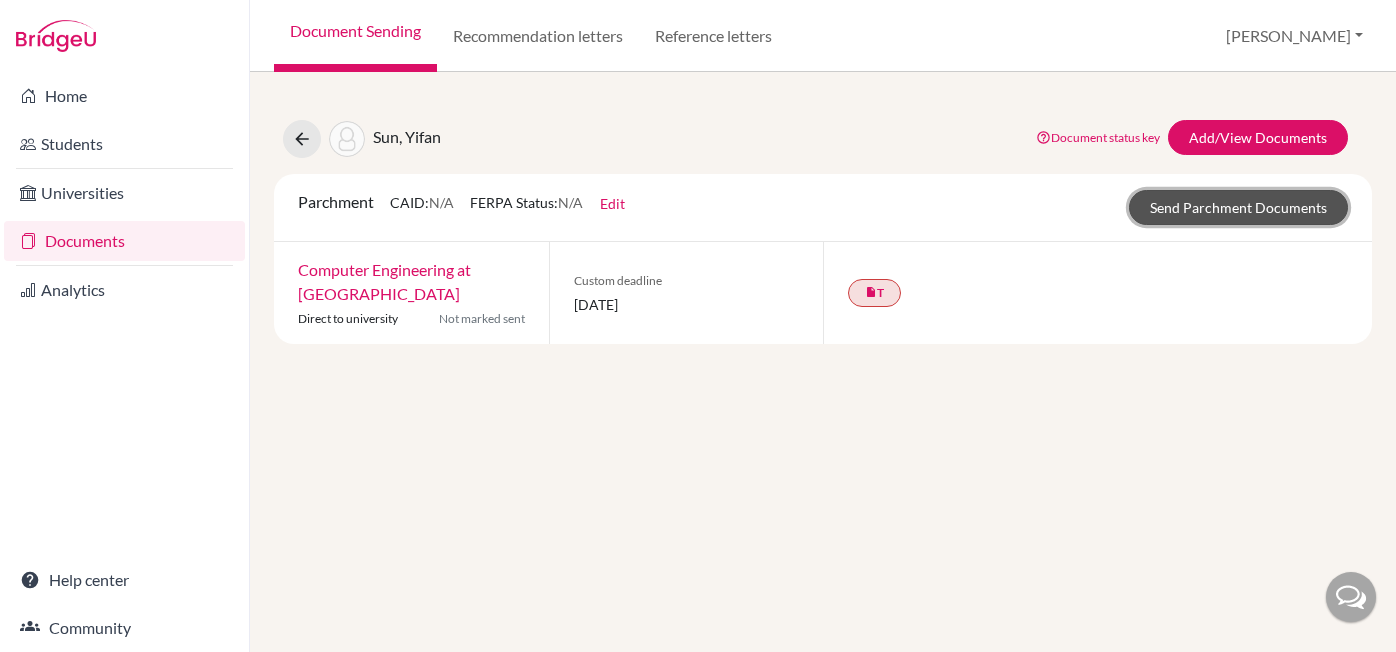 click on "Send Parchment Documents" 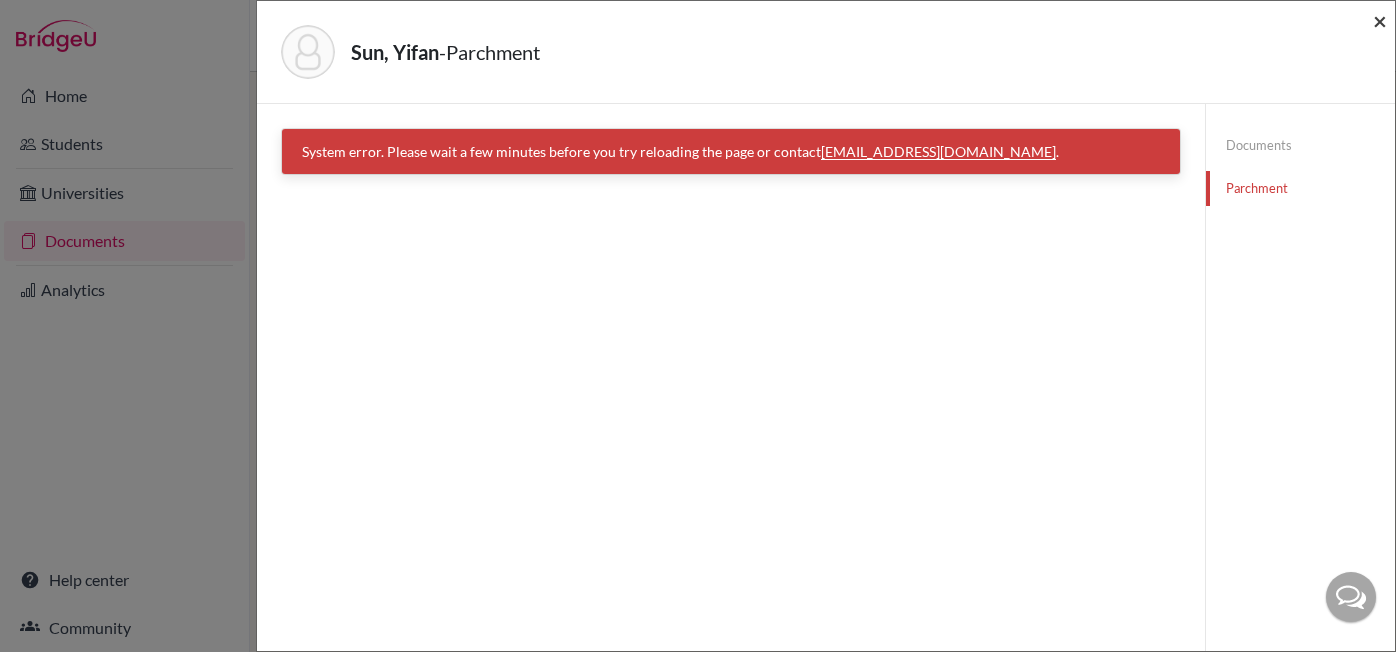 click on "×" at bounding box center [1380, 20] 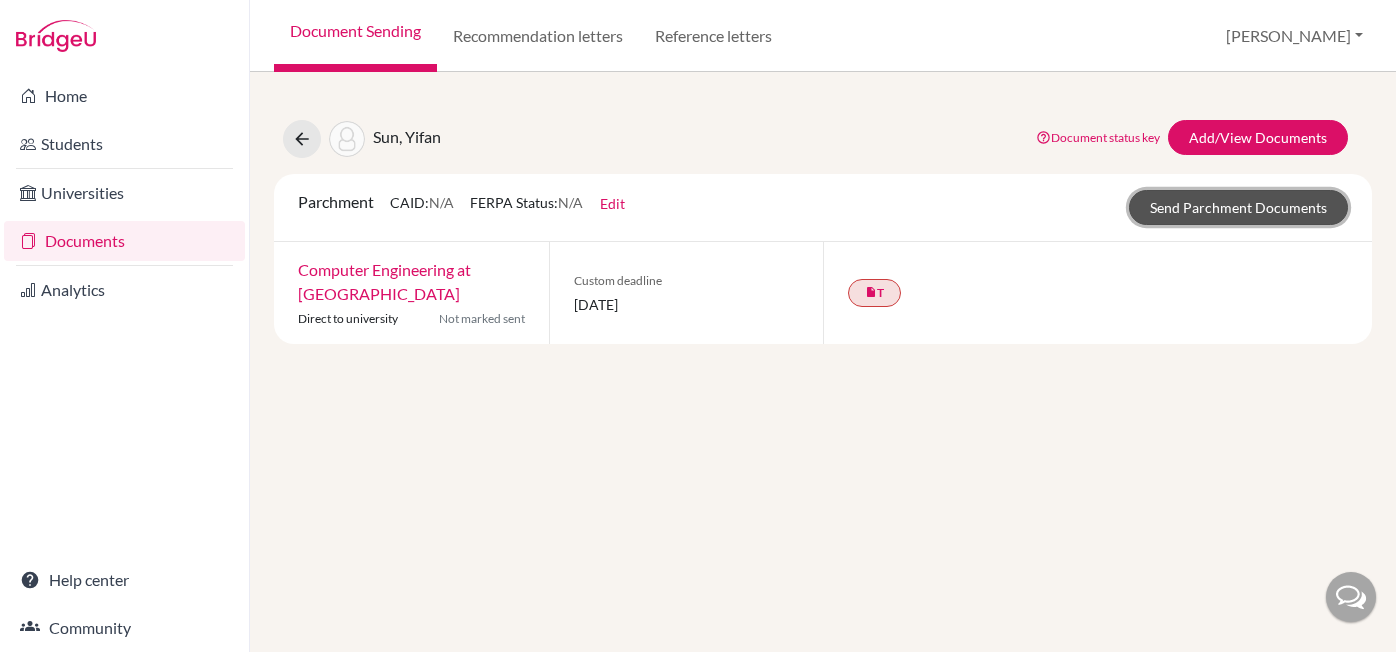 click on "Send Parchment Documents" 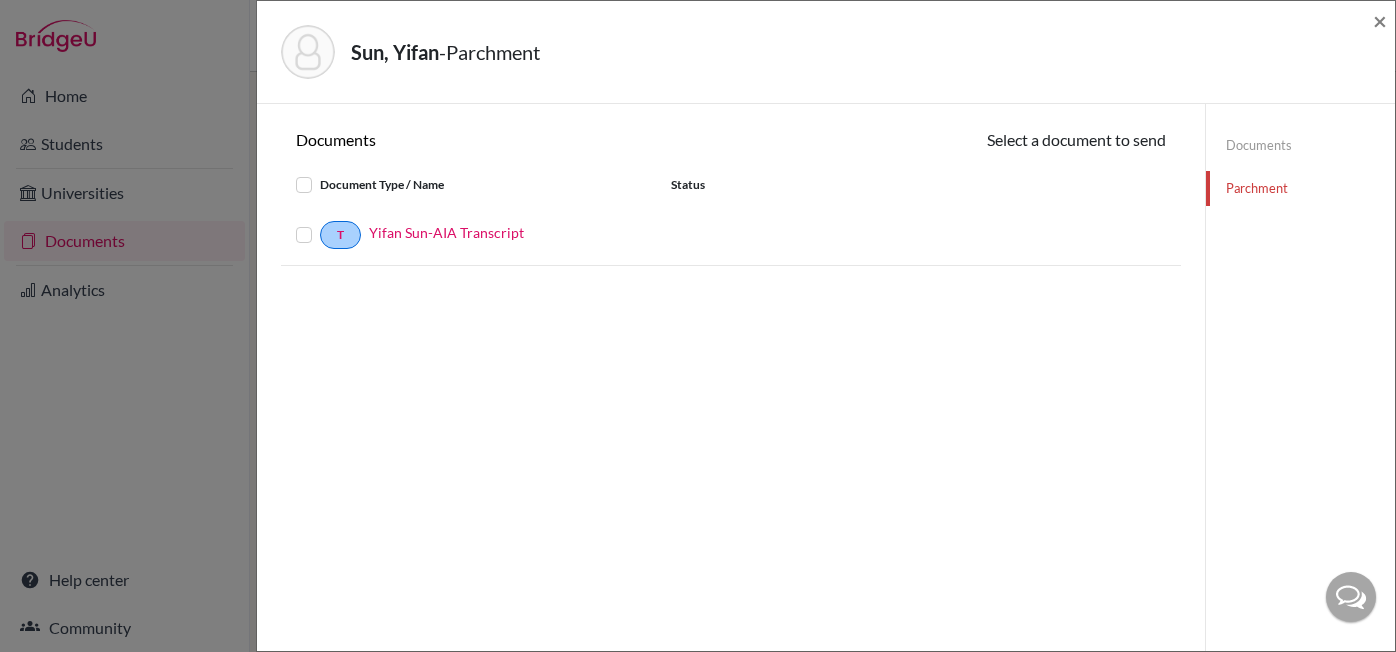 click on "Documents Select a document to send Document Type / Name Status T Yifan Sun-AIA Transcript" 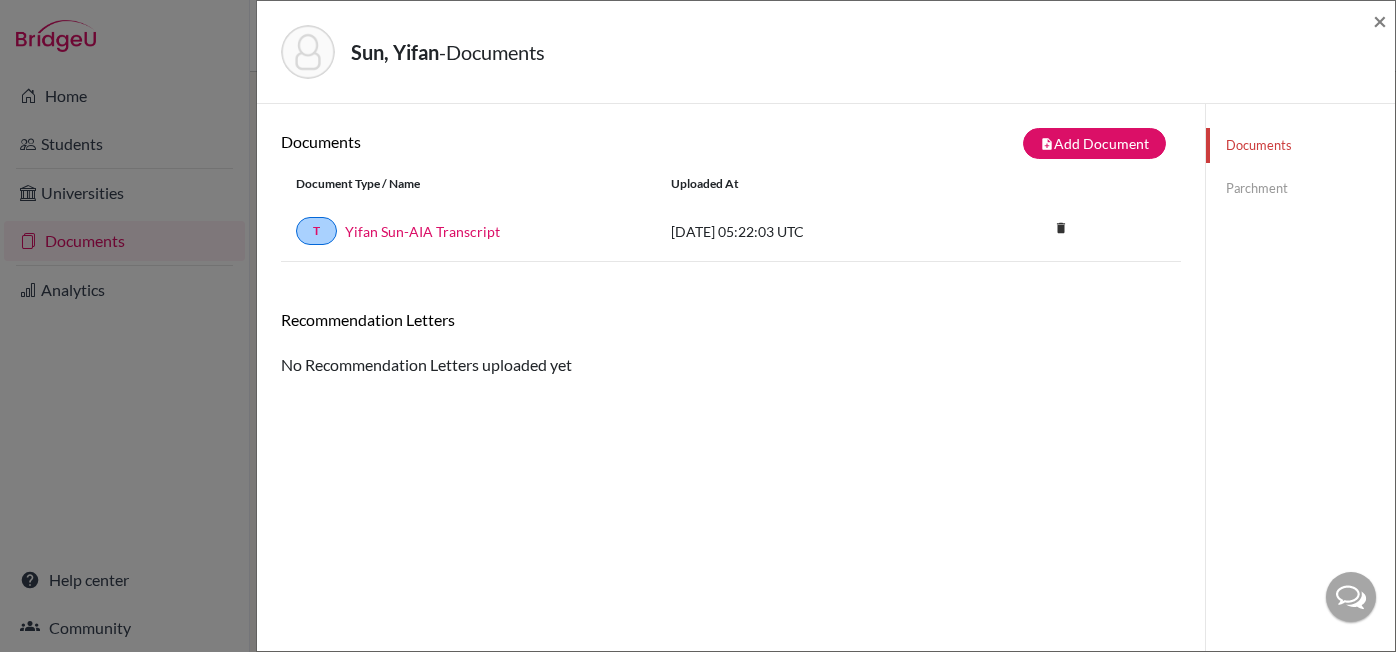 click on "Parchment" 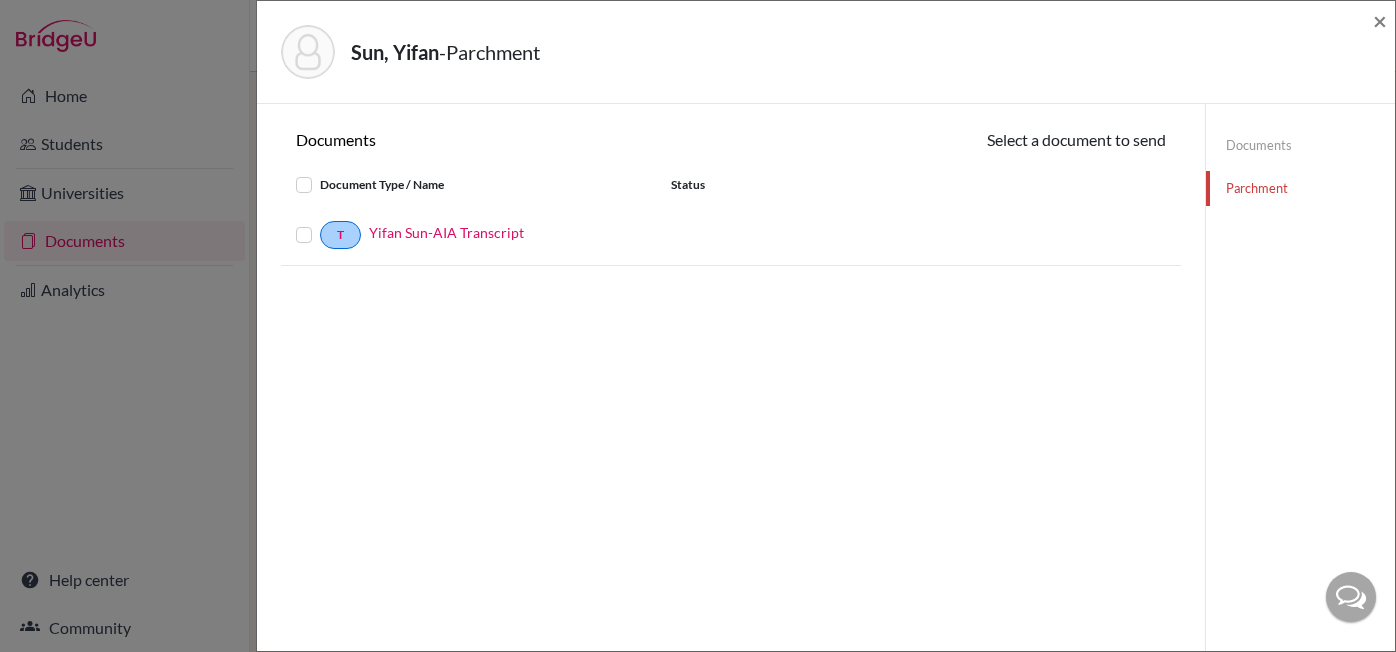 click on "Documents" 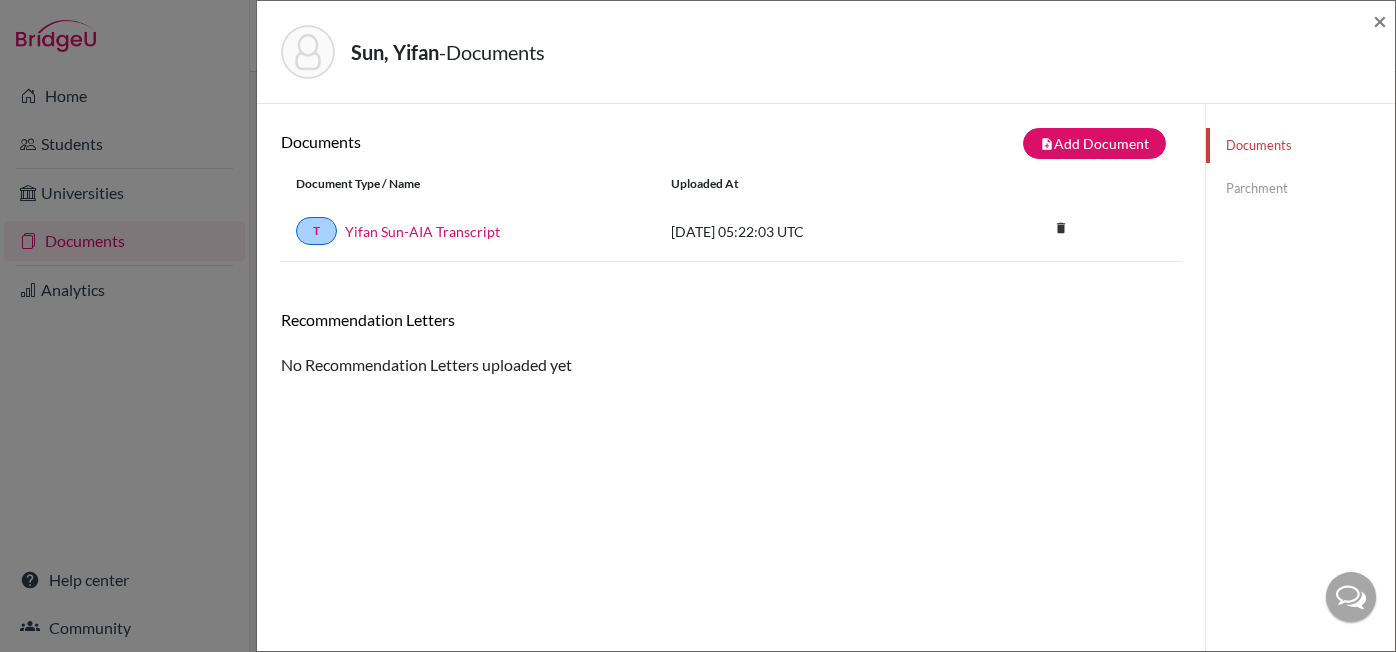 click on "Parchment" 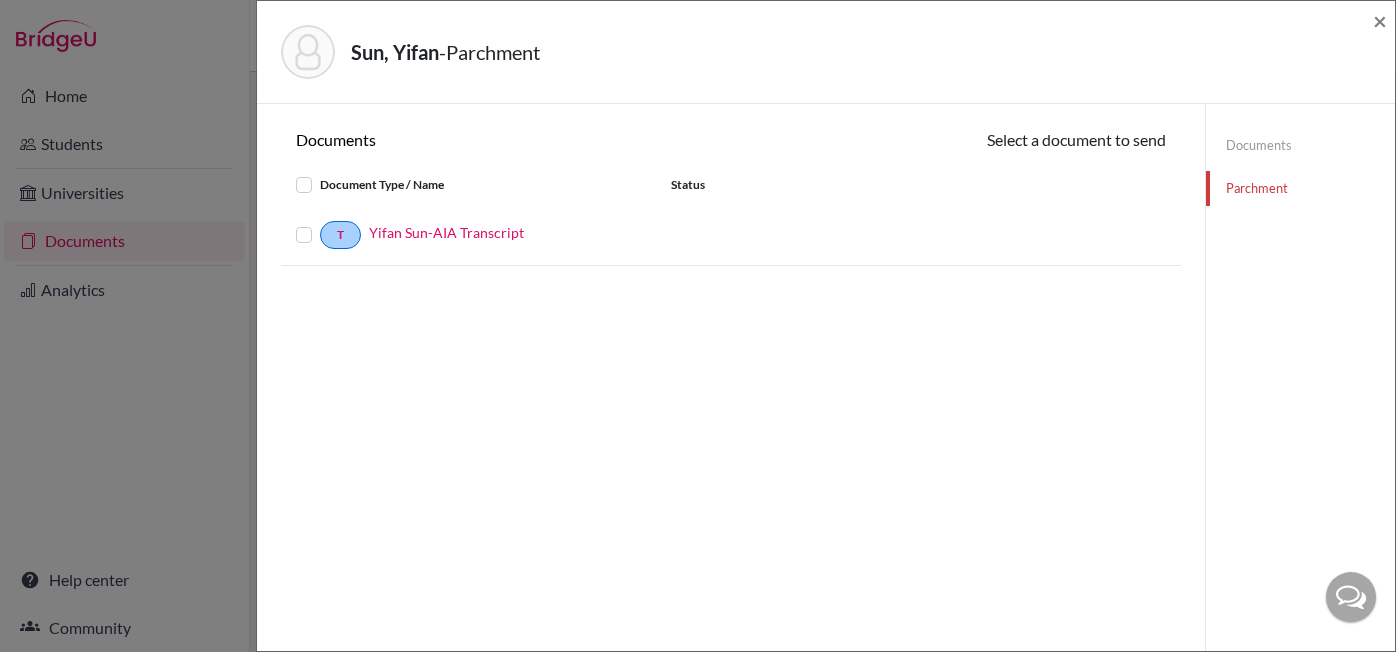 click on "Documents" 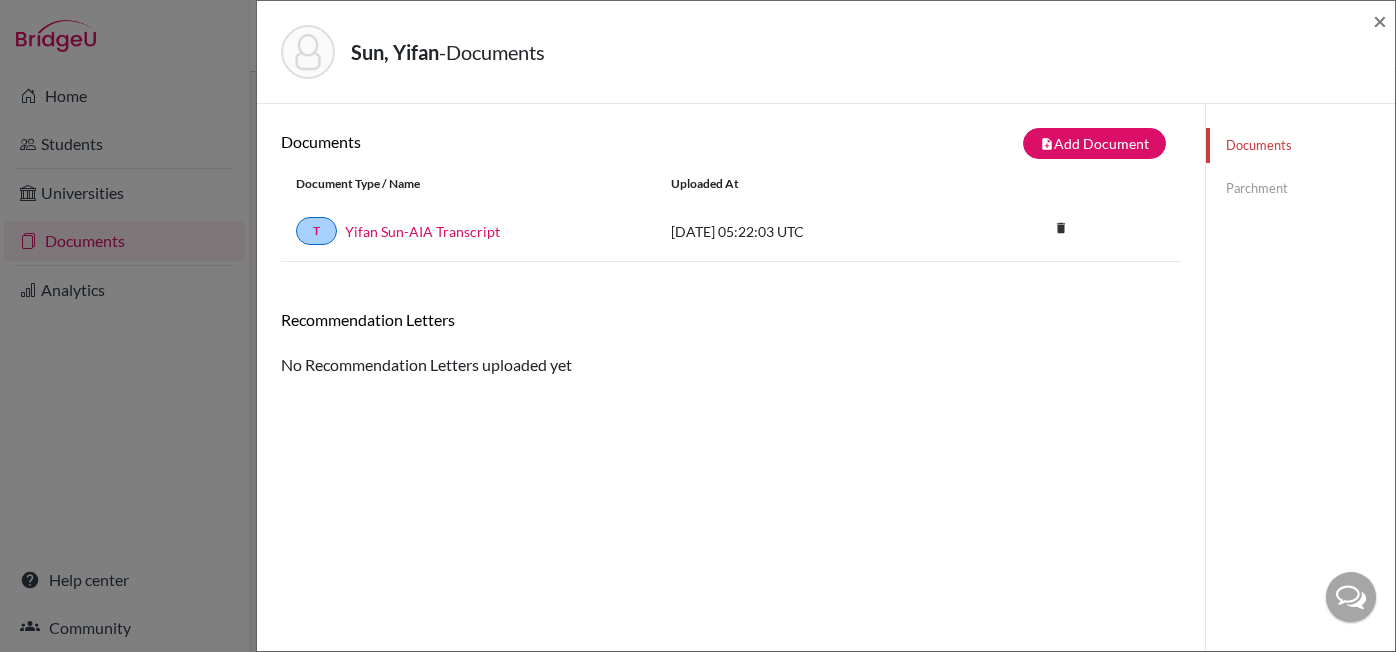 click on "Parchment" 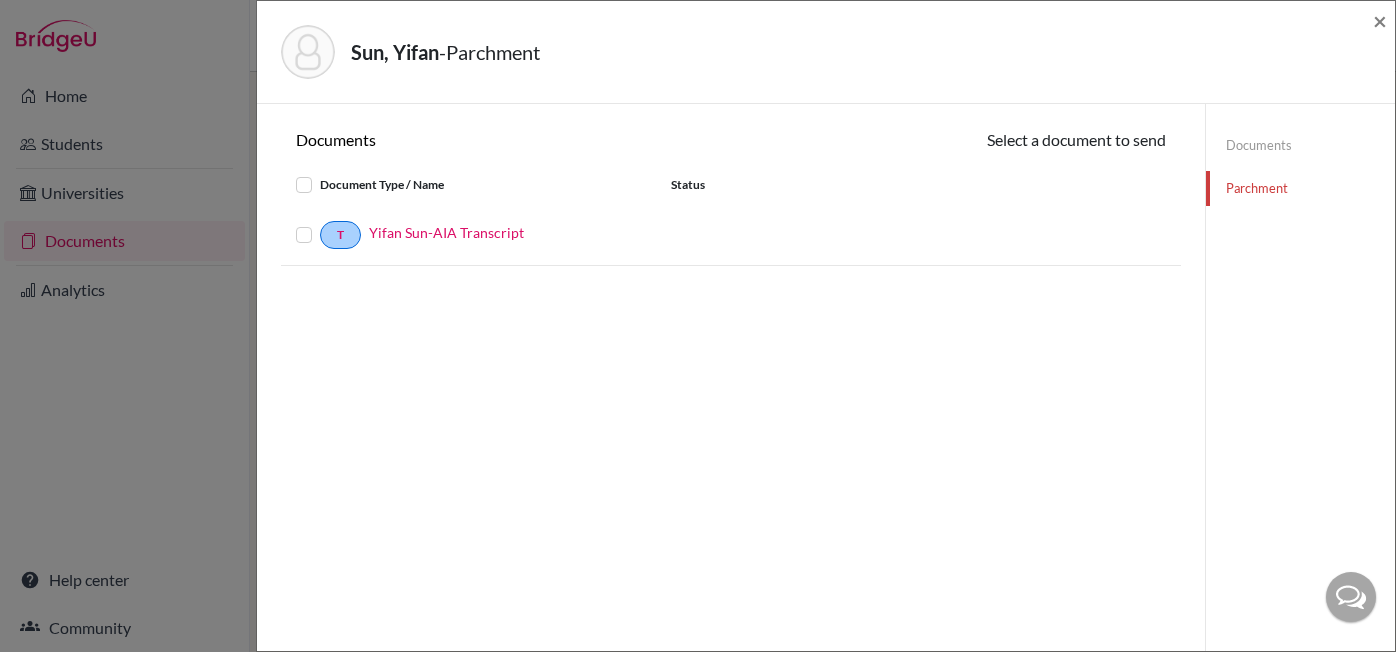 click on "Documents" 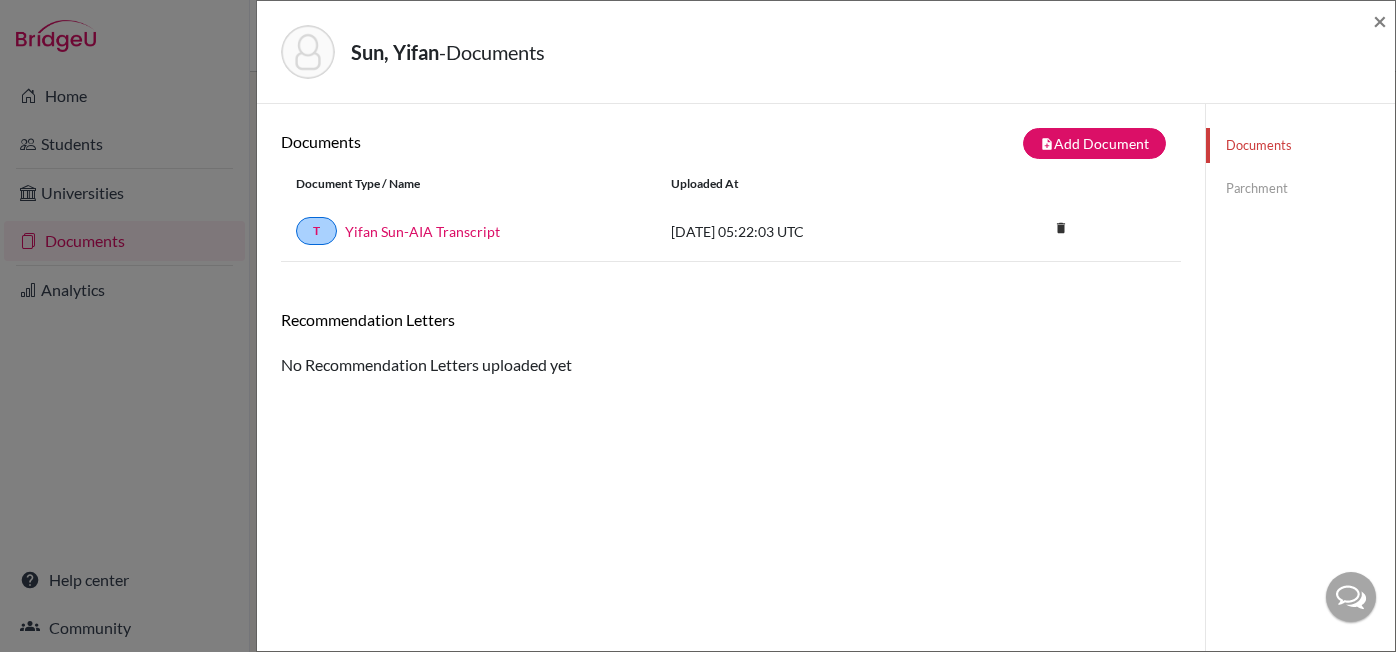 click on "Parchment" 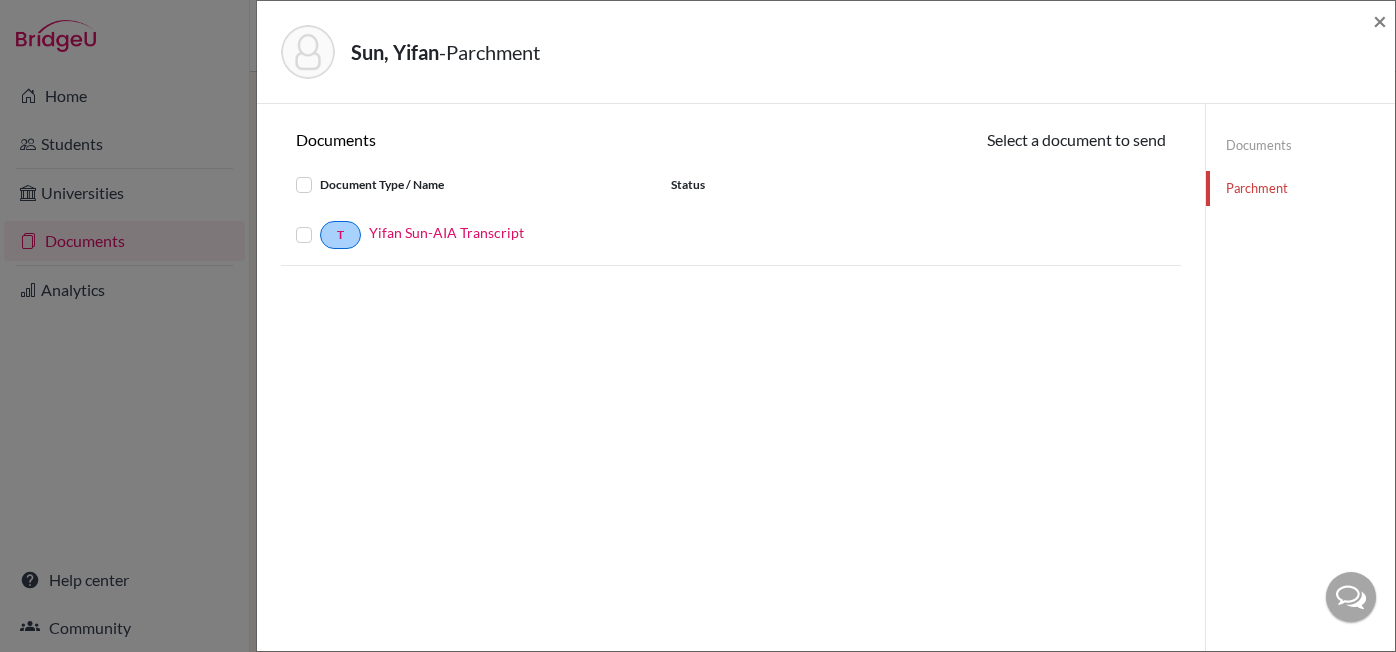 click on "Documents" 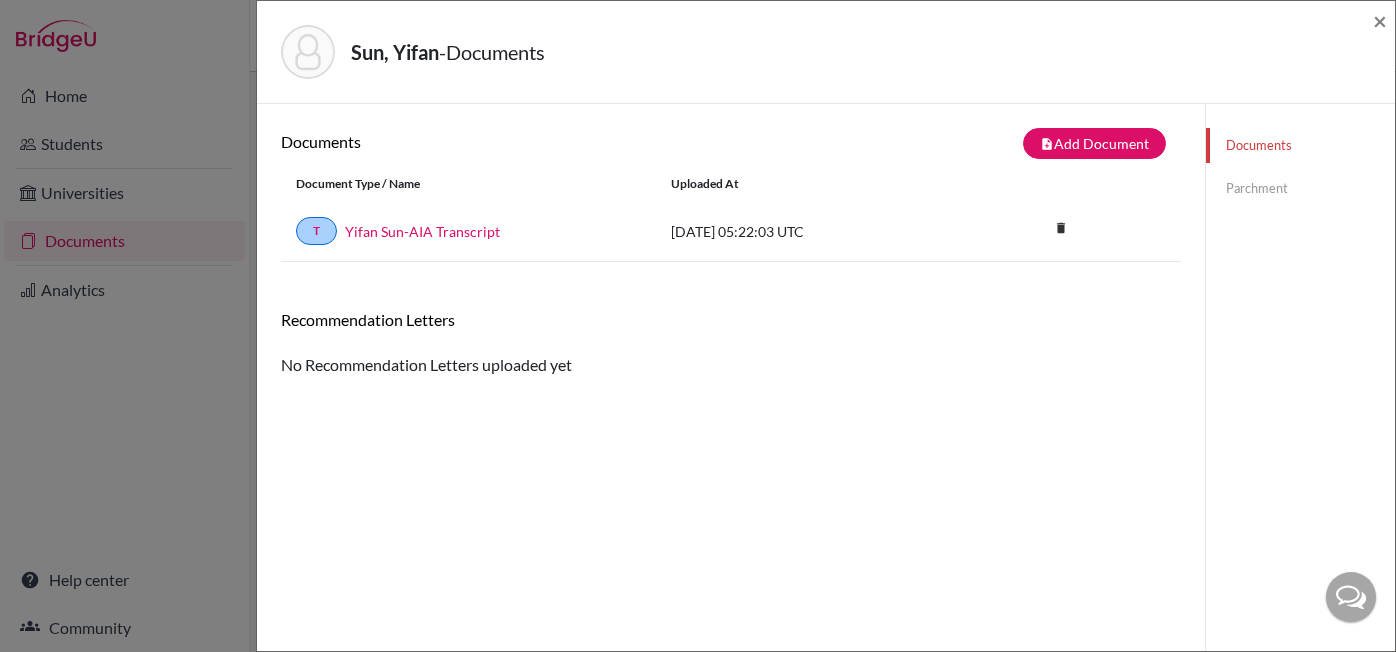 click on "Sun, Yifan  -  Documents ×" at bounding box center (826, 52) 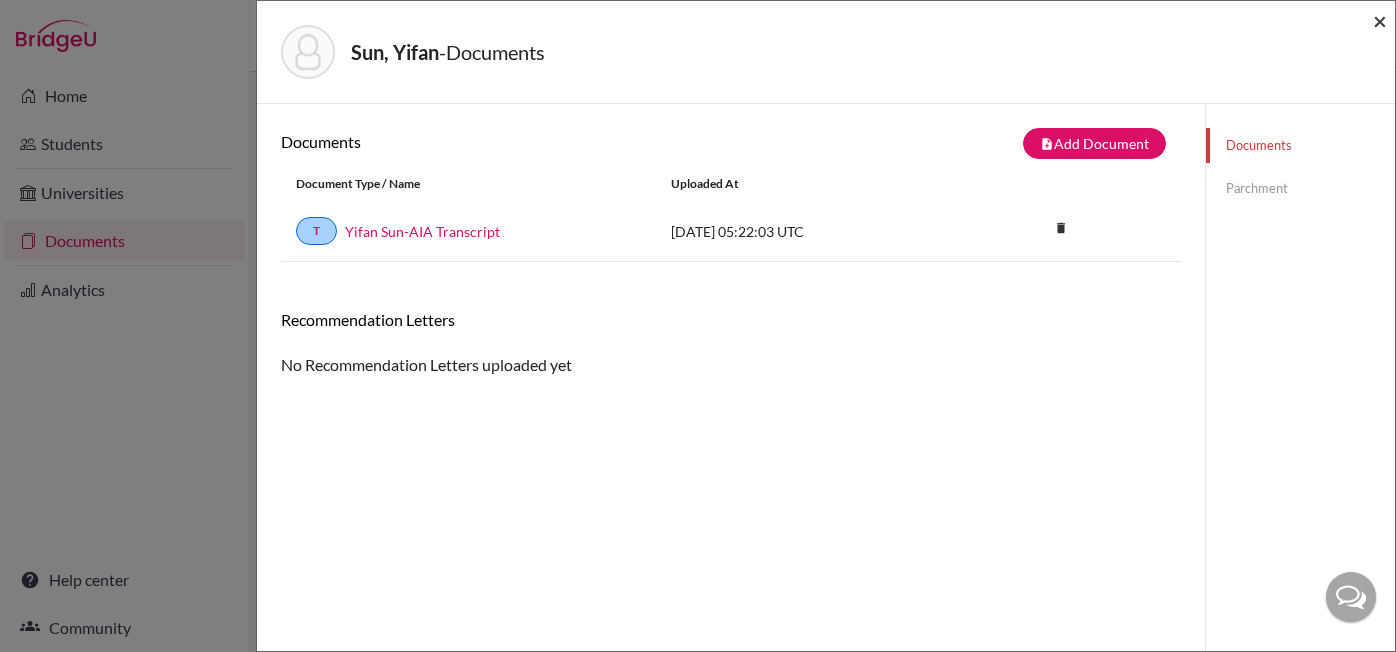 click on "×" at bounding box center (1380, 20) 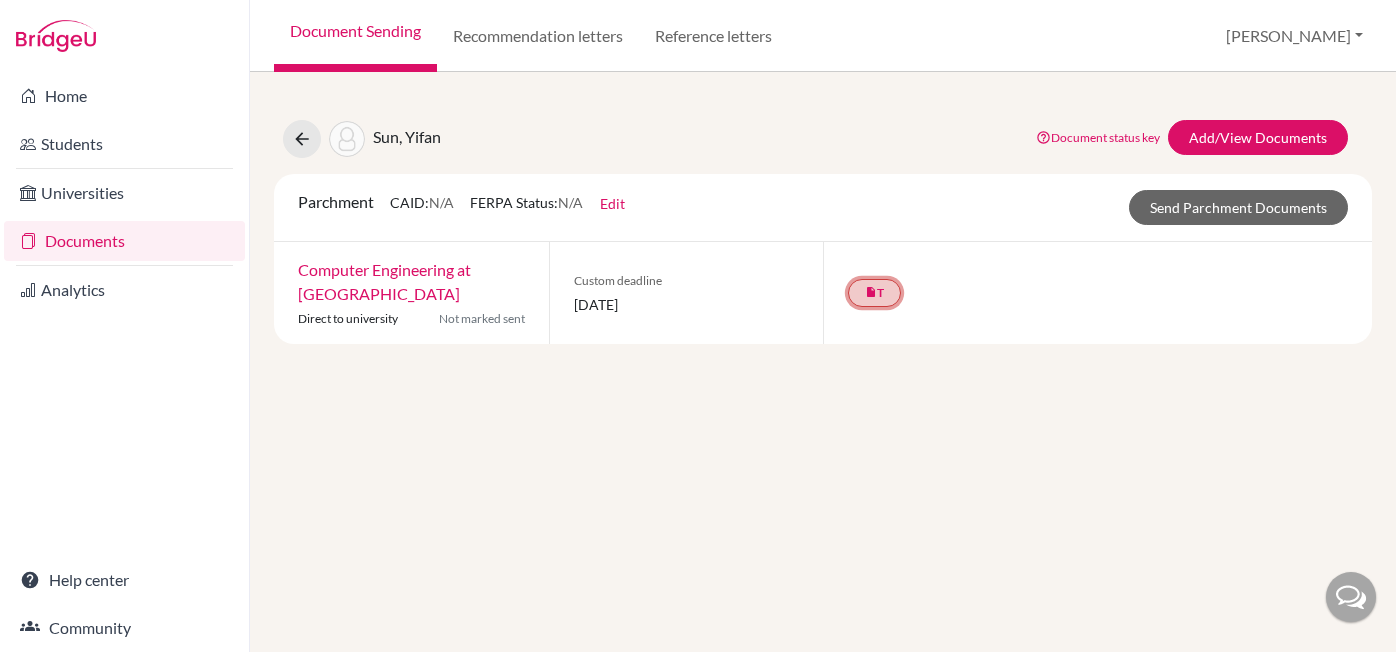 click on "insert_drive_file  T" 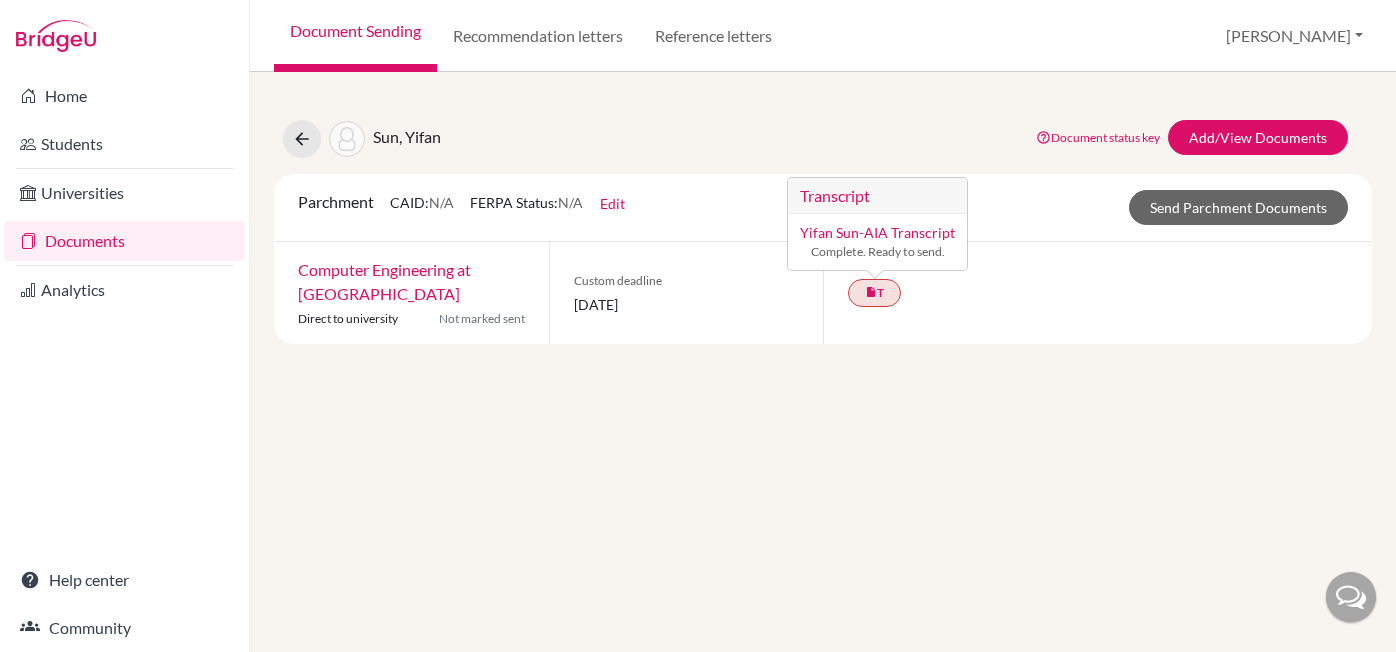 click on "Sun, Yifan  Document status key TR Requirement. Document not uploaded yet. TR Document uploaded / form saved. Ready to send to universities. TR Document is "sending". TR Document has been sent. TR Document has failed to send. Contact our team via live chat or hi@bridge-u.com Add/View Documents Parchment  CAID:  N/A  FERPA Status:  N/A Edit Common App ID (CAID) Date of Birth 06/06/2007 FERPA waived by student? N/A Not waived Waived Not applicable Save Send Parchment Documents Computer Engineering at University of Toronto Direct to university Not marked sent Custom deadline 31 July 2025 insert_drive_file  T Transcript
Yifan Sun-AIA Transcript
Complete. Ready to send." at bounding box center (823, 362) 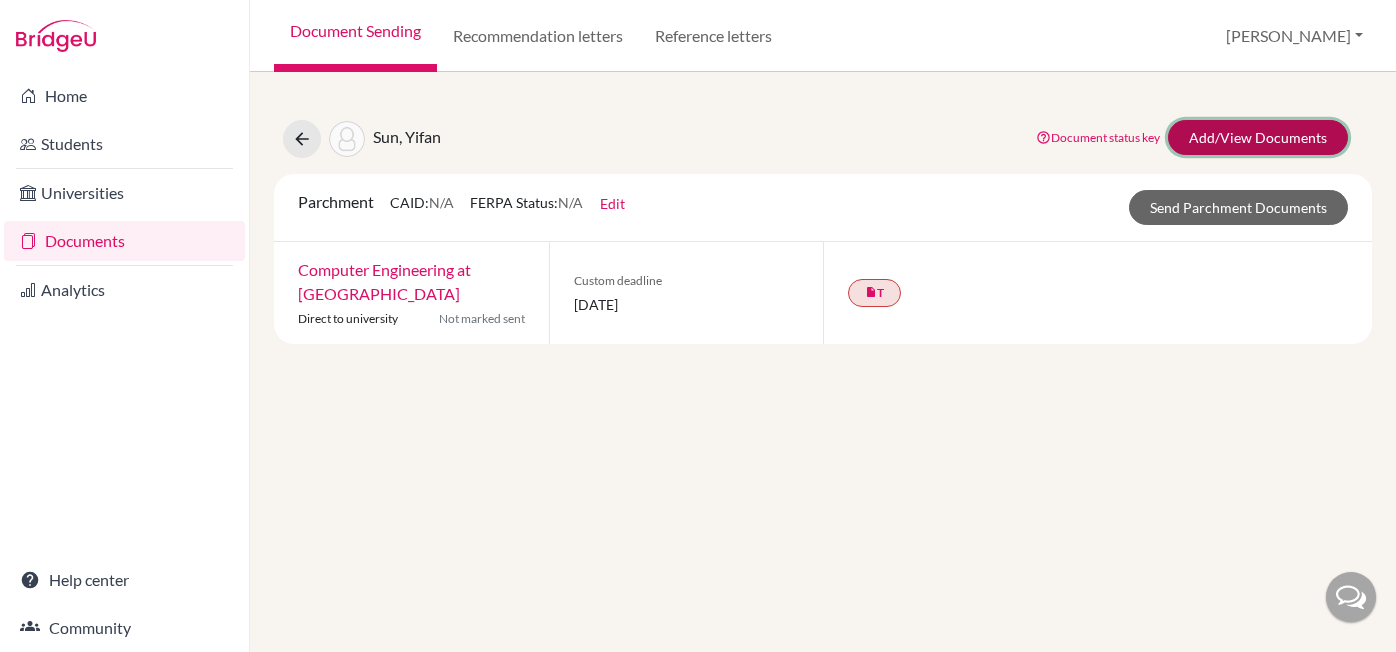 click on "Add/View Documents" at bounding box center [1258, 137] 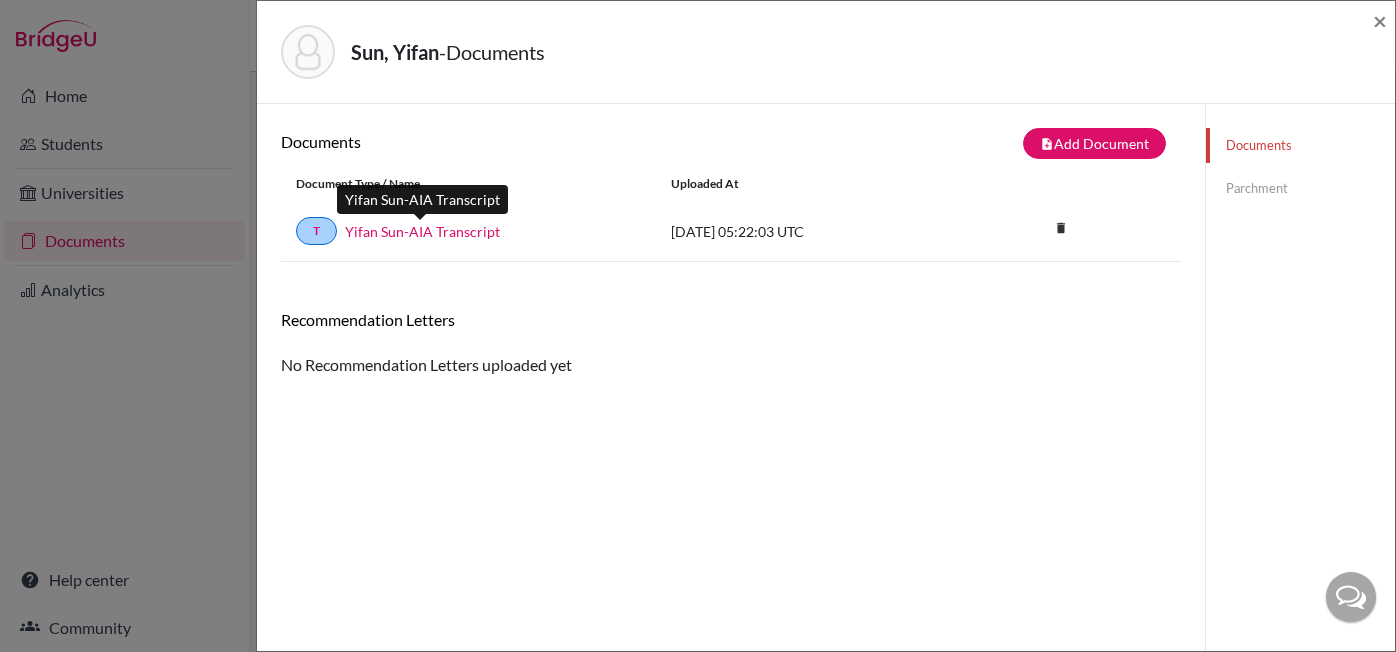 click on "Yifan Sun-AIA Transcript" at bounding box center [422, 231] 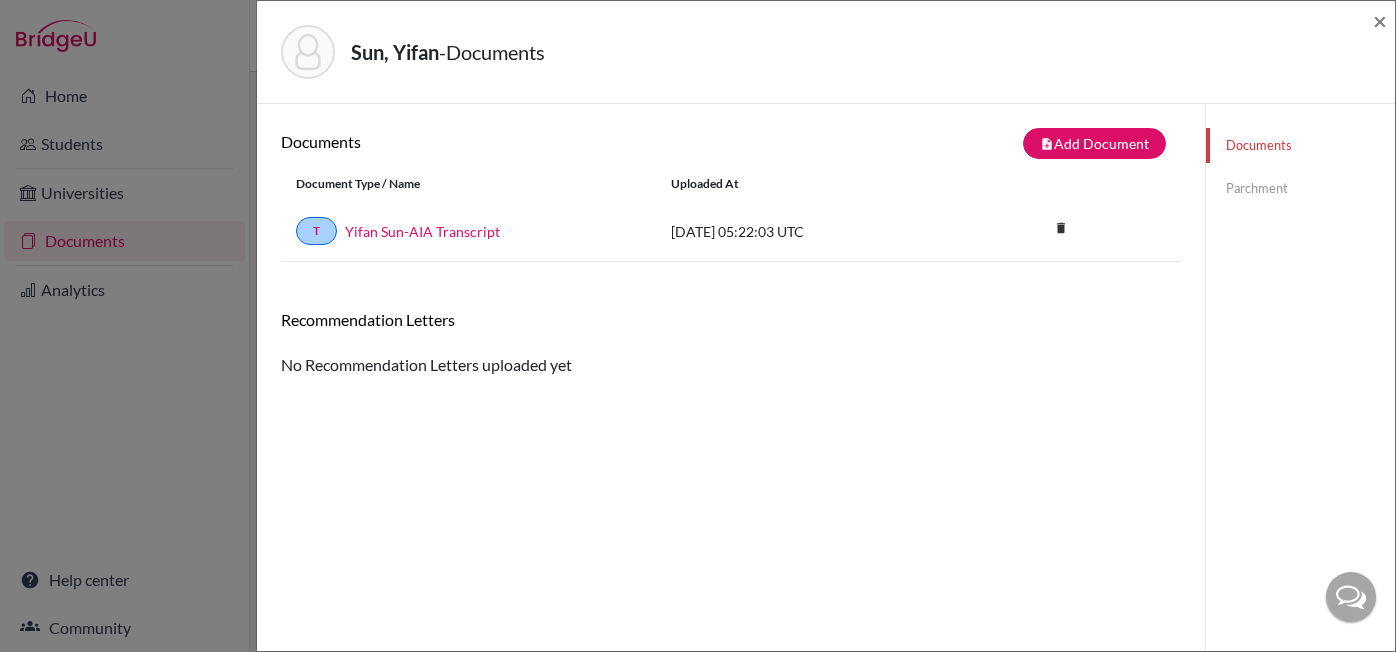 click on "Parchment" 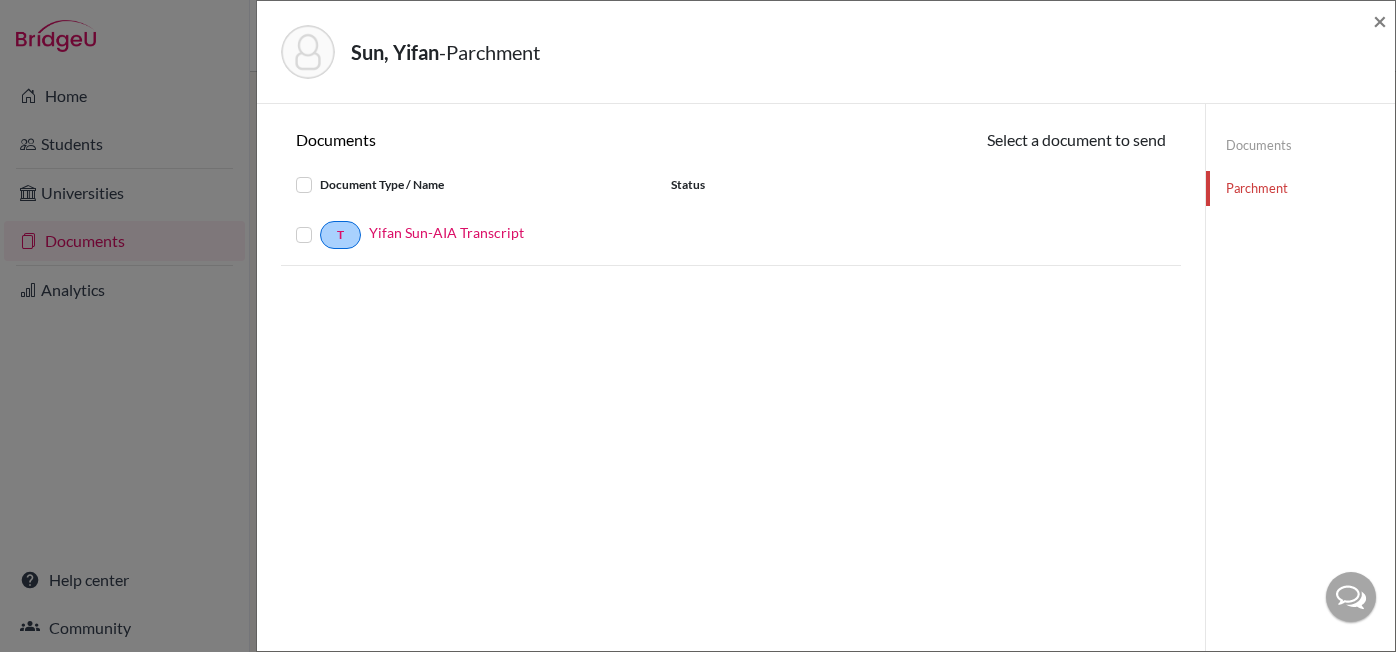 click on "Documents" 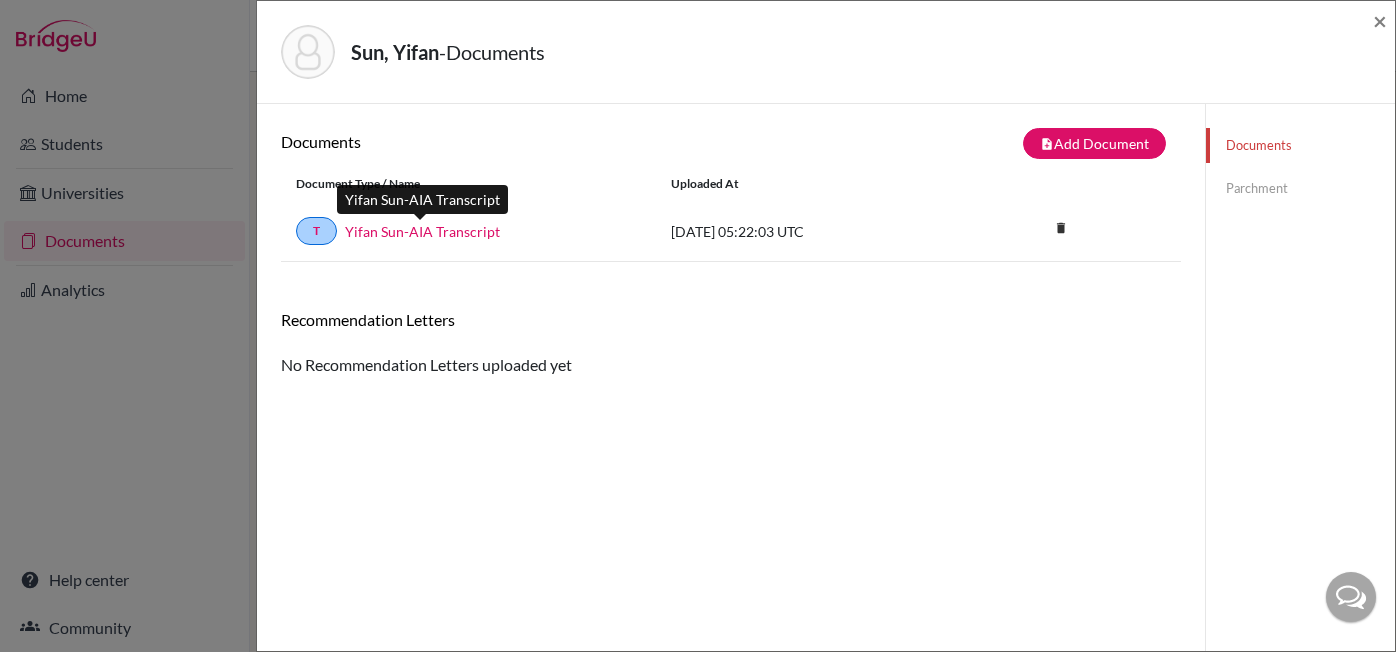 click on "Yifan Sun-AIA Transcript" at bounding box center [422, 231] 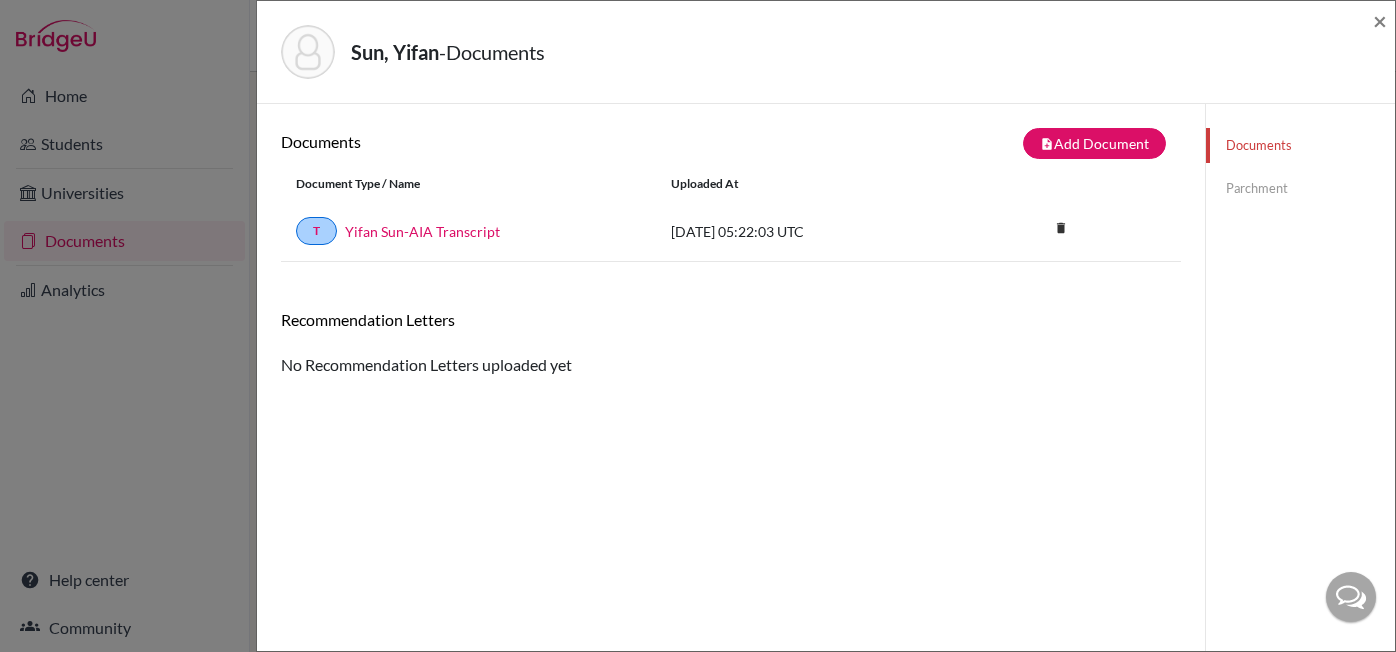 click on "Parchment" 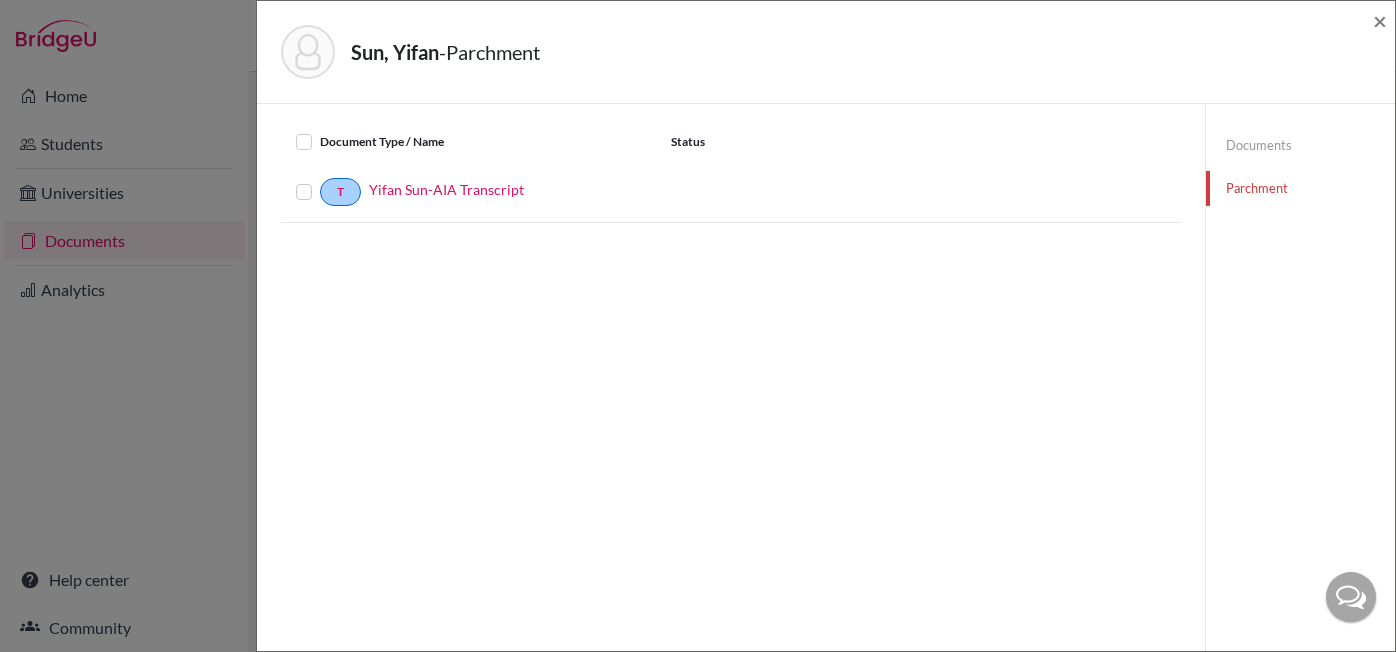 scroll, scrollTop: 0, scrollLeft: 0, axis: both 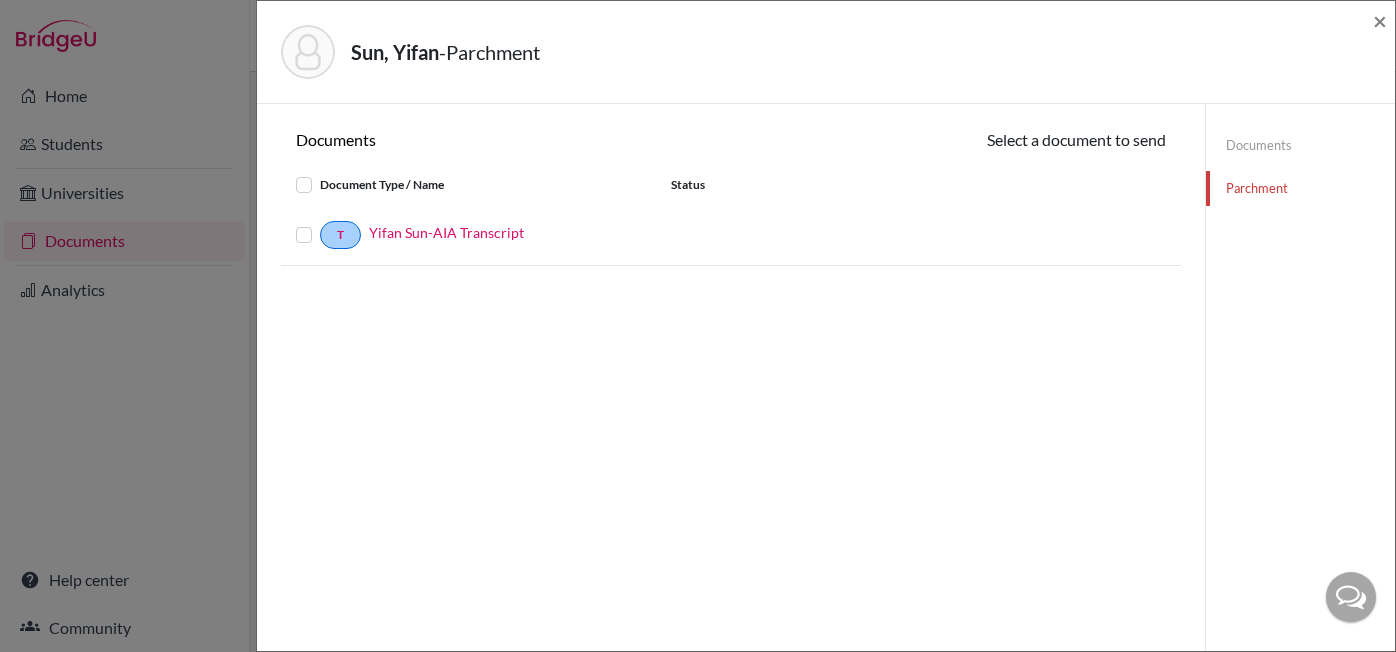 click on "Documents" 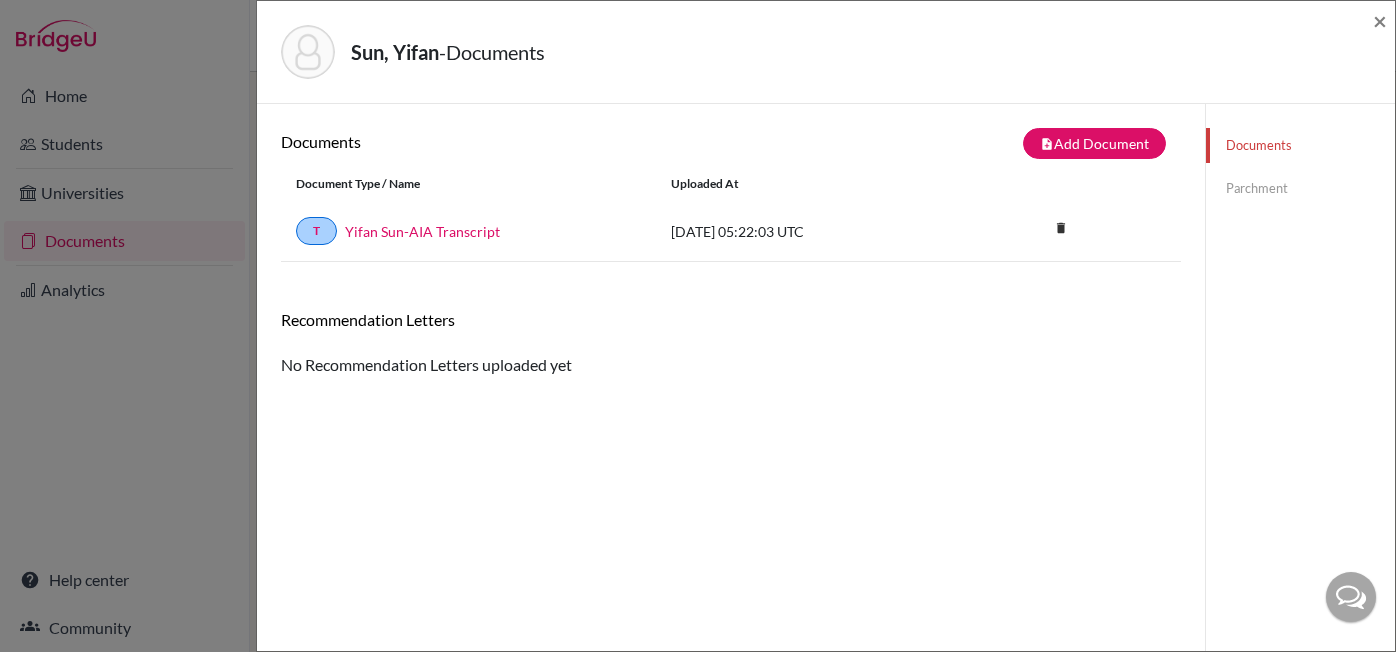 click on "Parchment" 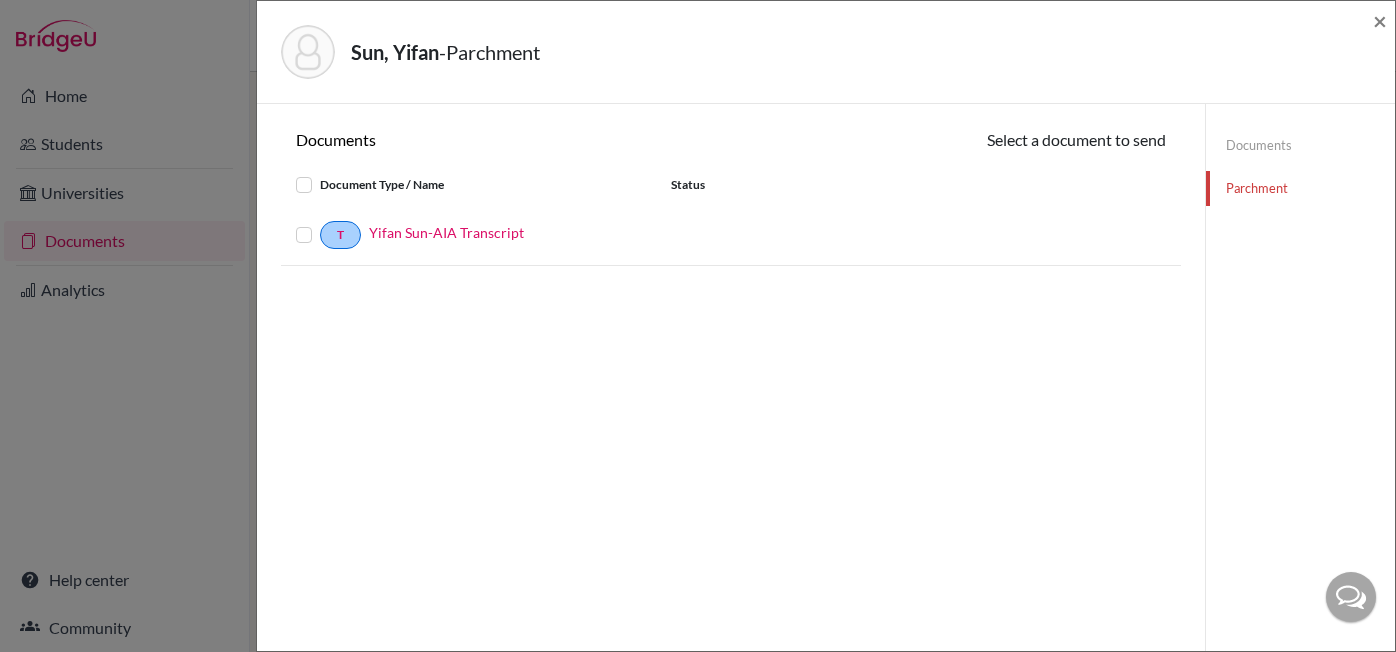 click on "Documents" 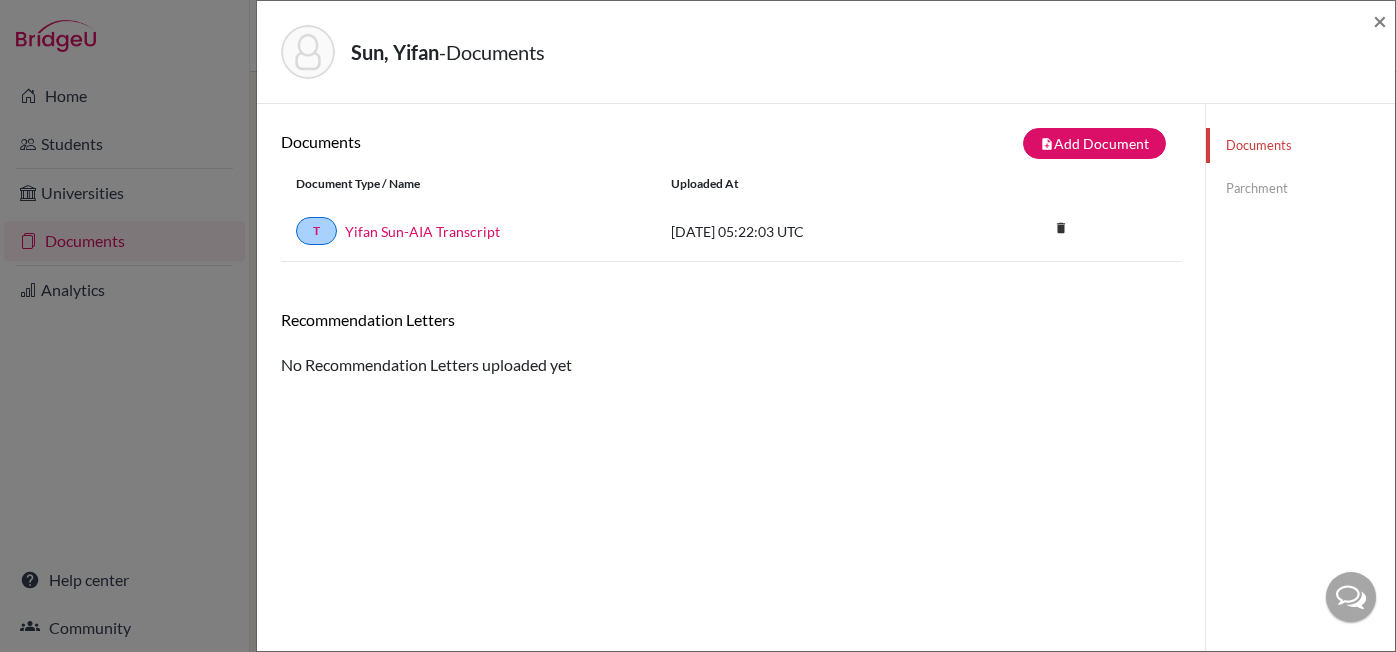 click on "Parchment" 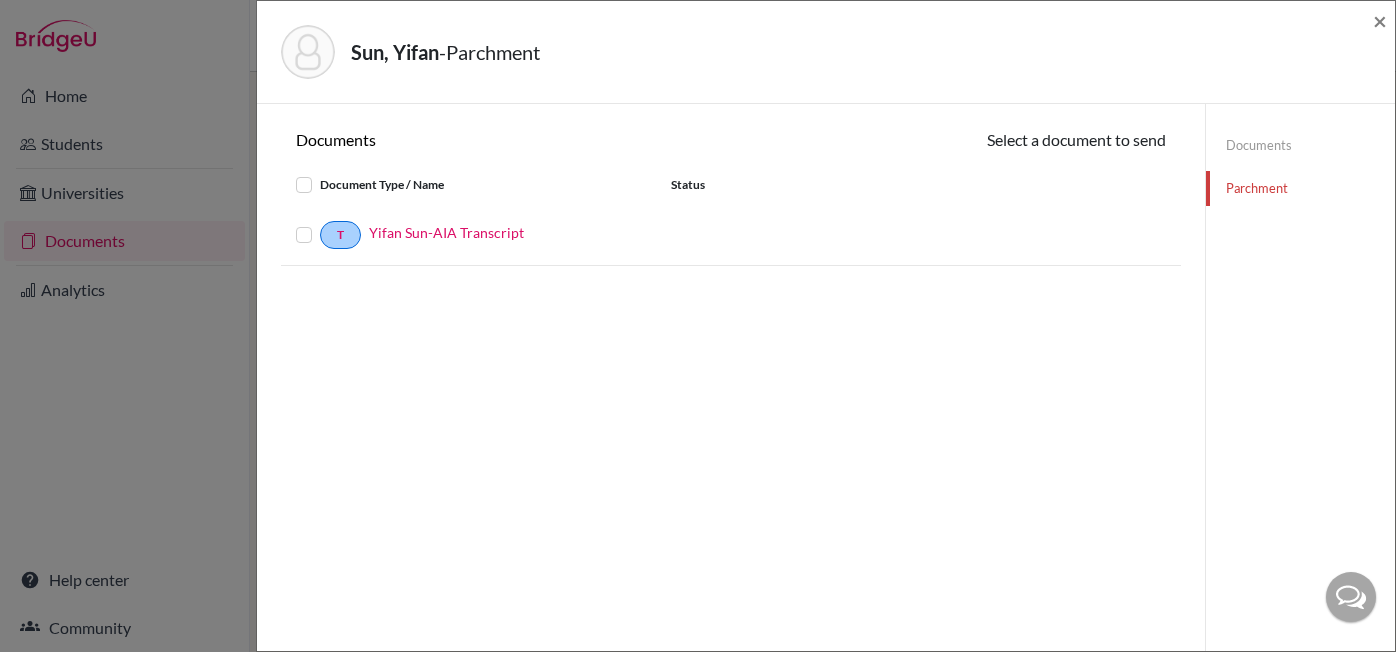 click at bounding box center (320, 223) 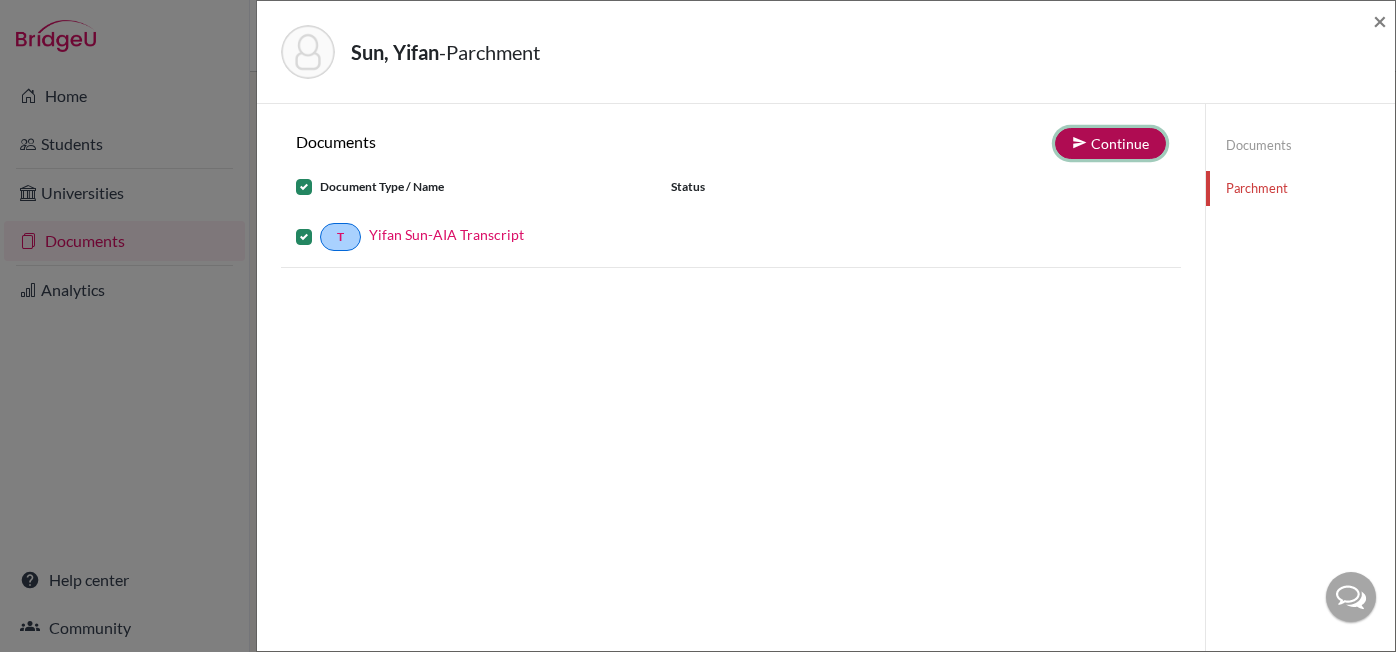 click on "Continue" at bounding box center [1110, 143] 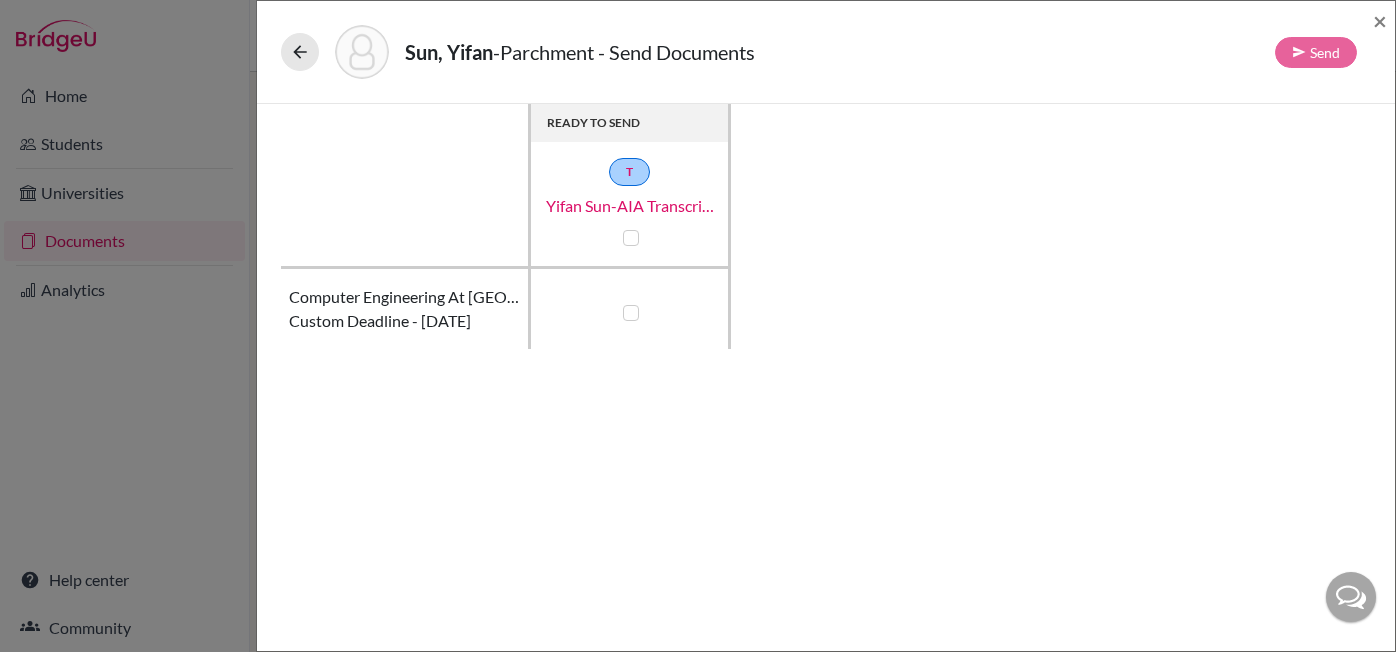 click at bounding box center (630, 238) 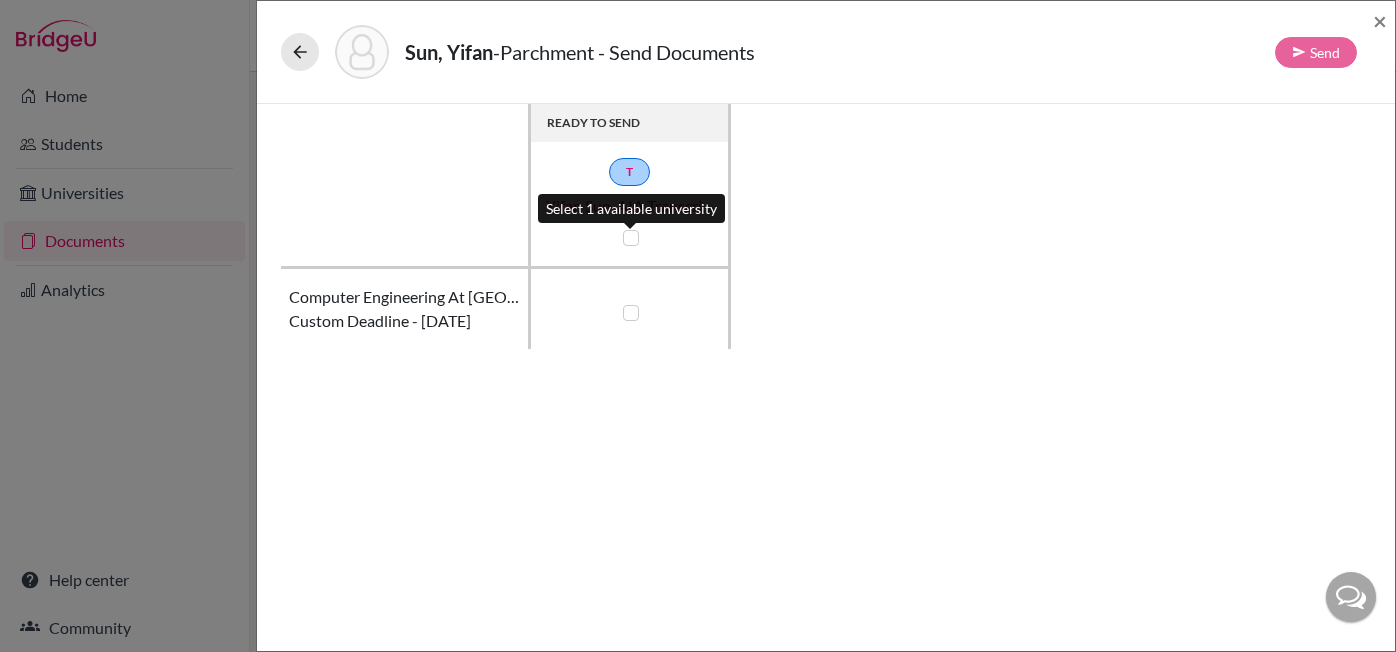 click at bounding box center (631, 238) 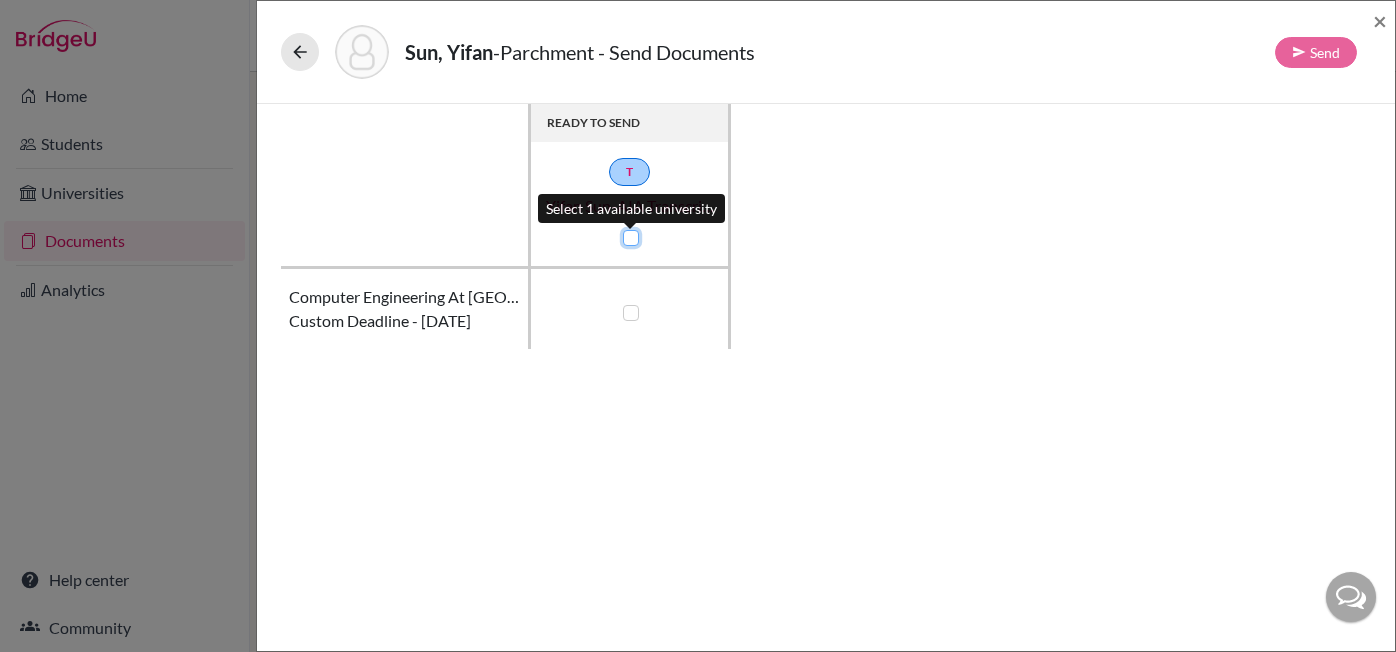 click at bounding box center [626, 236] 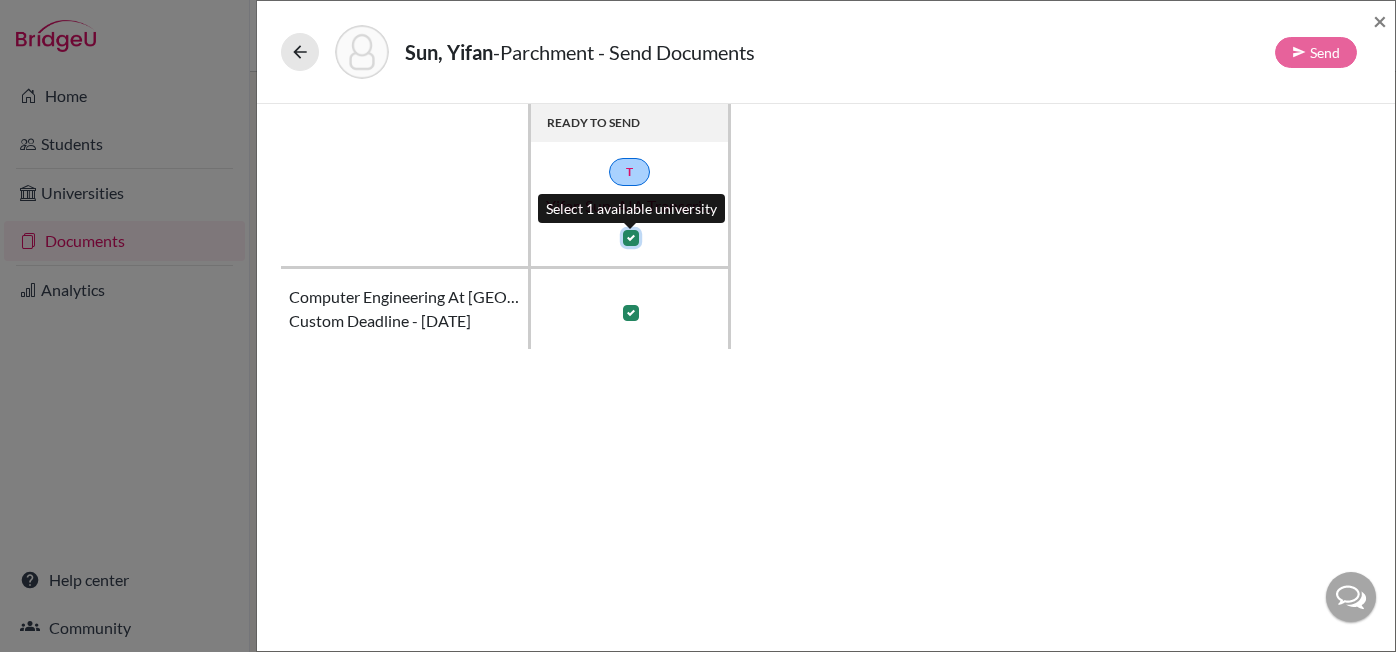 checkbox on "true" 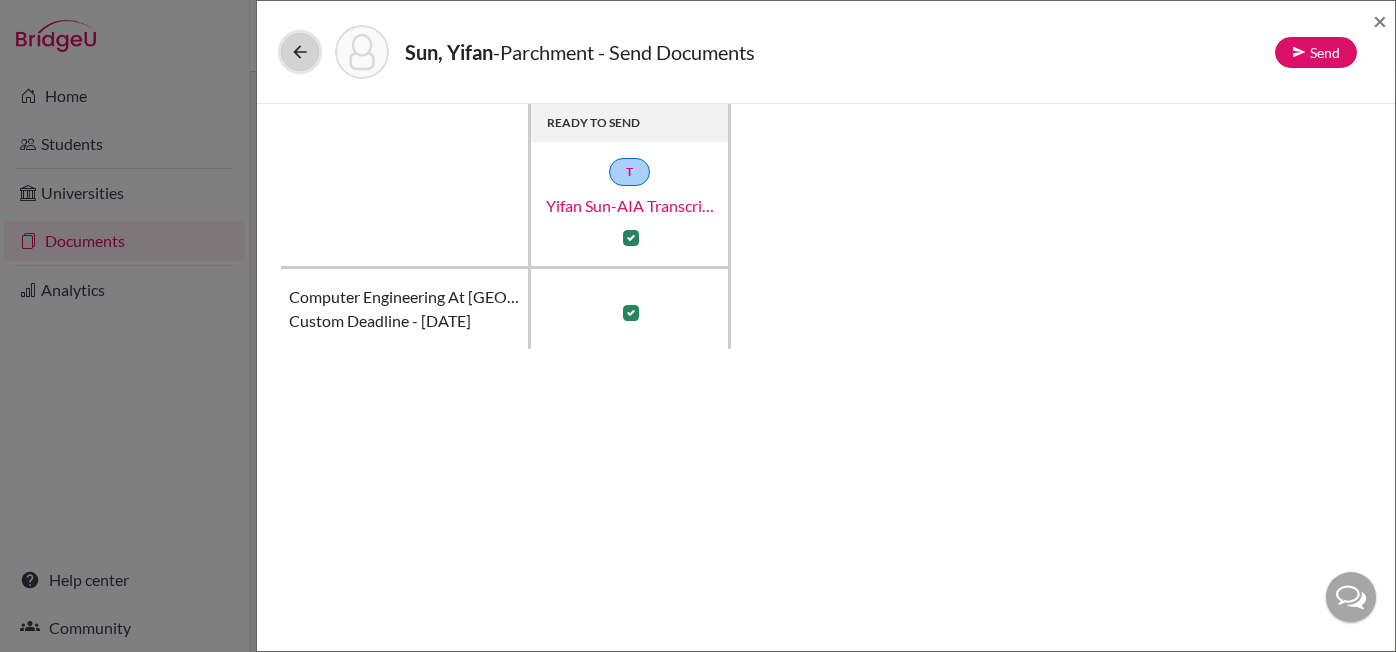 click at bounding box center [300, 52] 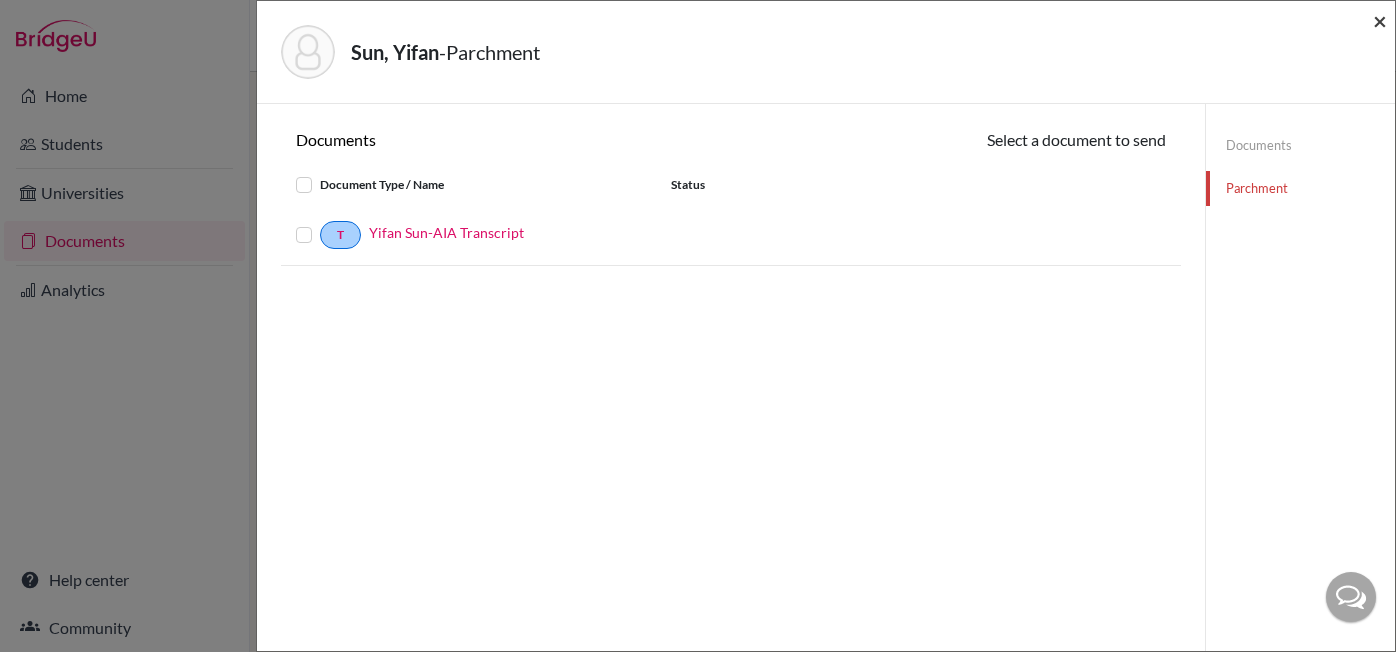 click on "×" at bounding box center [1380, 20] 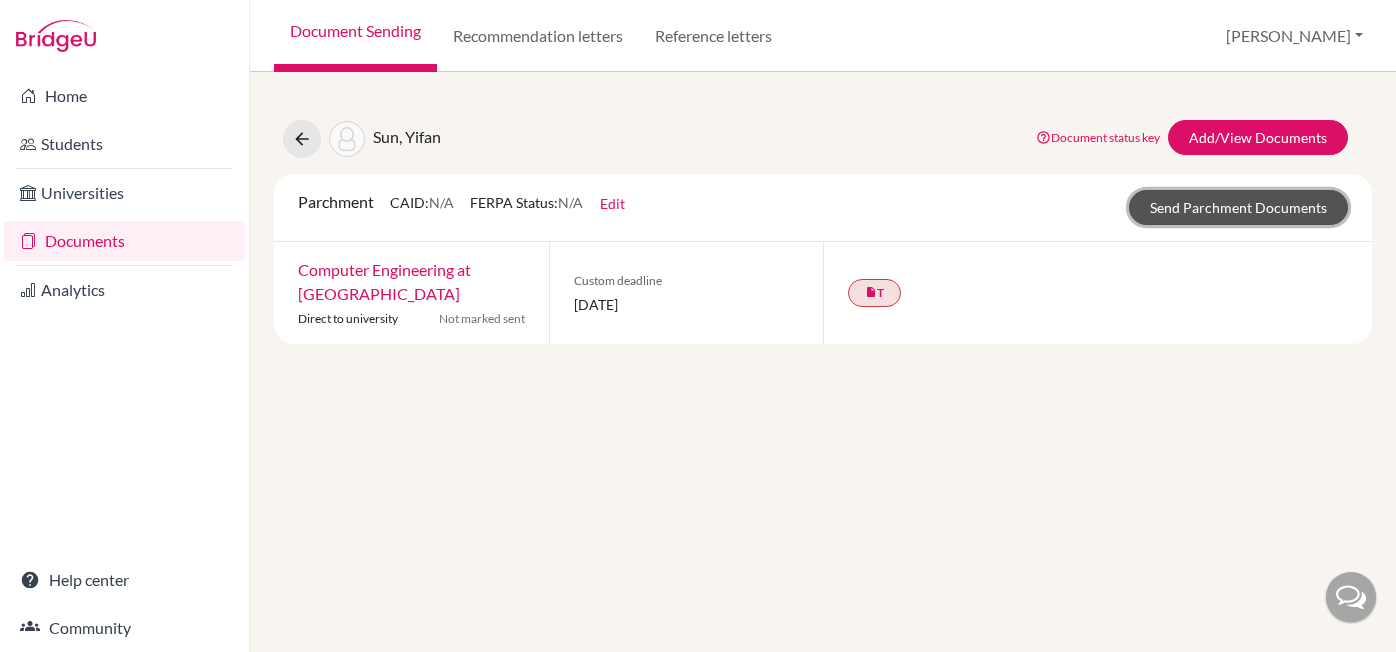 click on "Send Parchment Documents" 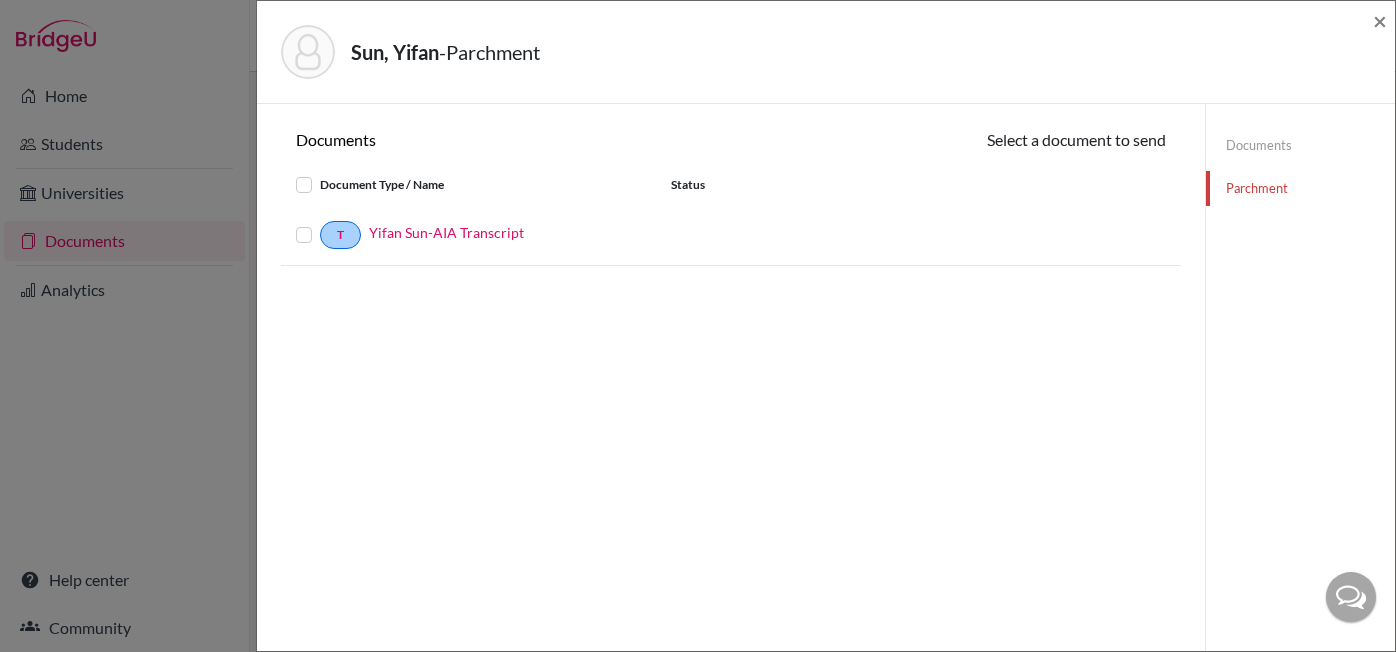 click at bounding box center [320, 223] 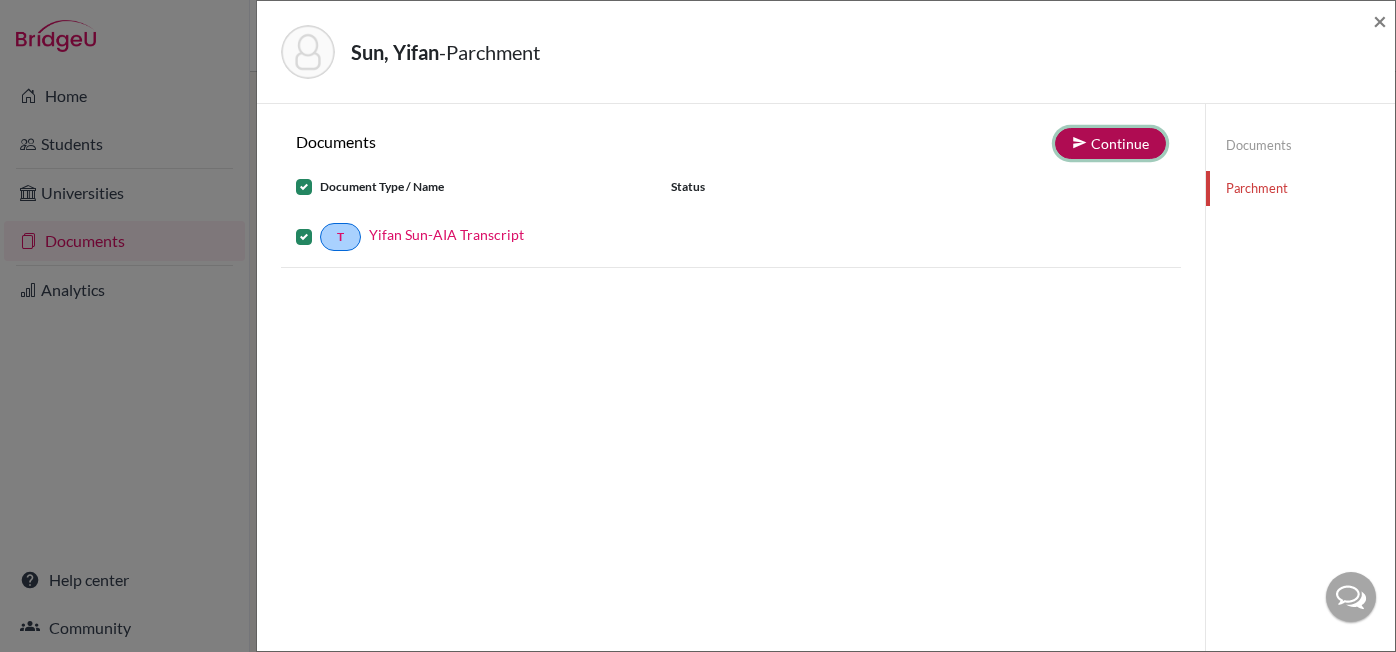 click on "Continue" at bounding box center [1110, 143] 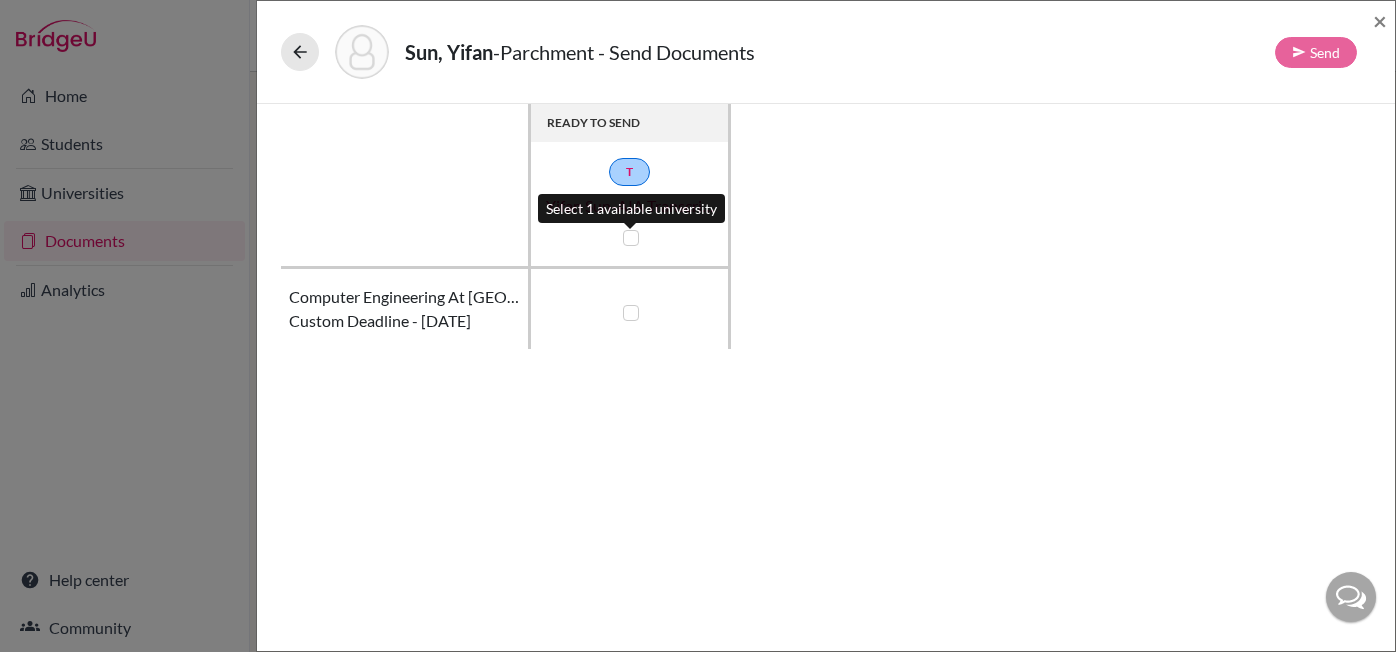 click at bounding box center [631, 238] 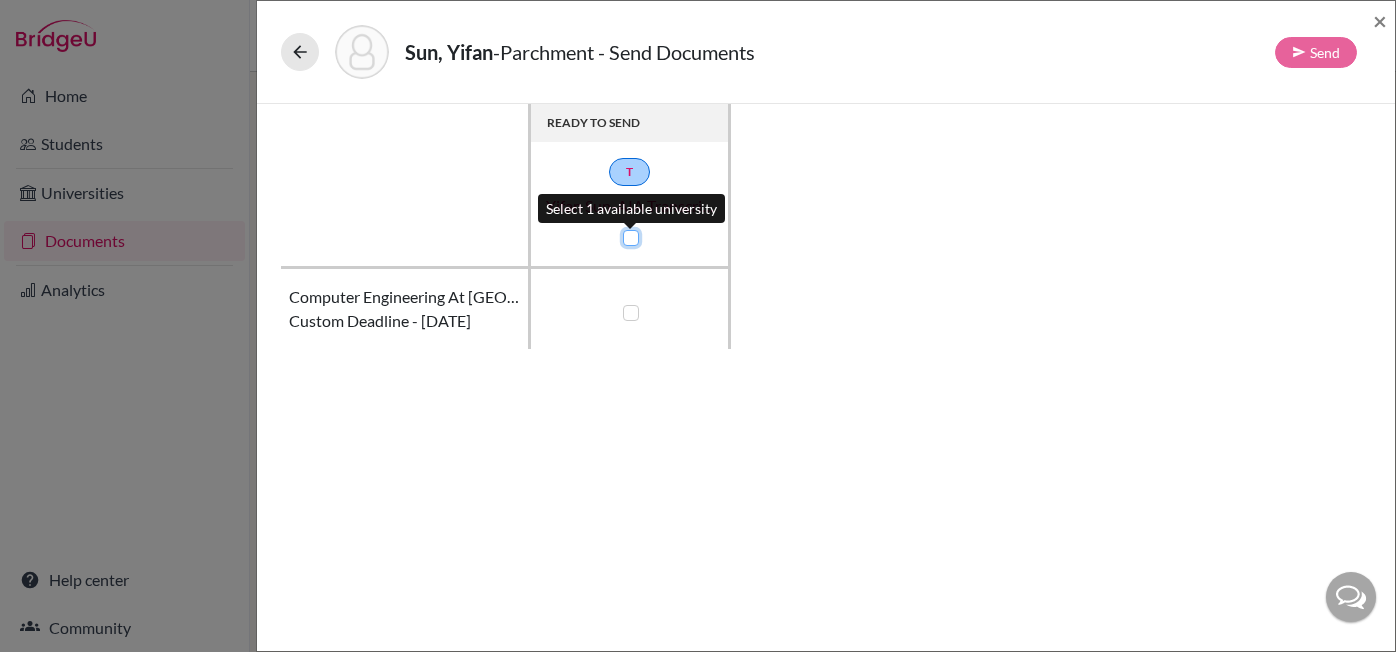 click at bounding box center (626, 236) 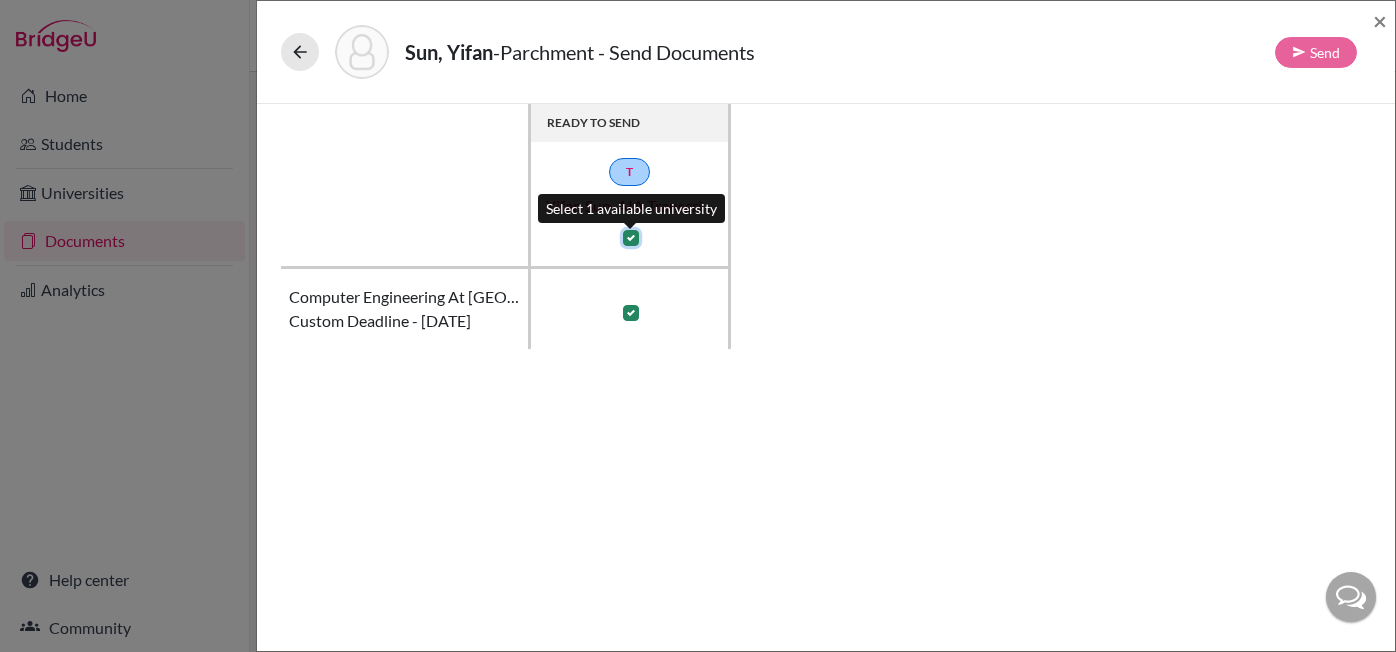 checkbox on "true" 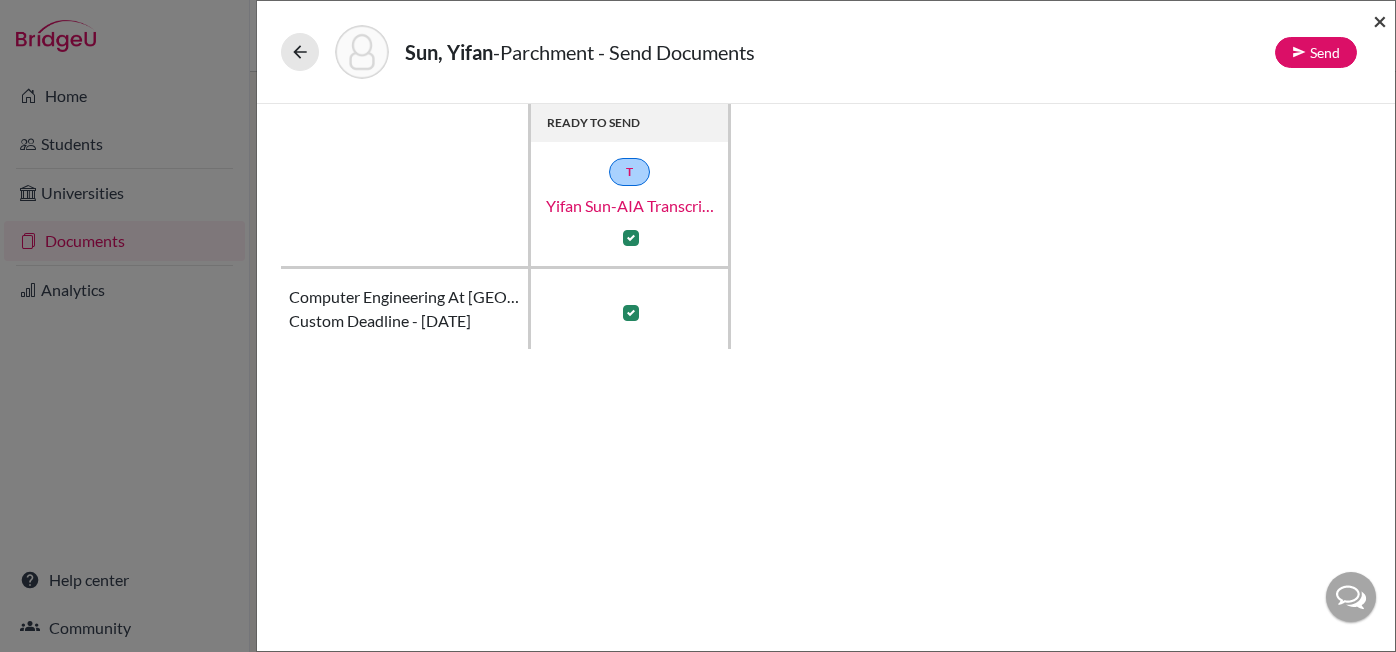 click on "×" at bounding box center [1380, 20] 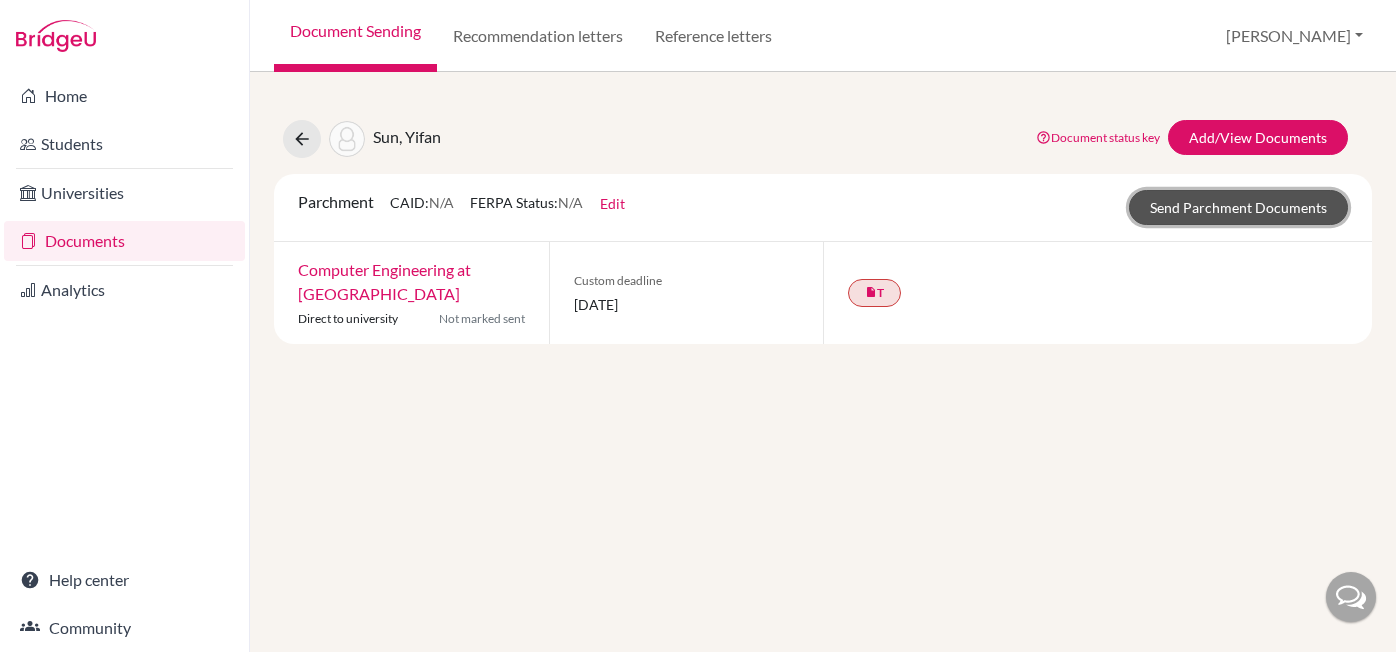 click on "Send Parchment Documents" 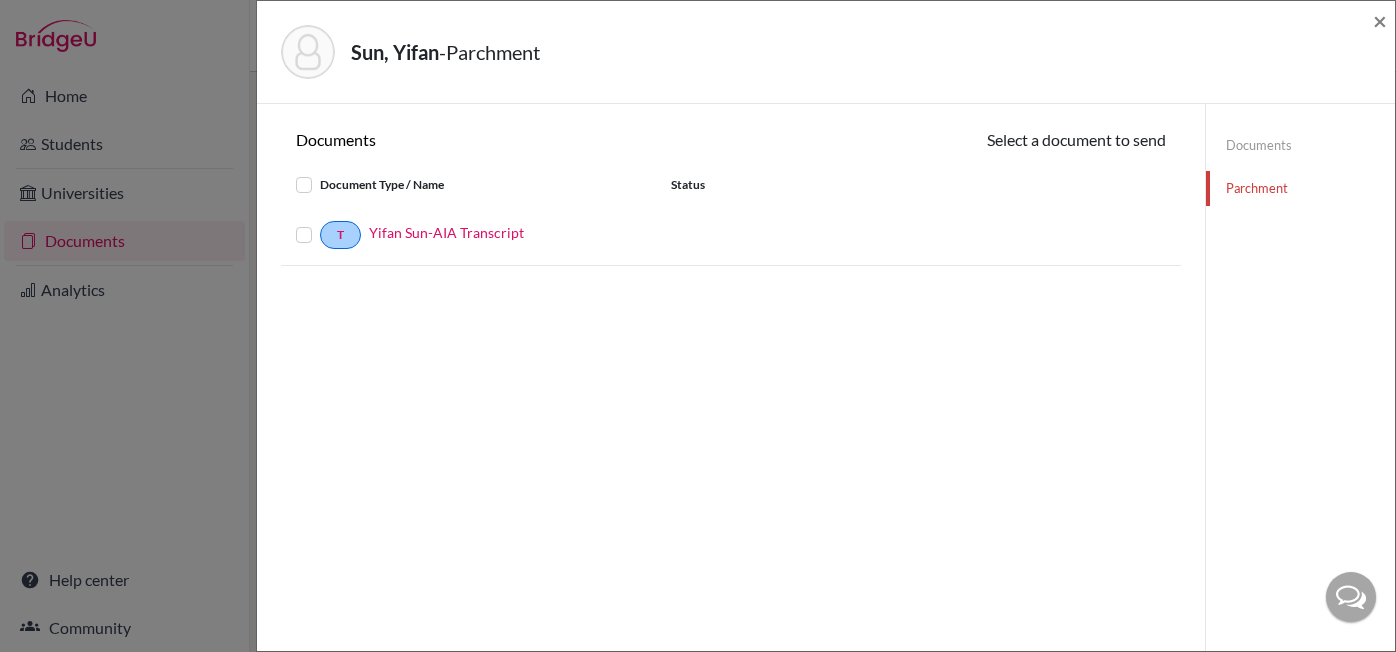 click at bounding box center (320, 223) 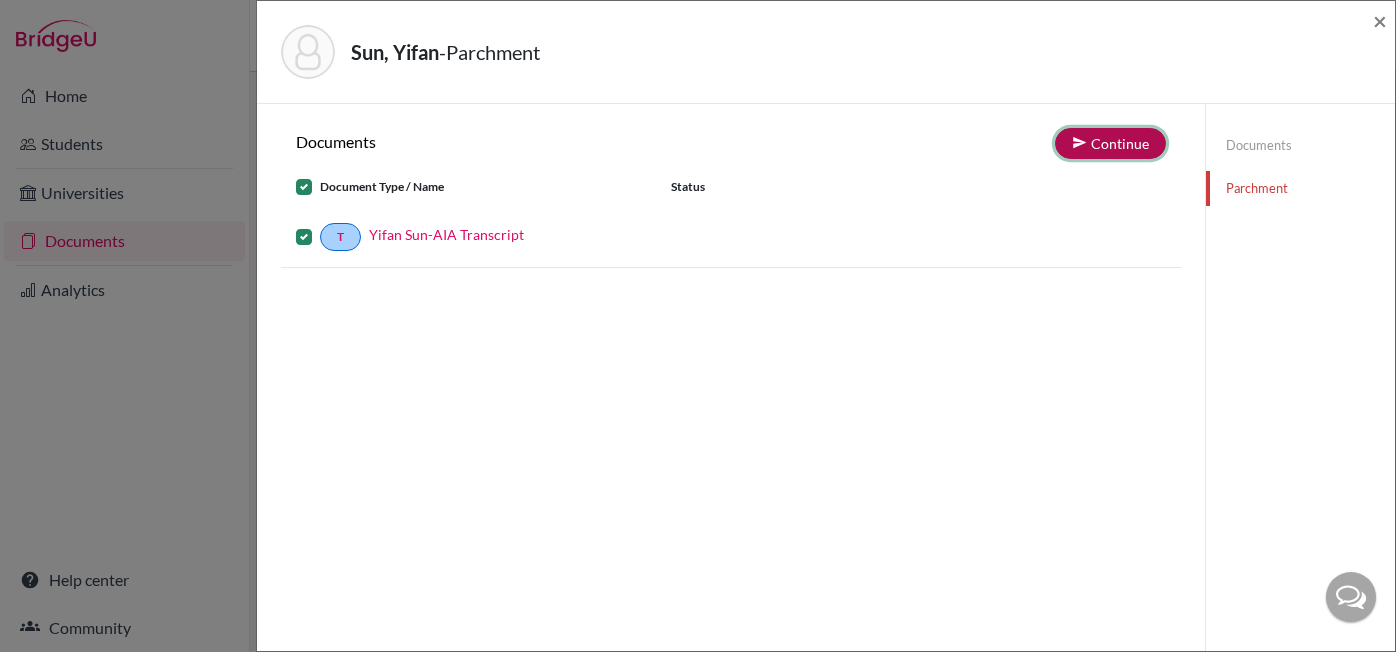click on "Continue" at bounding box center (1110, 143) 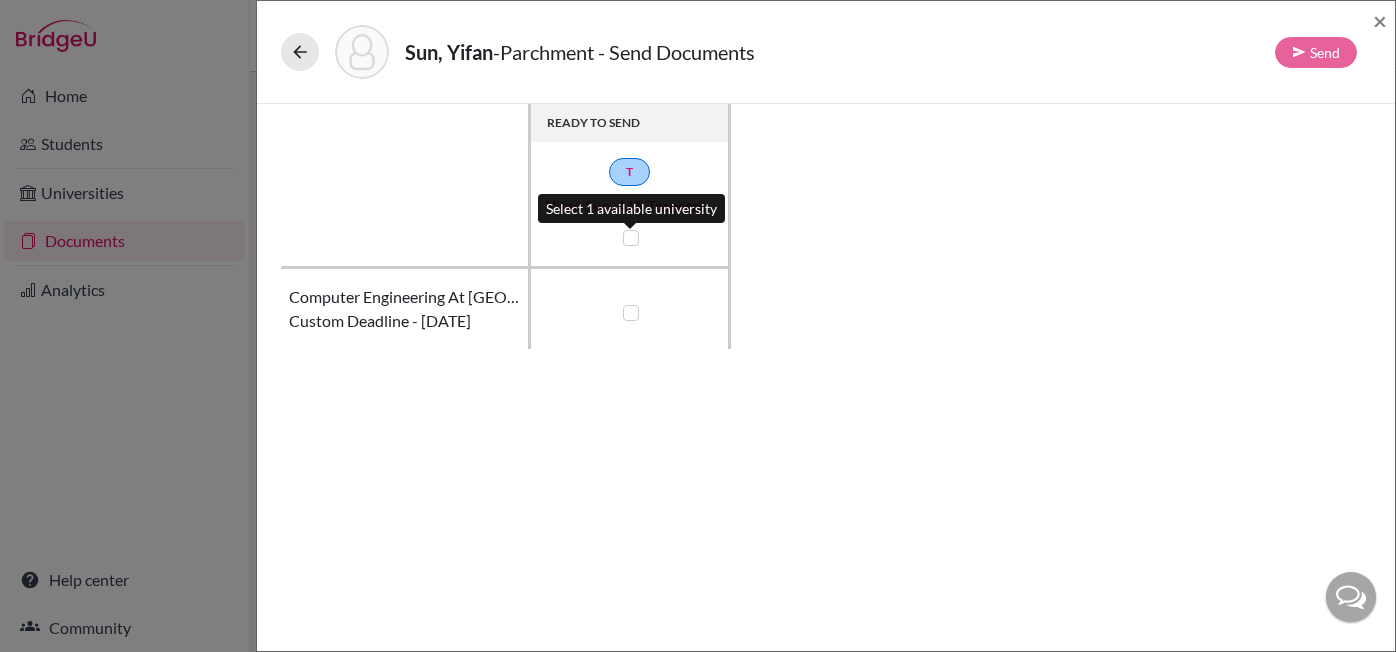 click at bounding box center [631, 238] 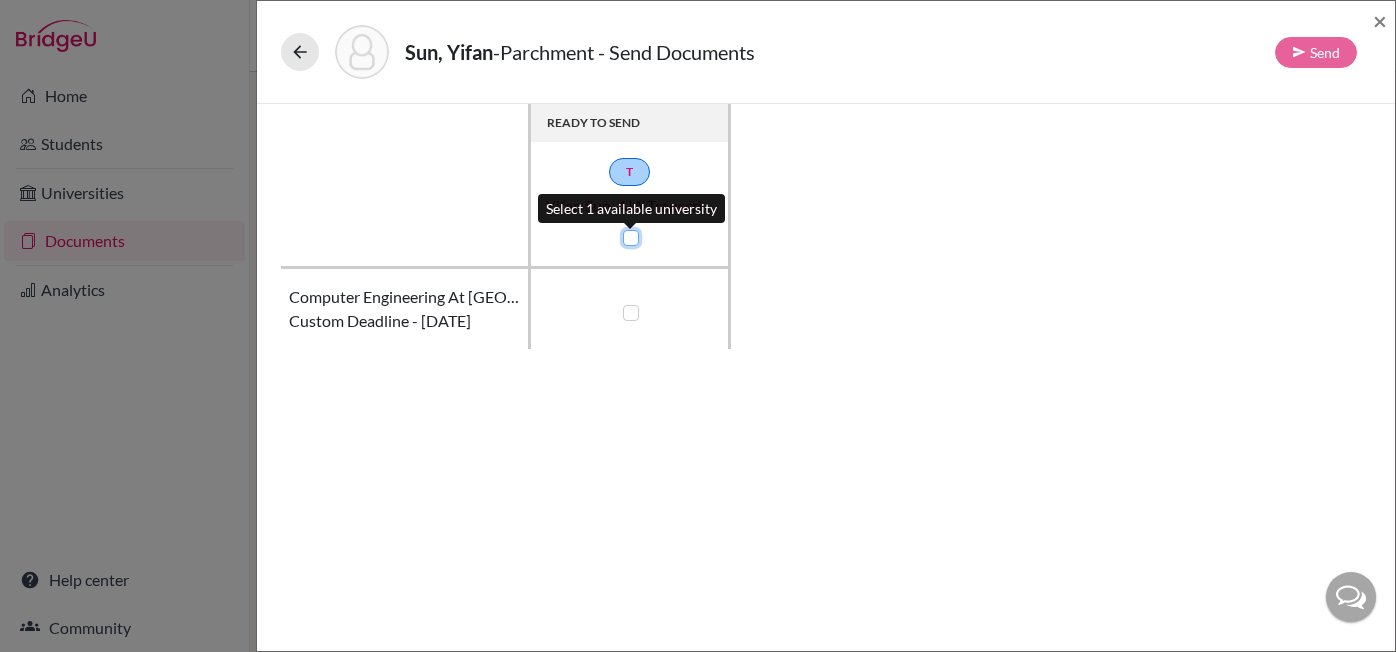 click at bounding box center [626, 236] 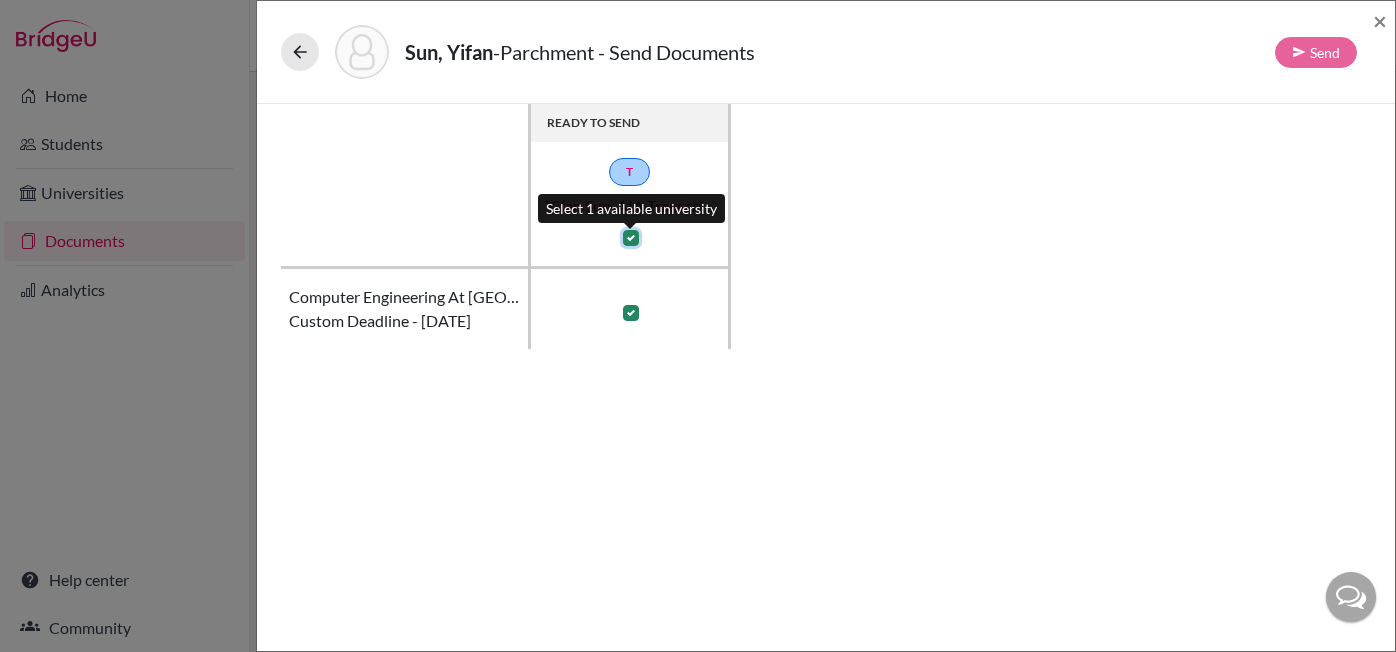 checkbox on "true" 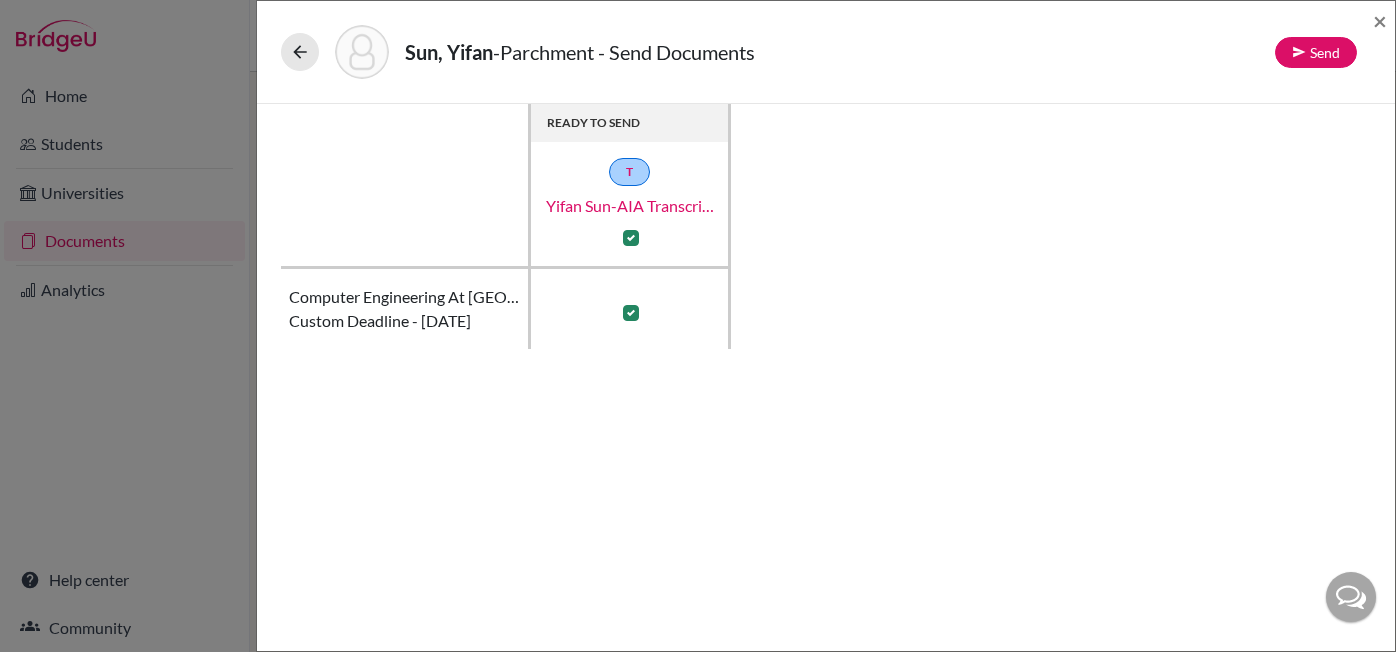 click on "READY TO SEND T Yifan Sun-AIA Transcript Computer Engineering at University of Toronto Custom deadline - 31 July 2025" at bounding box center (826, 226) 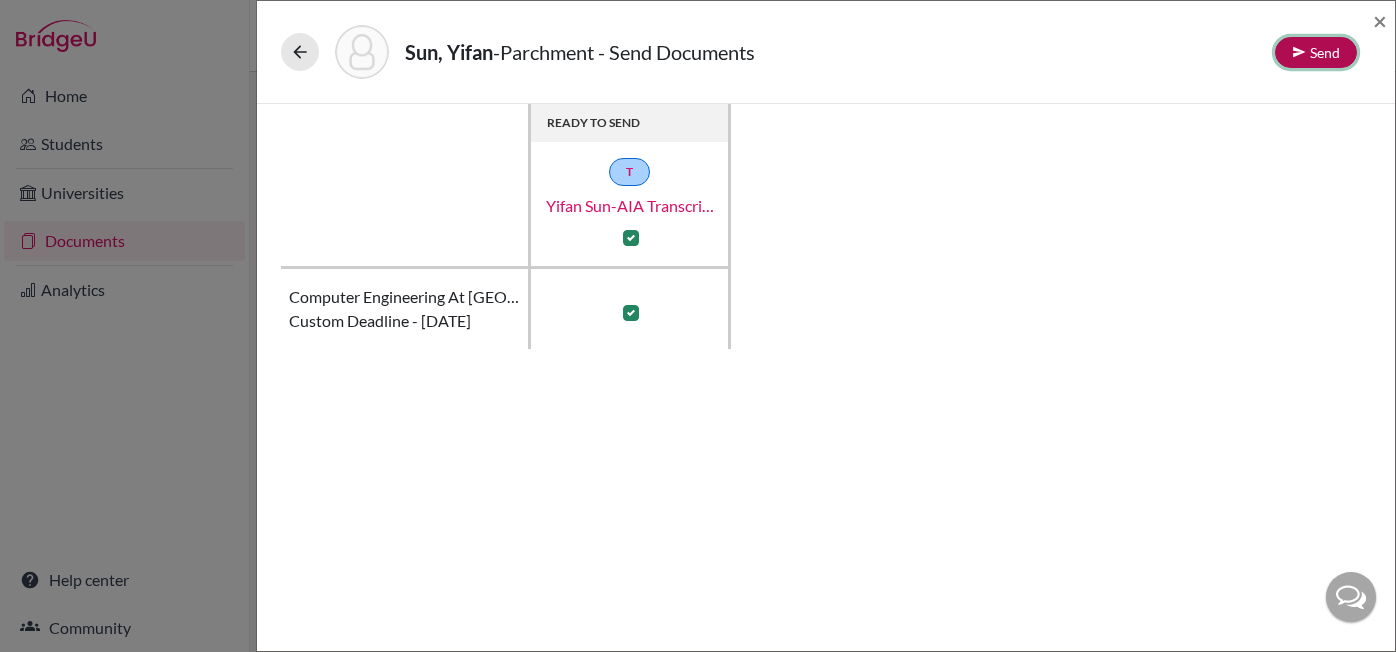 click on "Send" 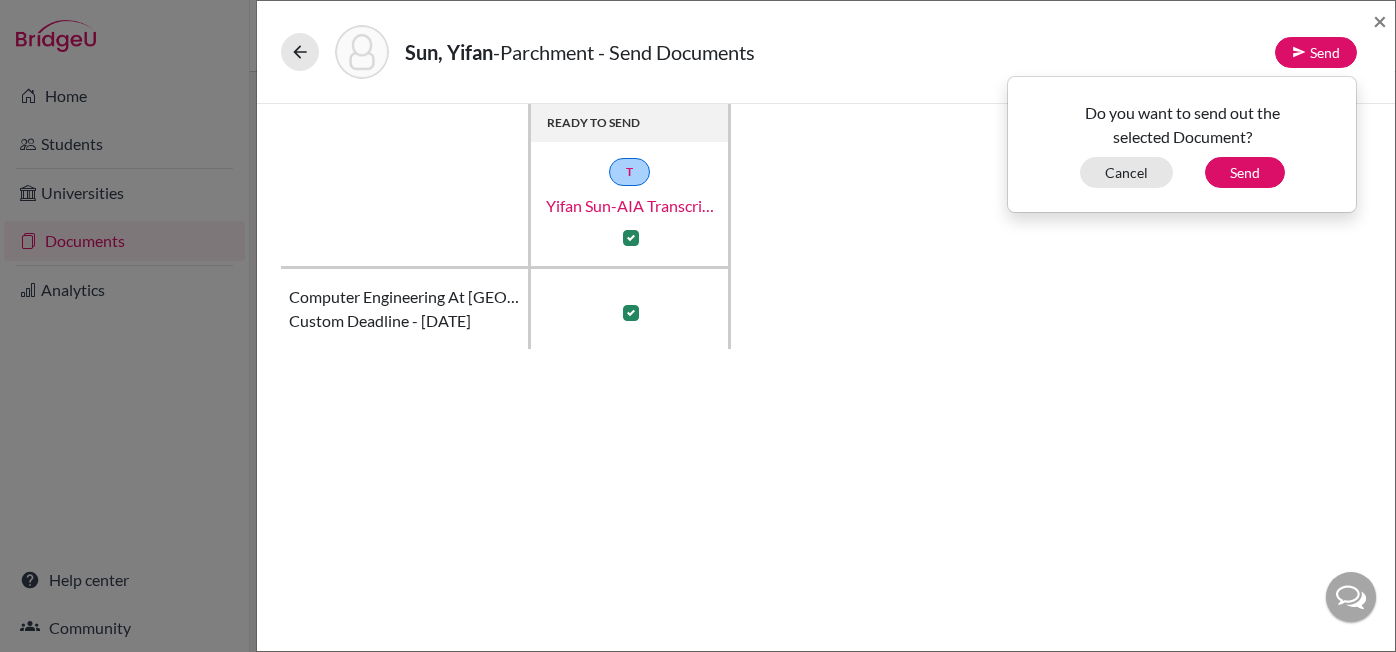 click on "READY TO SEND T Yifan Sun-AIA Transcript Computer Engineering at University of Toronto Custom deadline - 31 July 2025" at bounding box center (826, 226) 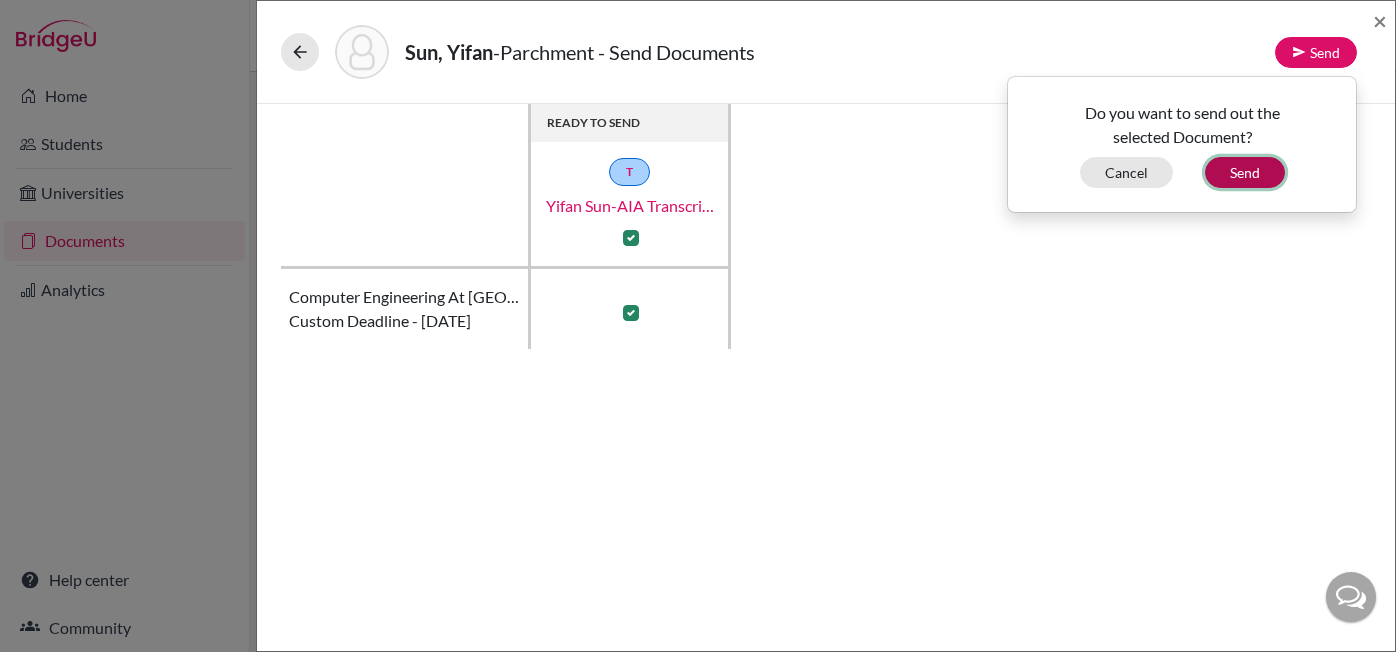 click on "Send" at bounding box center [1245, 172] 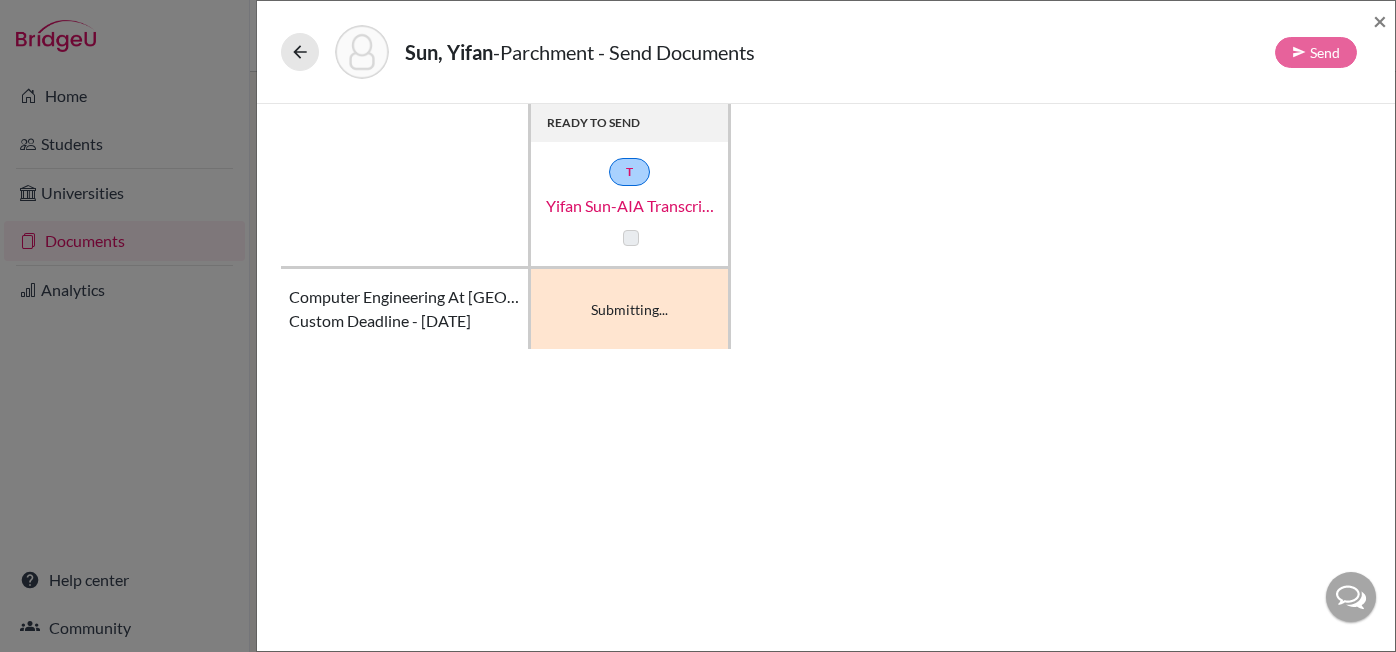 checkbox on "true" 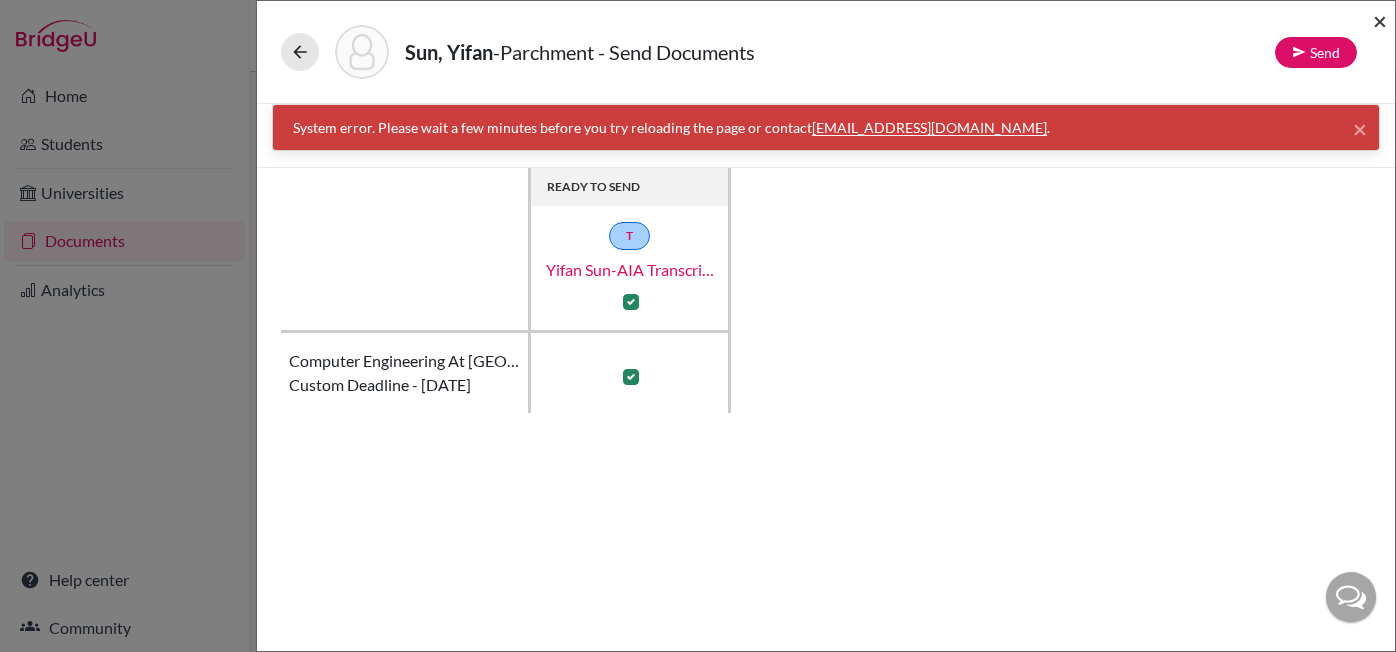 click on "×" at bounding box center [1380, 20] 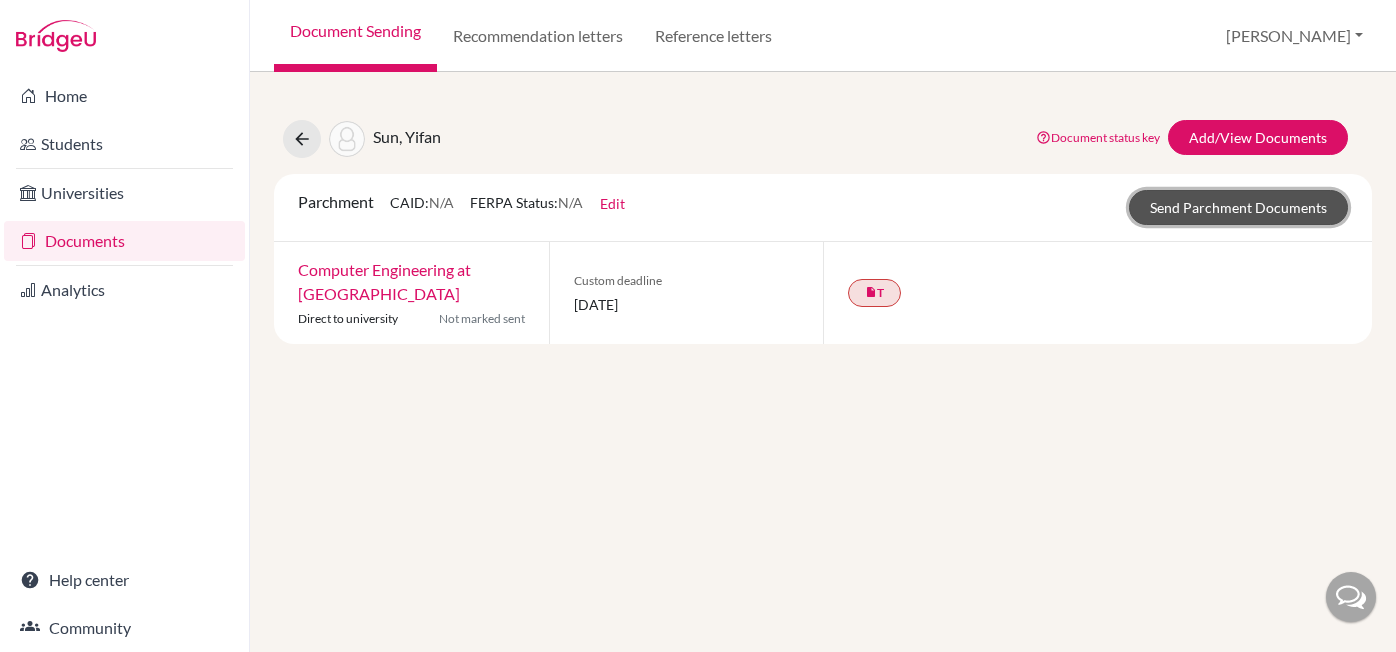 click on "Send Parchment Documents" 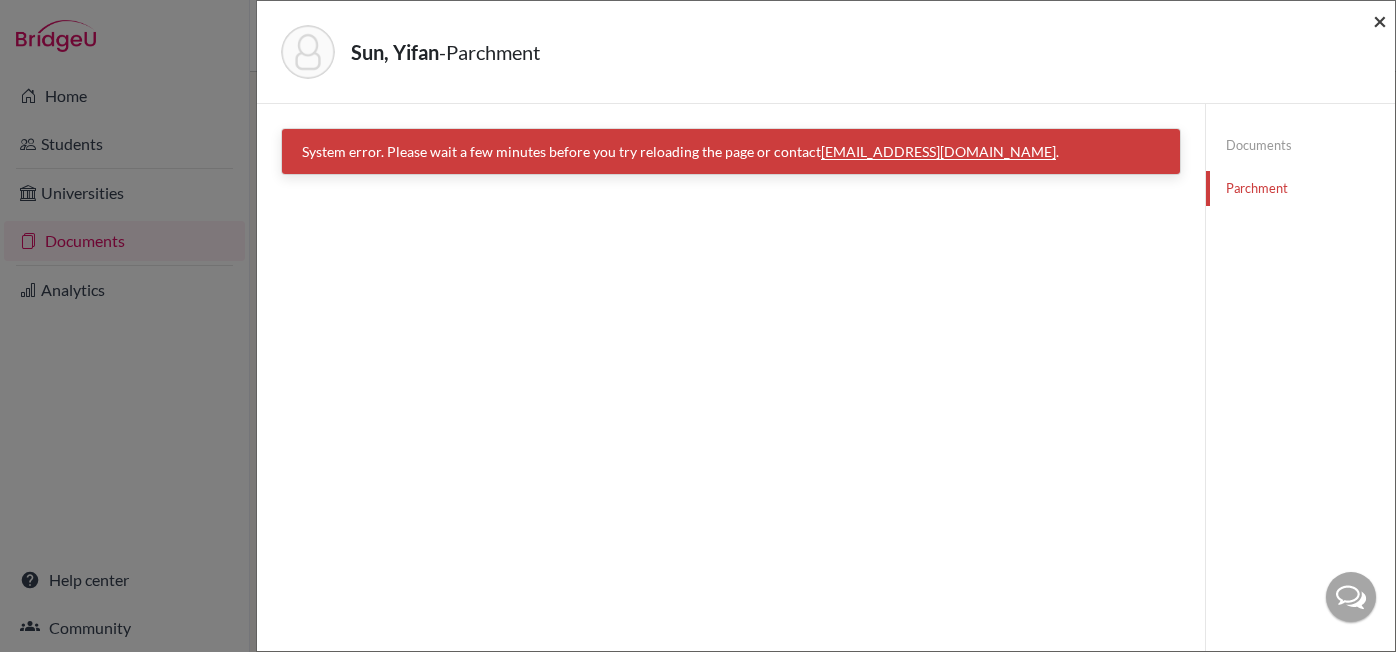 click on "×" at bounding box center (1380, 20) 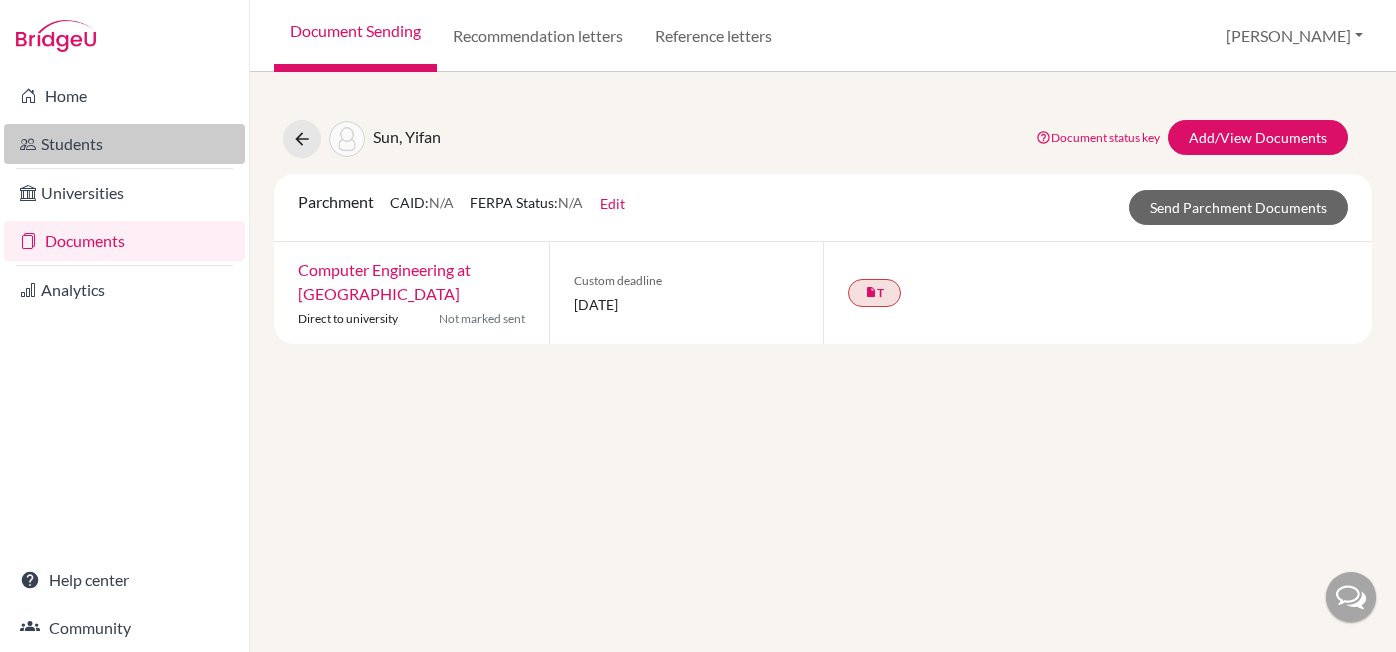 click on "Students" at bounding box center [124, 144] 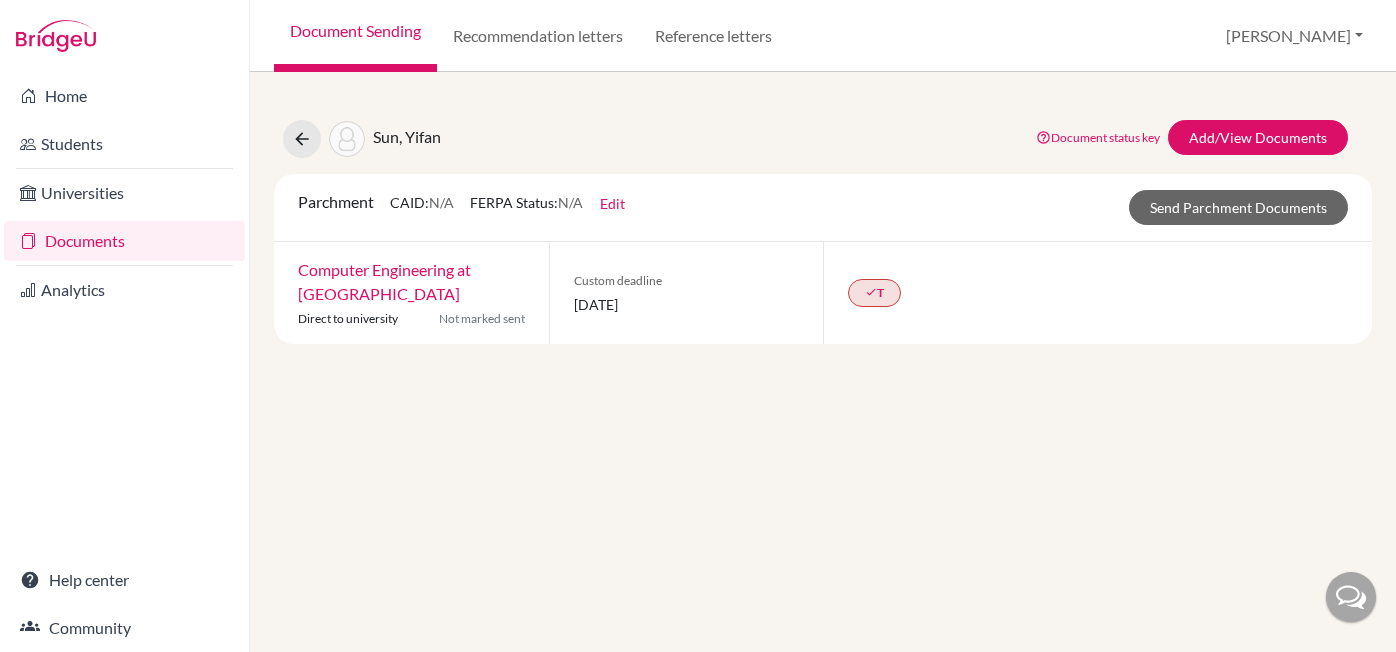 scroll, scrollTop: 0, scrollLeft: 0, axis: both 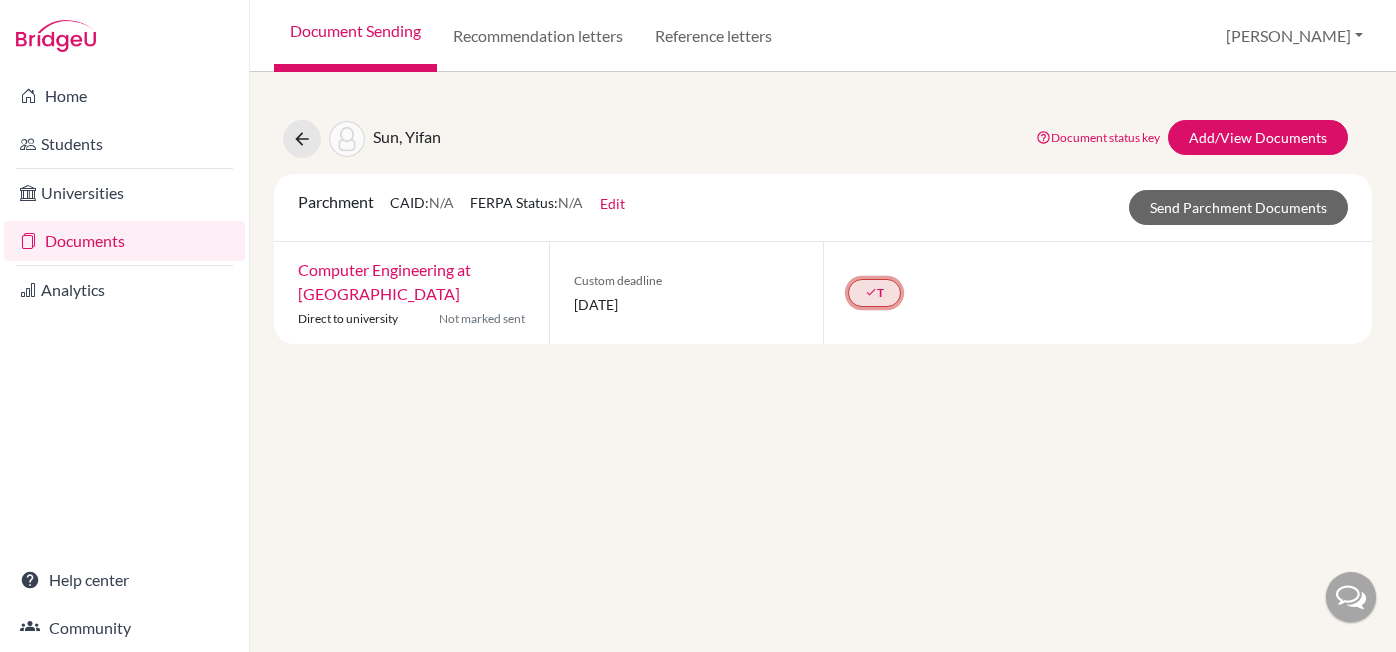 click on "done  T" 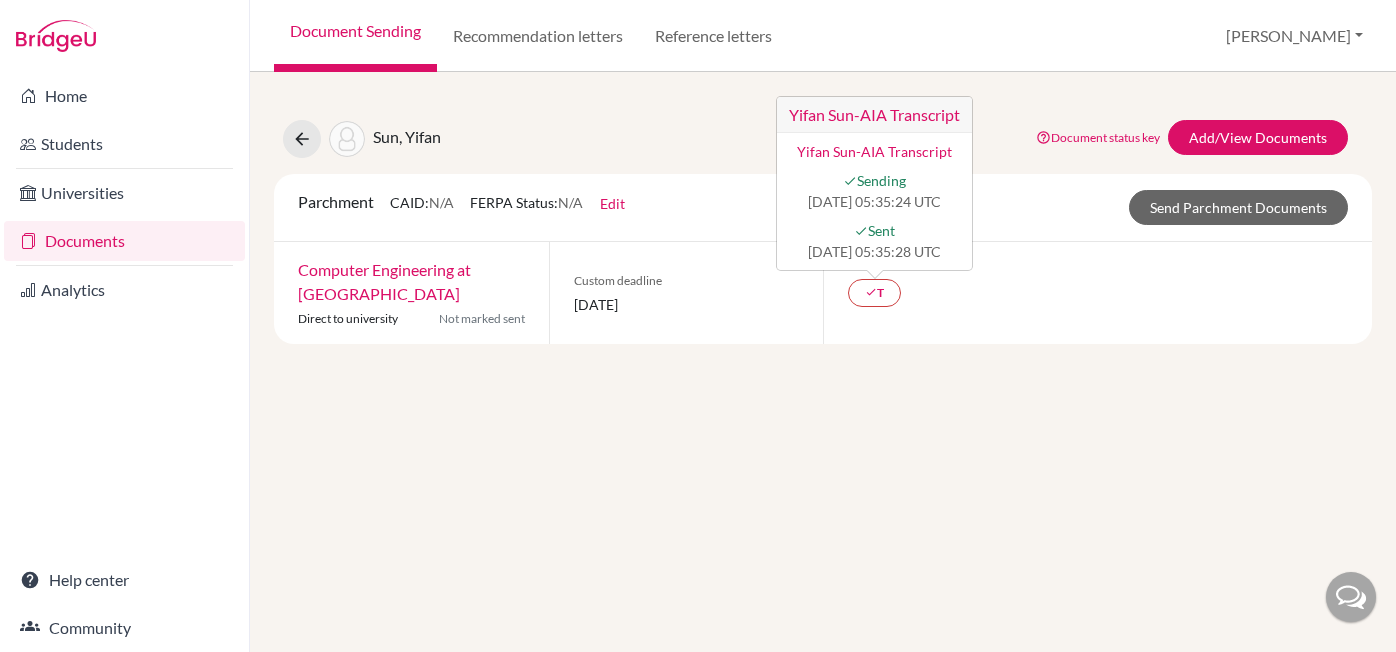 click on "Document Sending
Recommendation letters
Reference letters
Niki
Profile
School Settings
Log out" at bounding box center [823, 36] 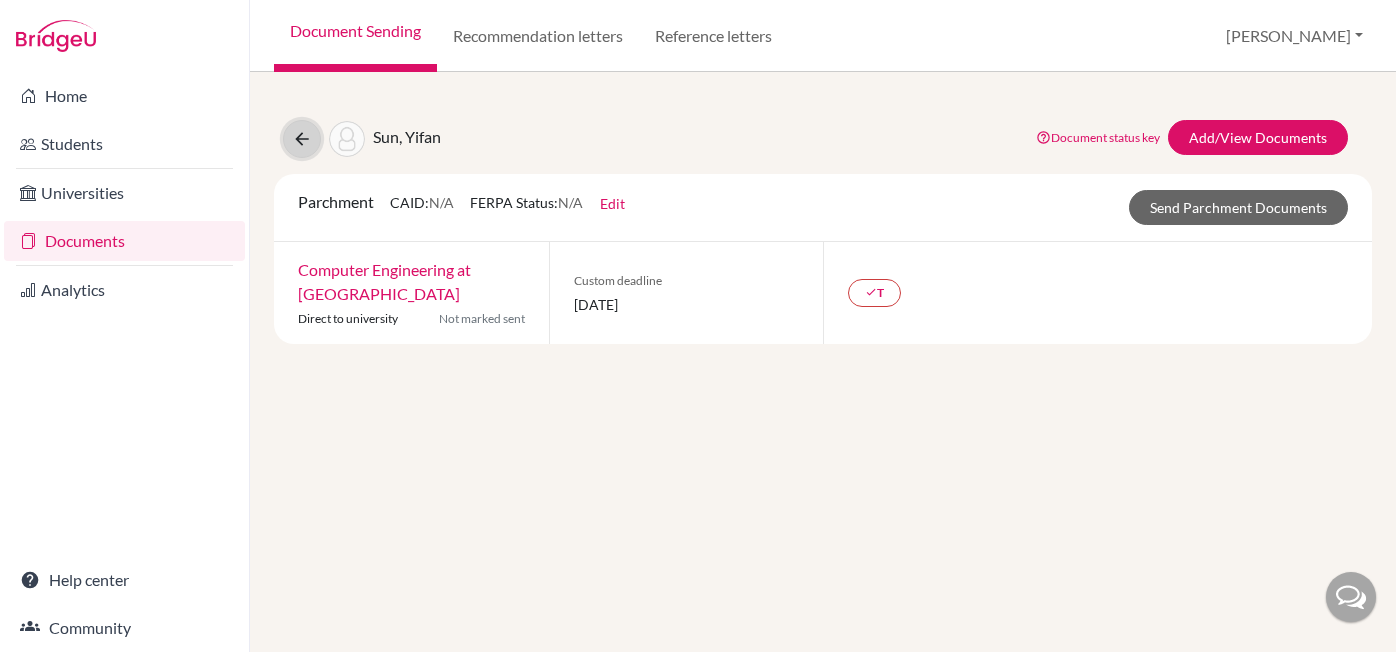 click at bounding box center [302, 139] 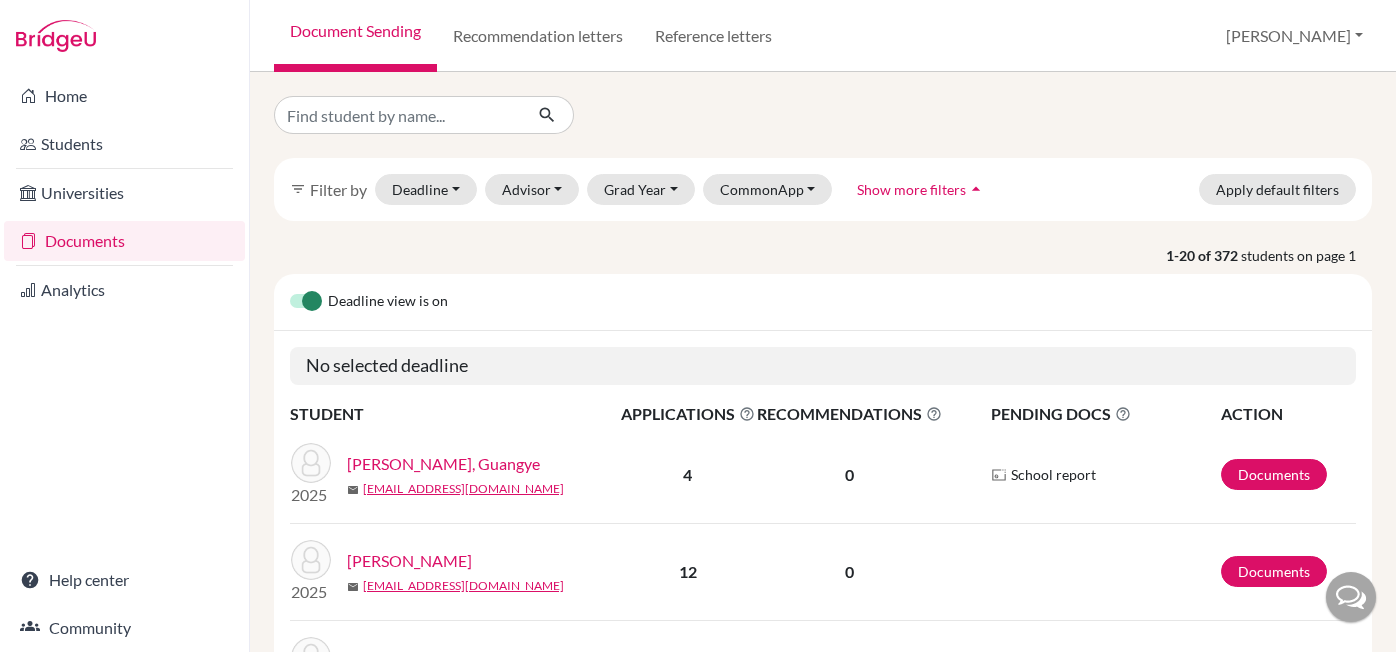 scroll, scrollTop: 0, scrollLeft: 0, axis: both 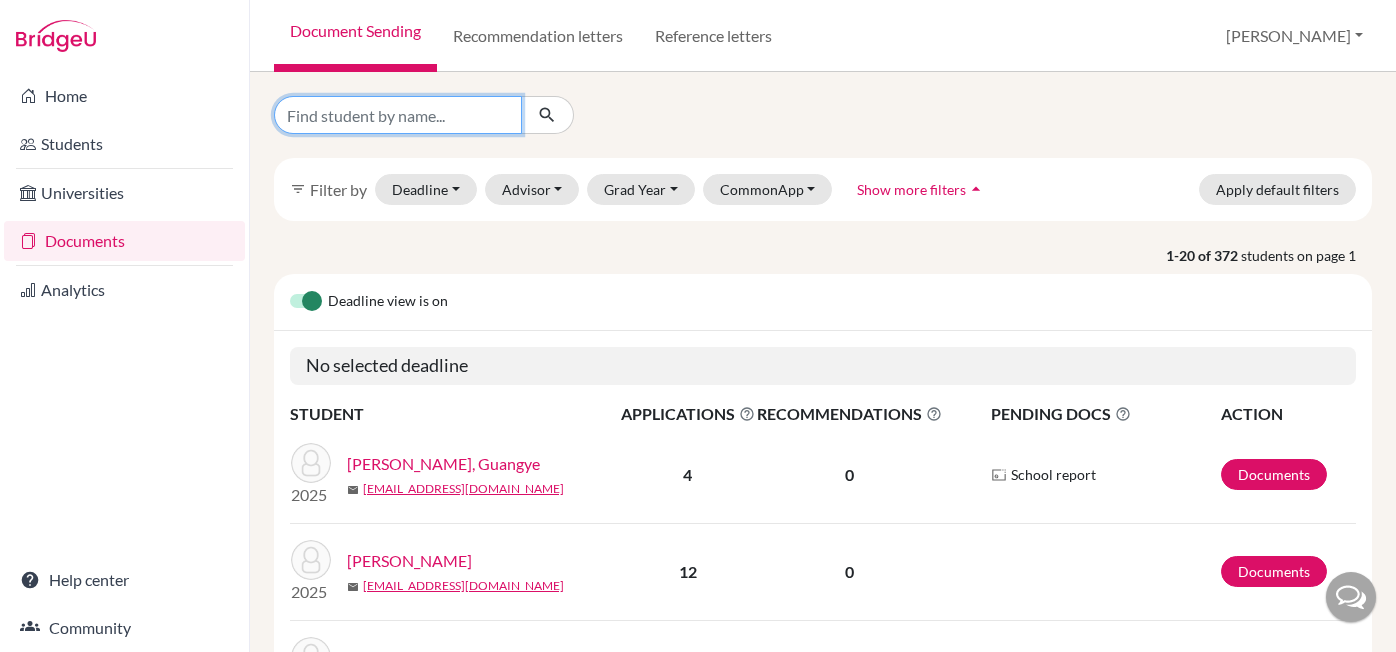 click at bounding box center (398, 115) 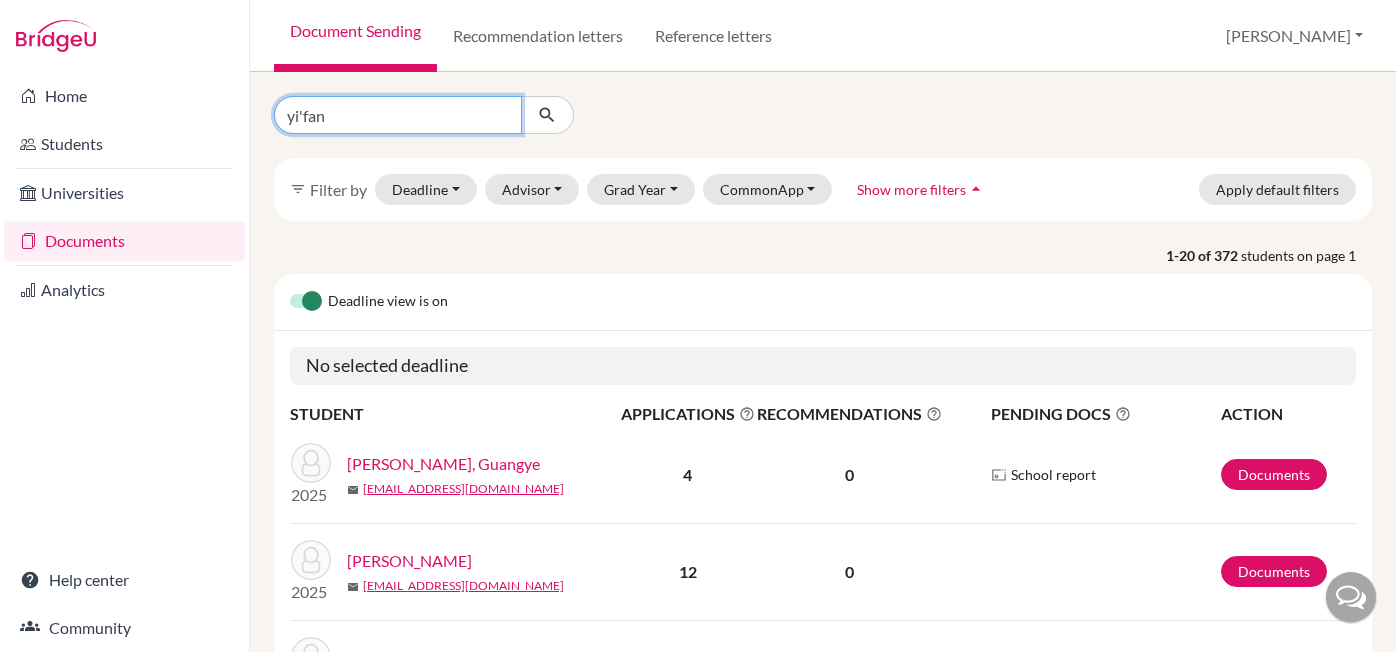type on "yifan" 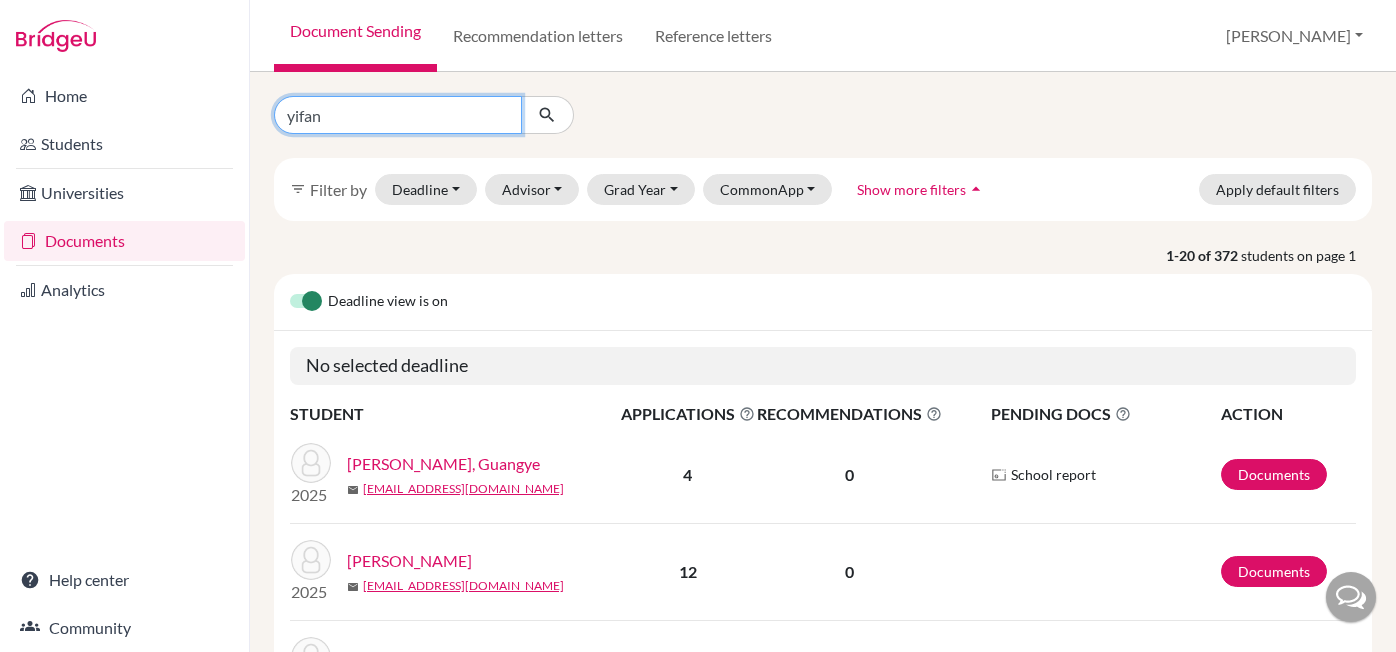 click at bounding box center (547, 115) 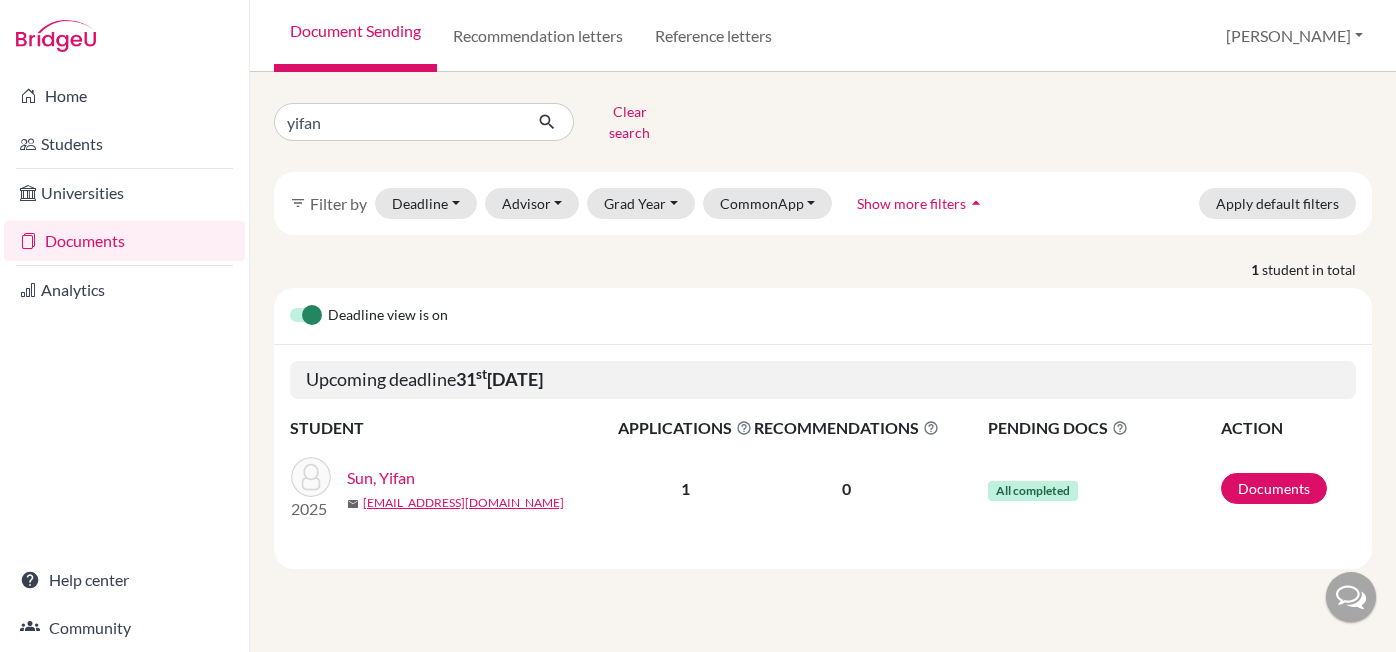 click on "Sun, Yifan" at bounding box center (381, 478) 